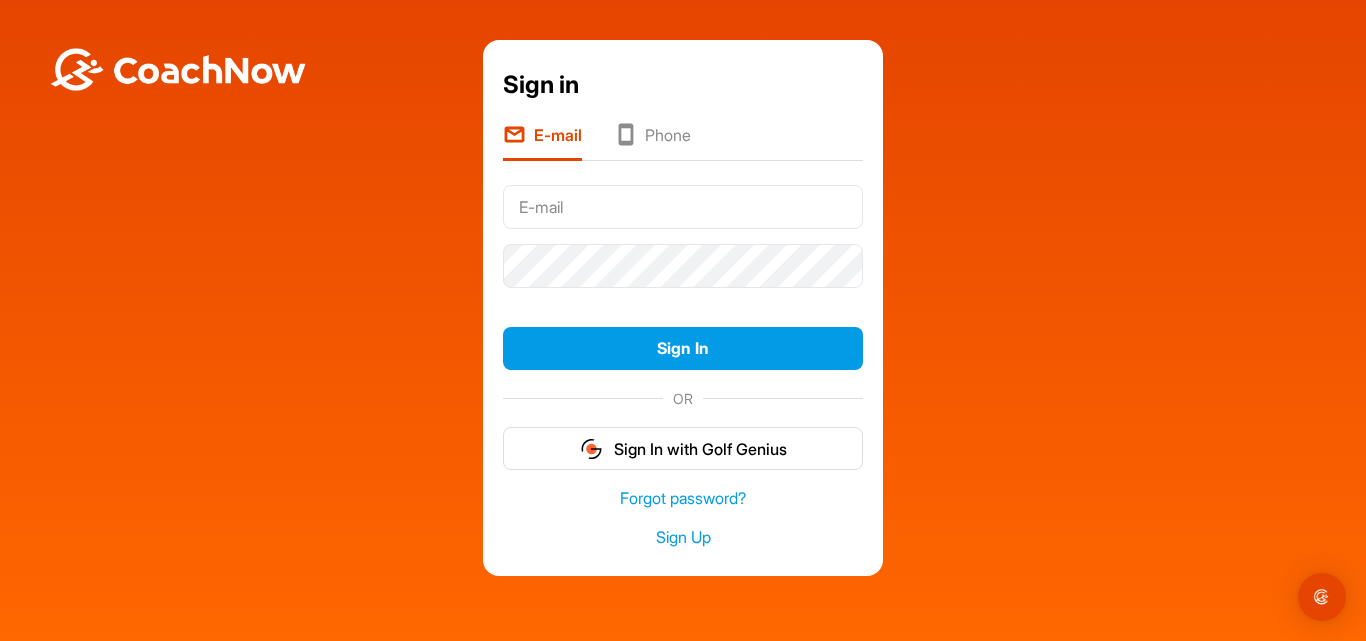 scroll, scrollTop: 0, scrollLeft: 0, axis: both 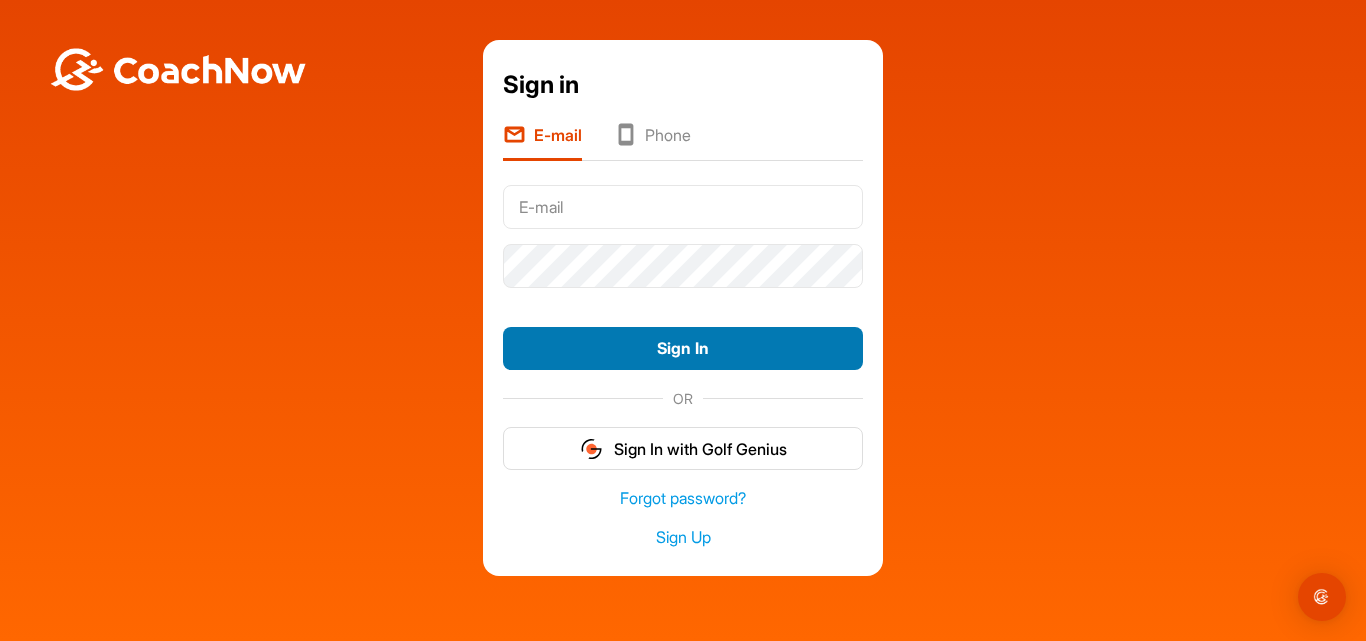 click on "Sign In" at bounding box center [683, 348] 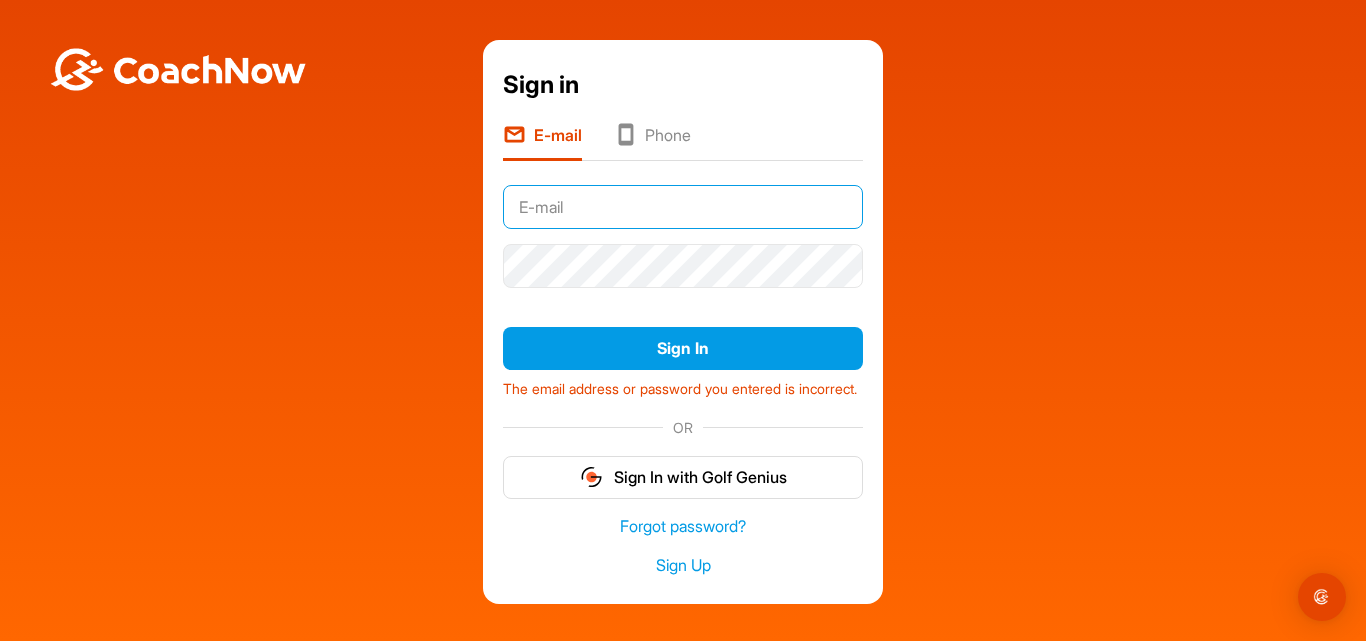 click at bounding box center [683, 207] 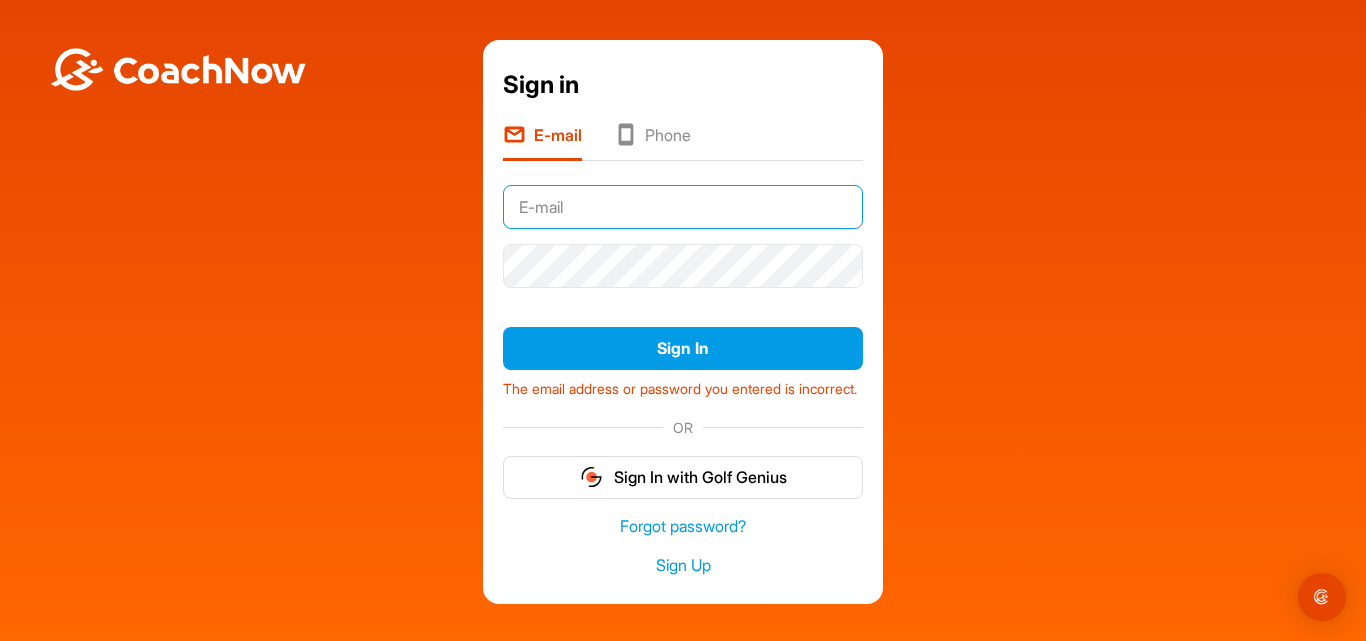 type on "[PERSON_NAME][EMAIL_ADDRESS][DOMAIN_NAME]" 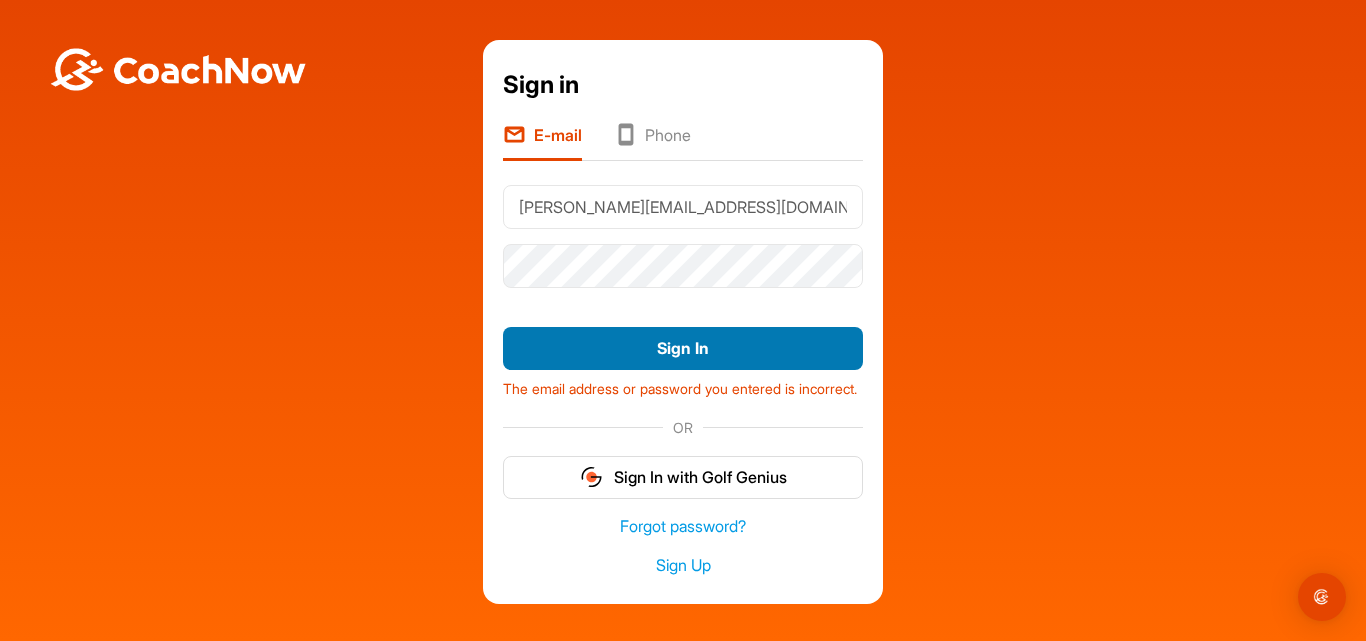 click on "Sign In" at bounding box center (683, 348) 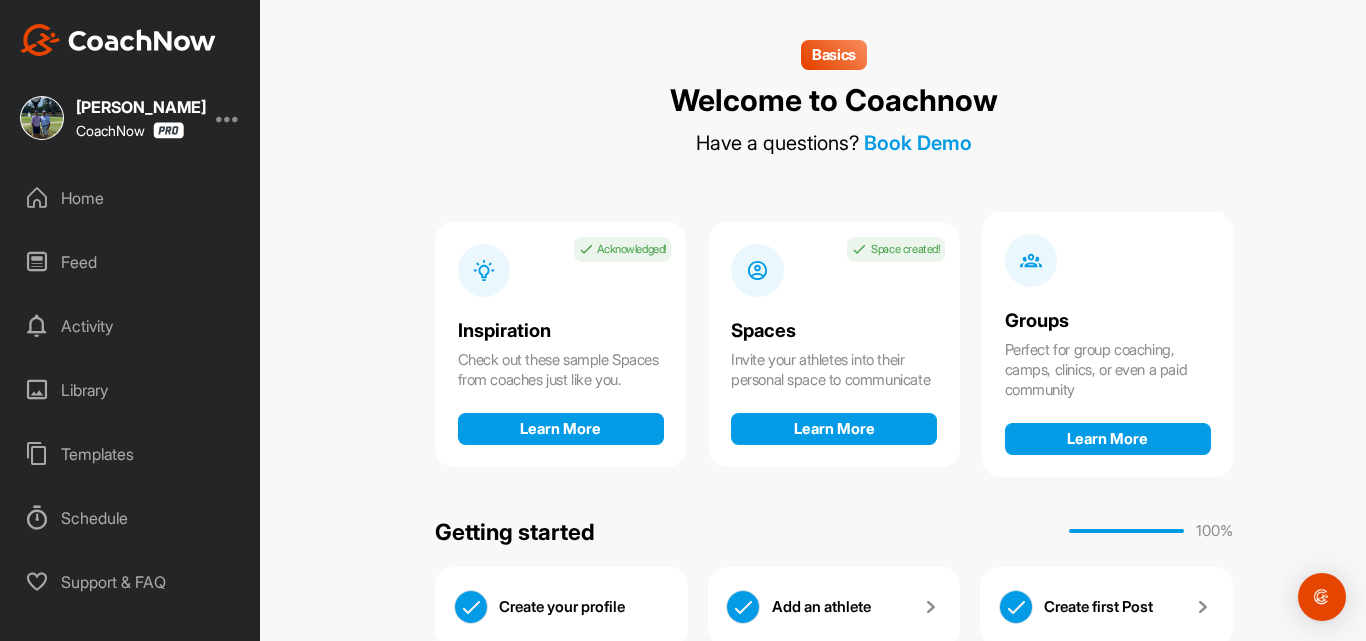 scroll, scrollTop: 0, scrollLeft: 0, axis: both 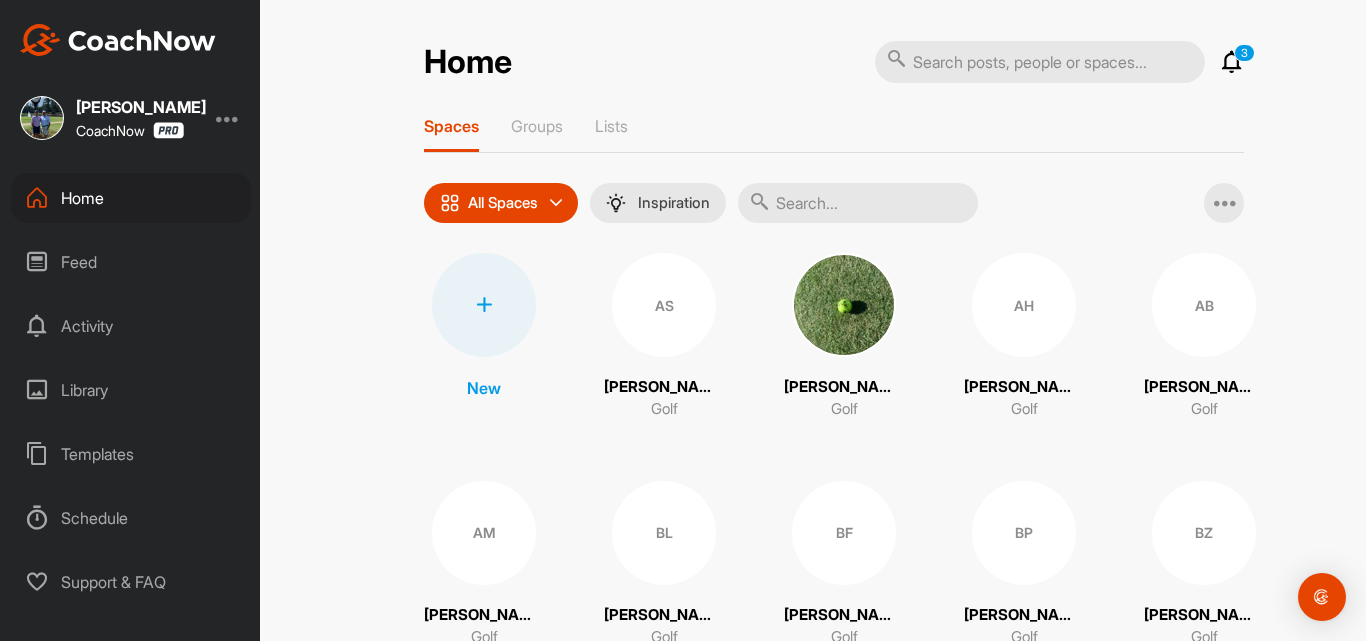 click at bounding box center (858, 203) 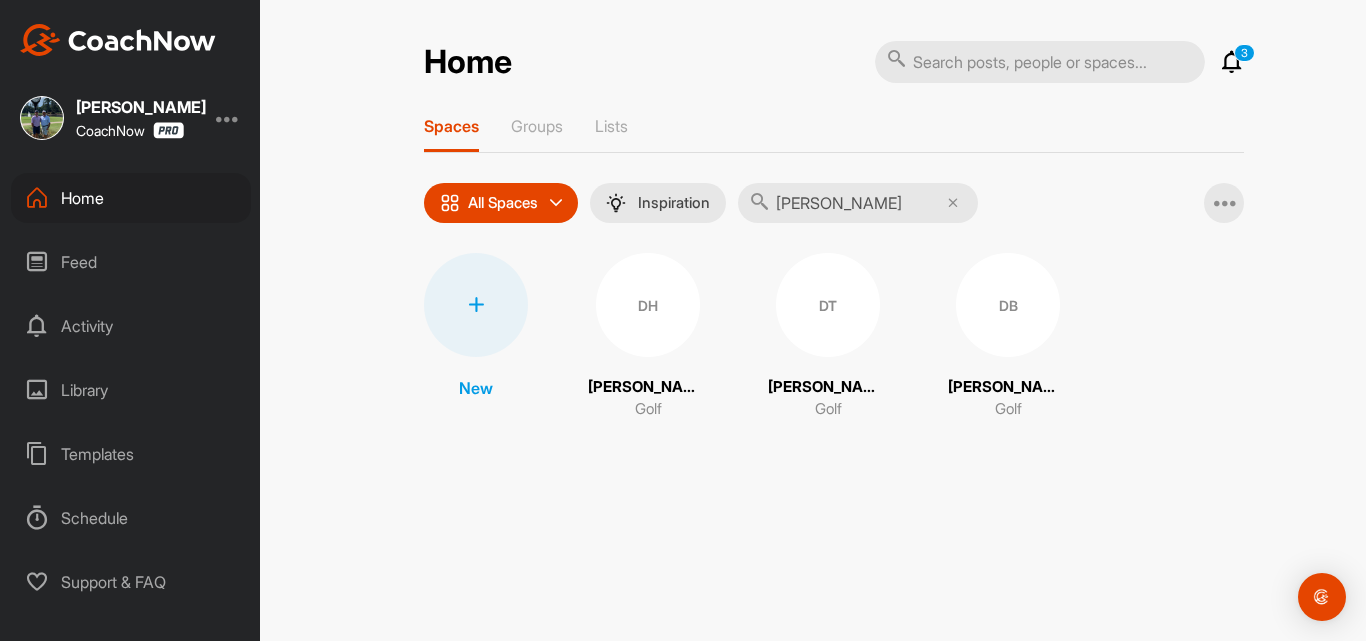 type on "[PERSON_NAME]" 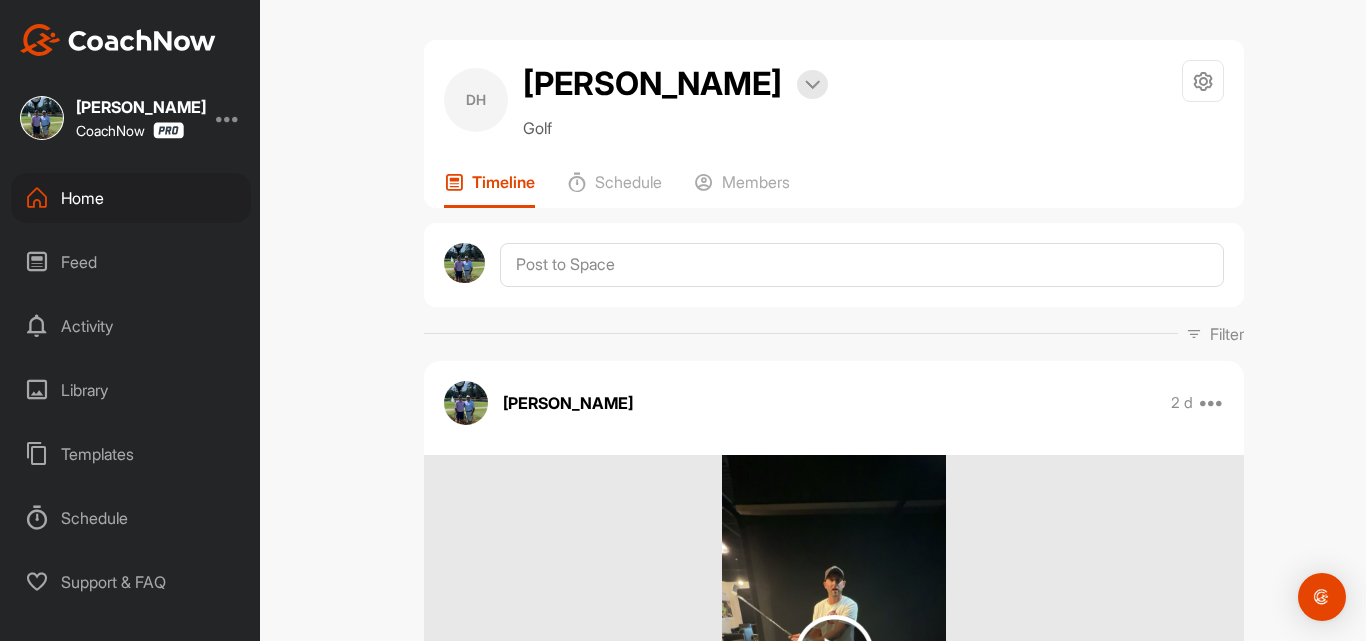 scroll, scrollTop: 0, scrollLeft: 0, axis: both 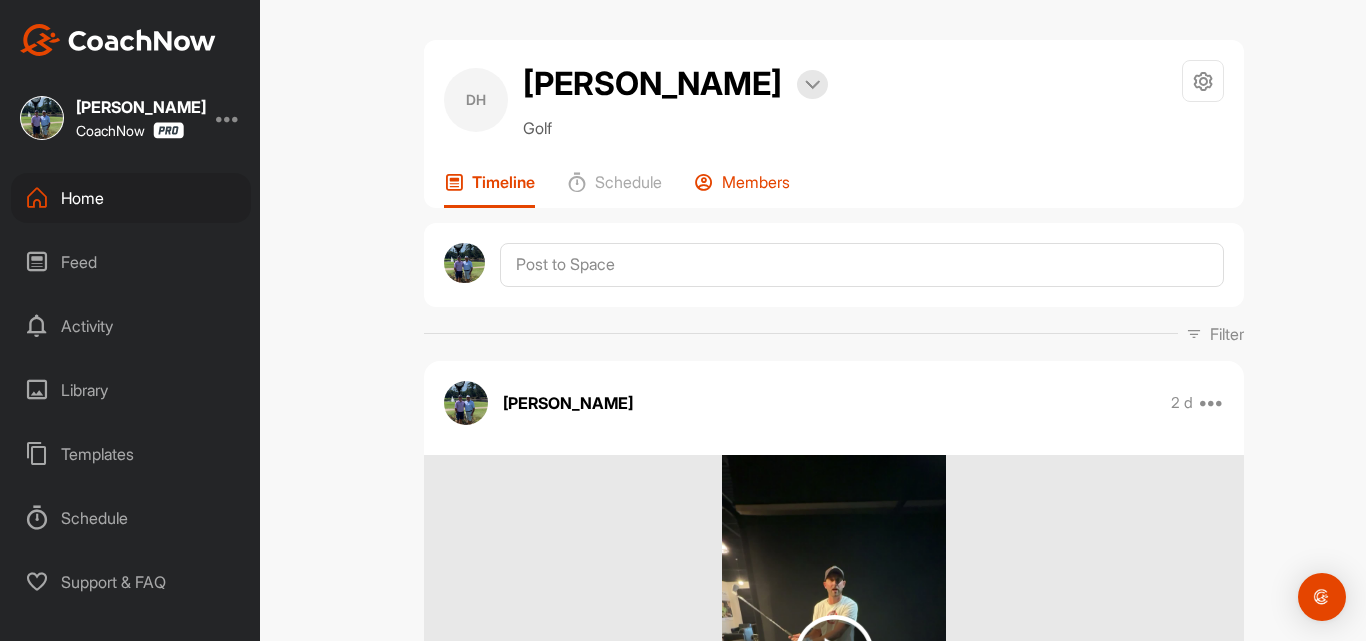 click on "Members" at bounding box center (756, 182) 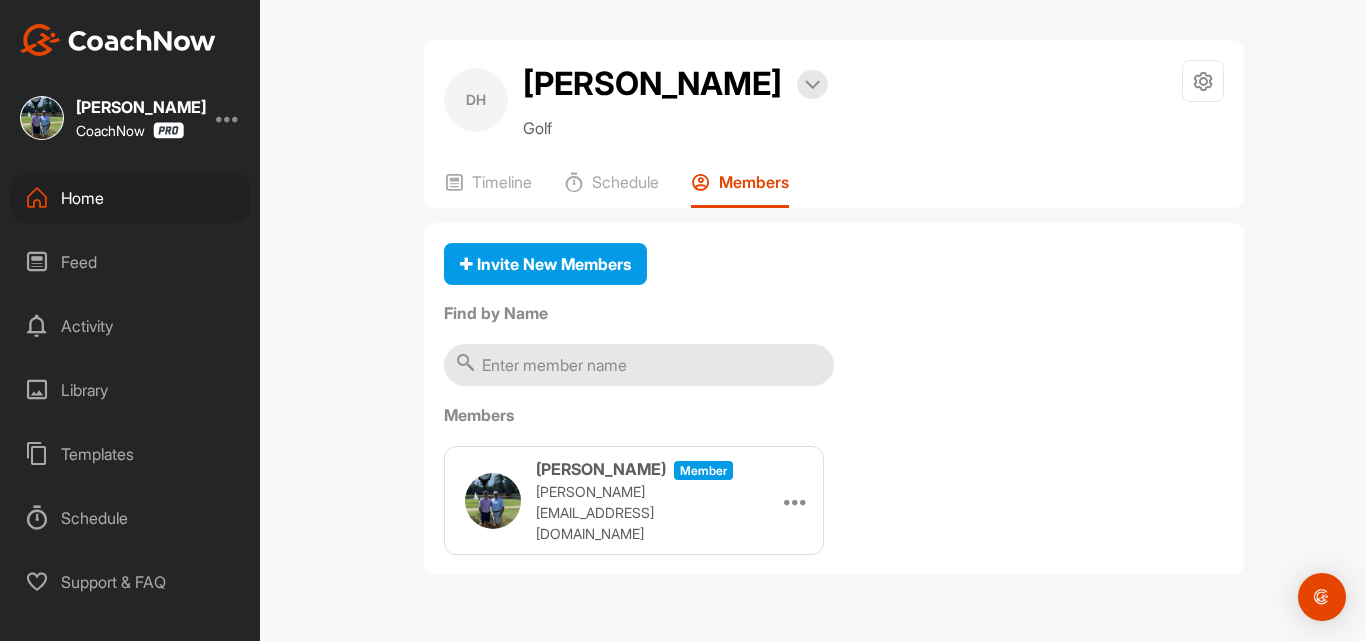 scroll, scrollTop: 0, scrollLeft: 0, axis: both 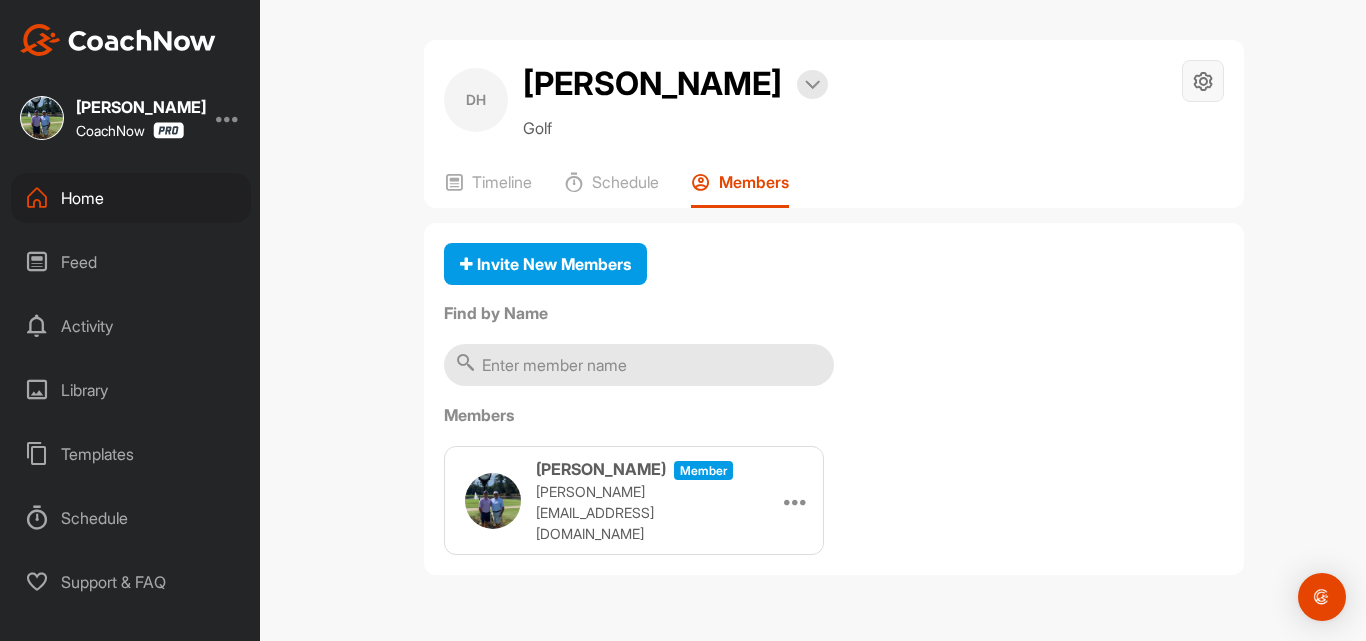 click at bounding box center [1203, 81] 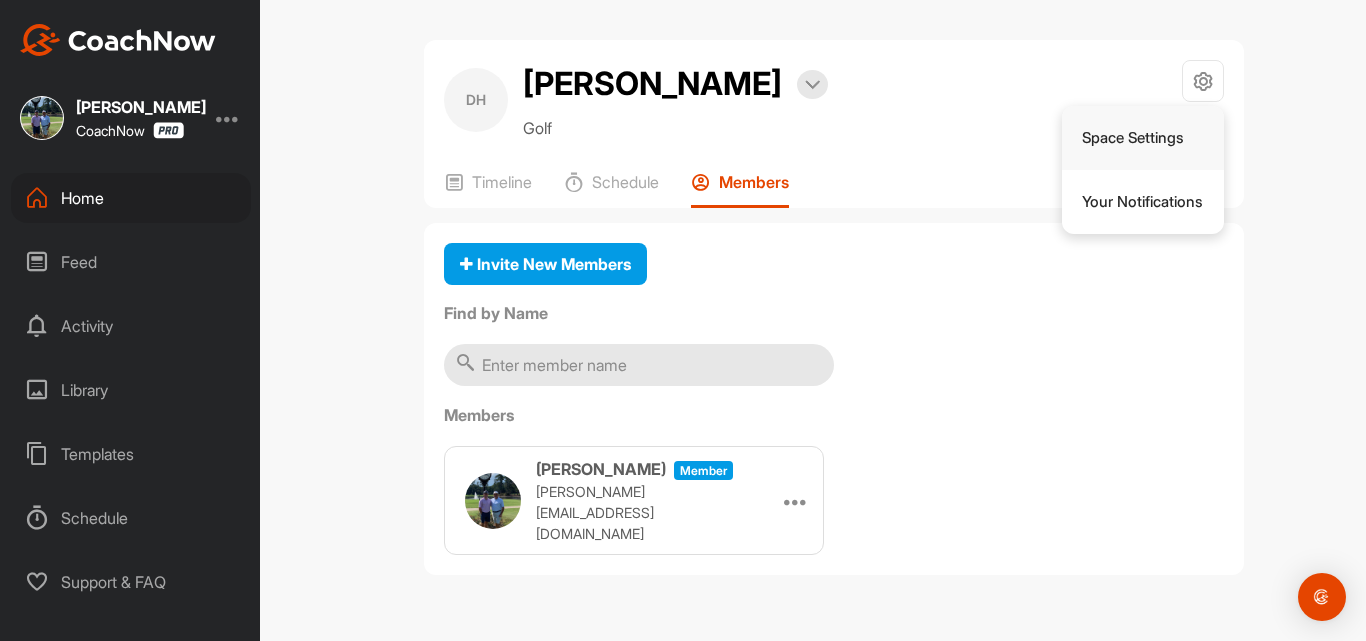 click on "Space Settings" at bounding box center [1143, 138] 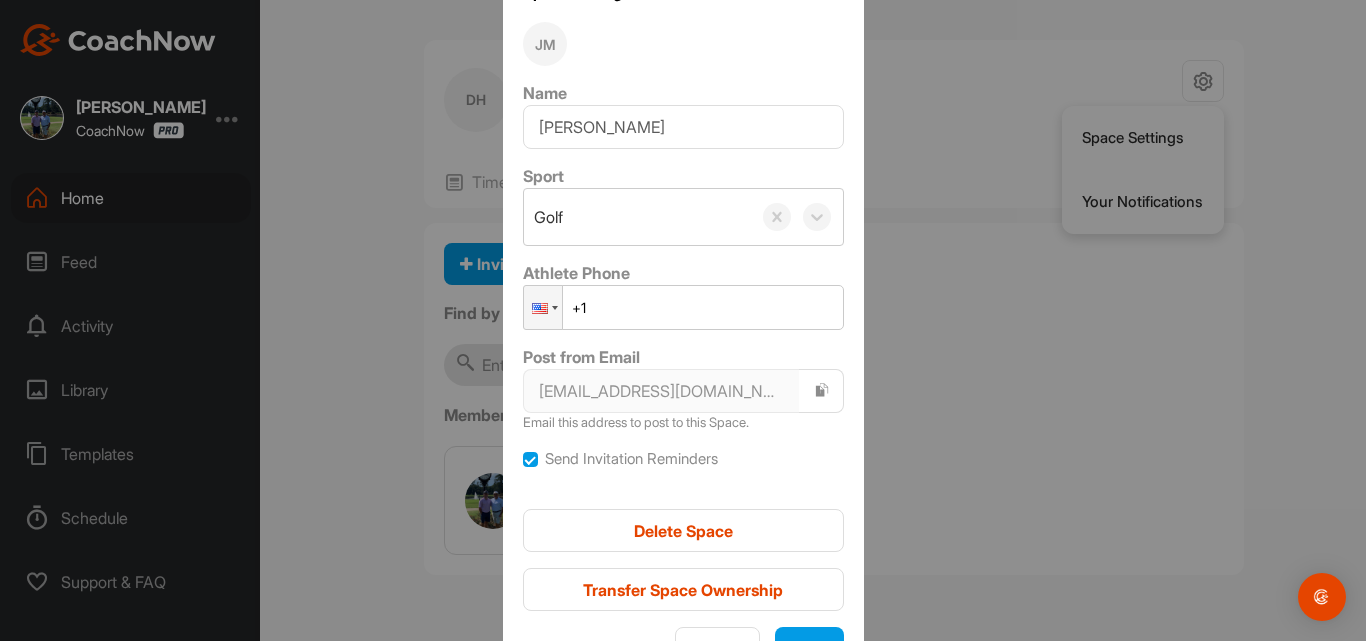 scroll, scrollTop: 92, scrollLeft: 0, axis: vertical 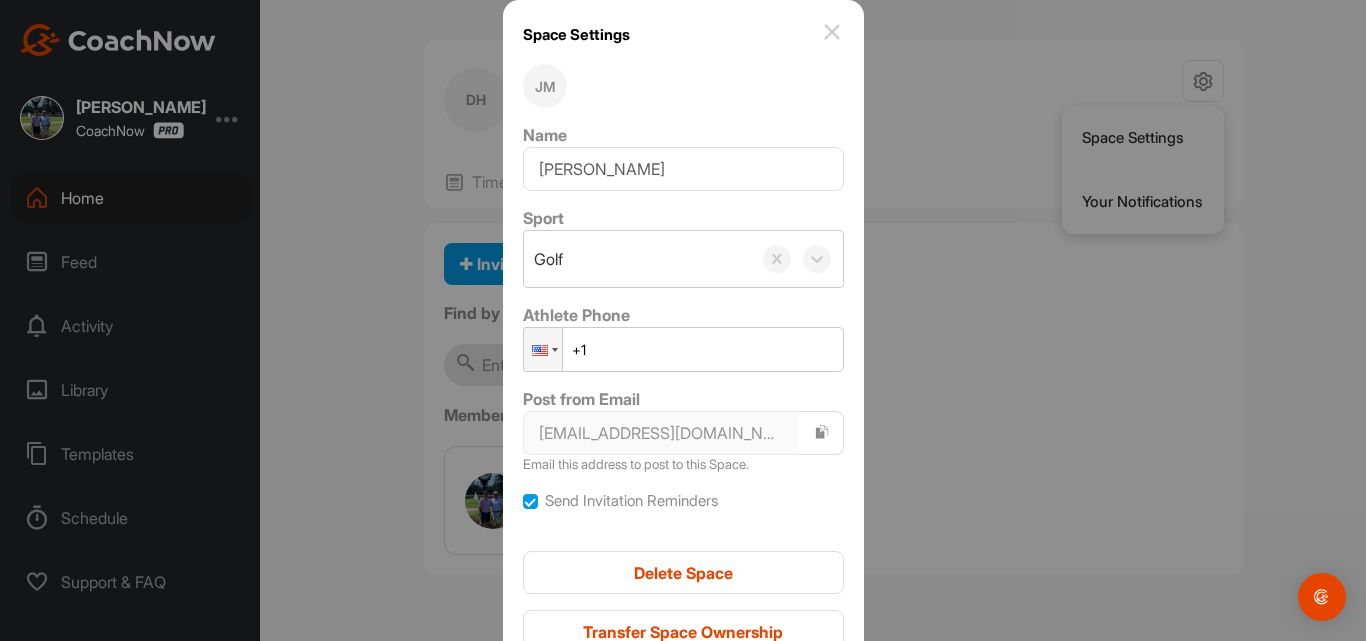 click at bounding box center [832, 32] 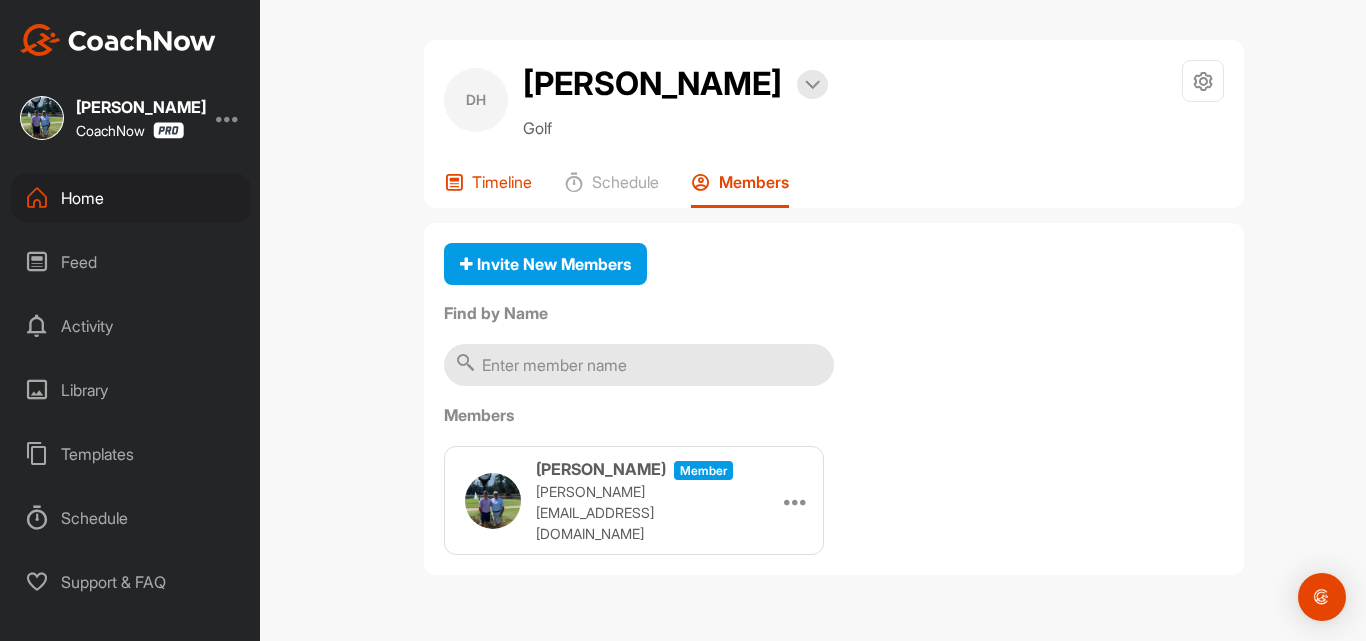 click on "Timeline" at bounding box center [502, 182] 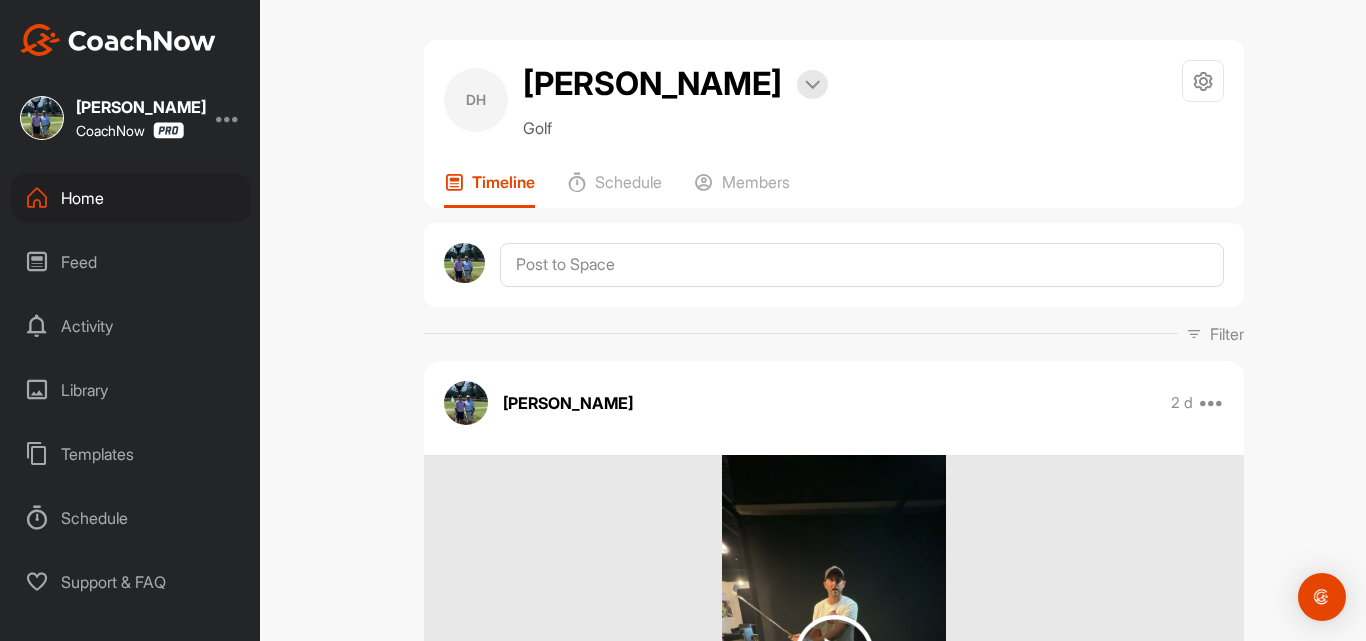 scroll, scrollTop: 0, scrollLeft: 0, axis: both 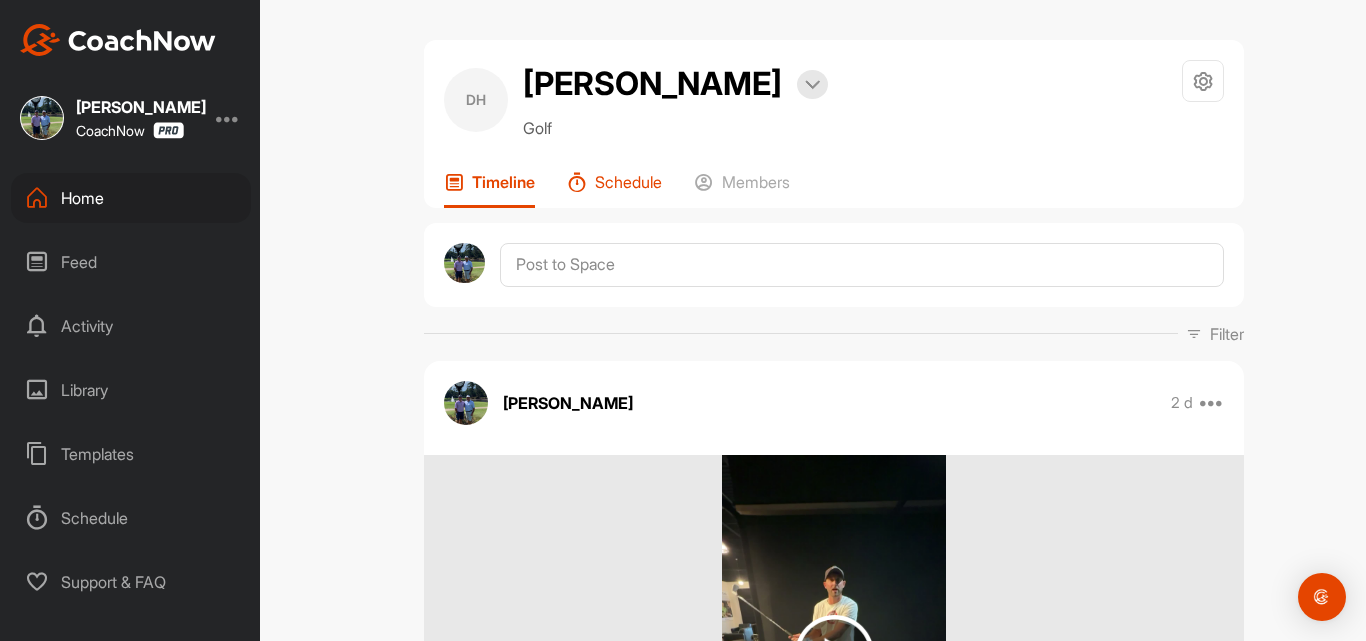 click on "Schedule" at bounding box center (628, 182) 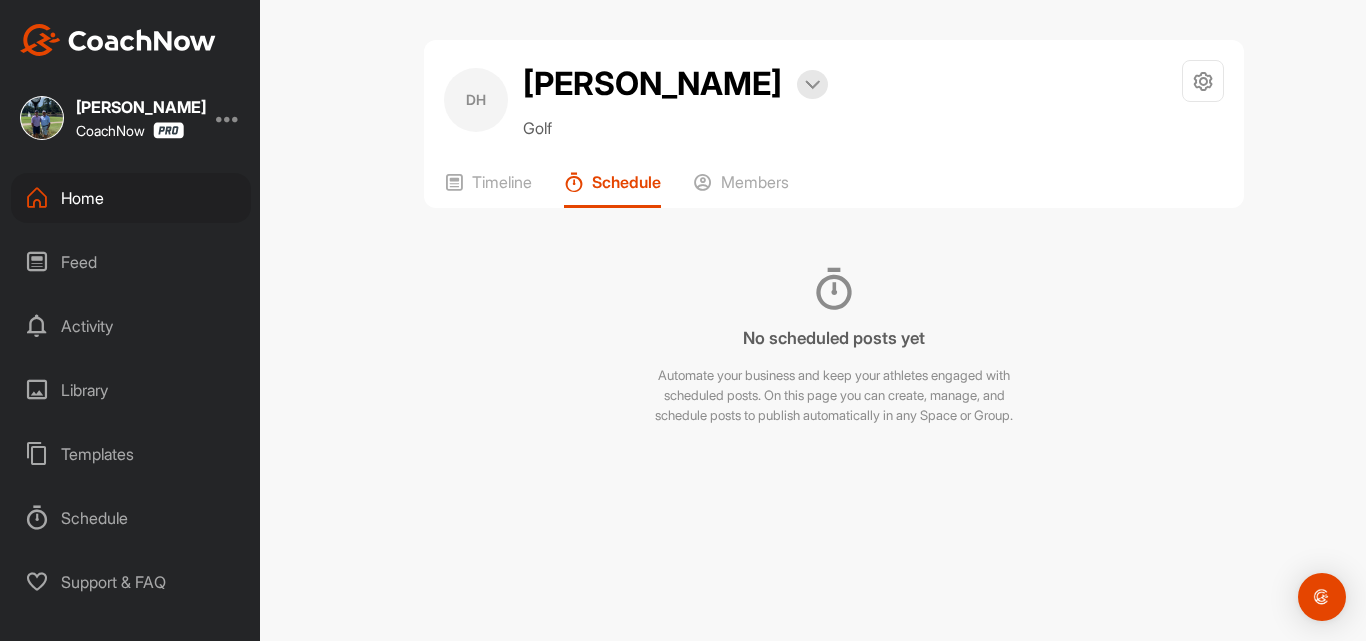 scroll, scrollTop: 0, scrollLeft: 0, axis: both 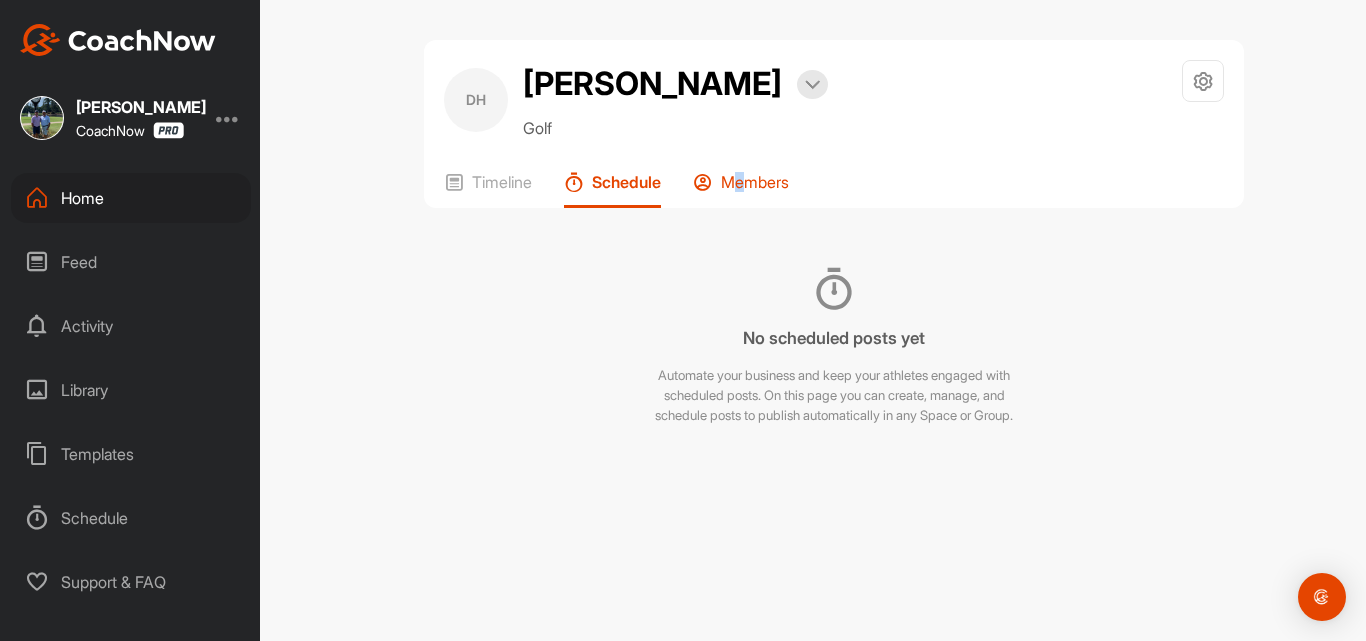 click on "Members" at bounding box center [755, 182] 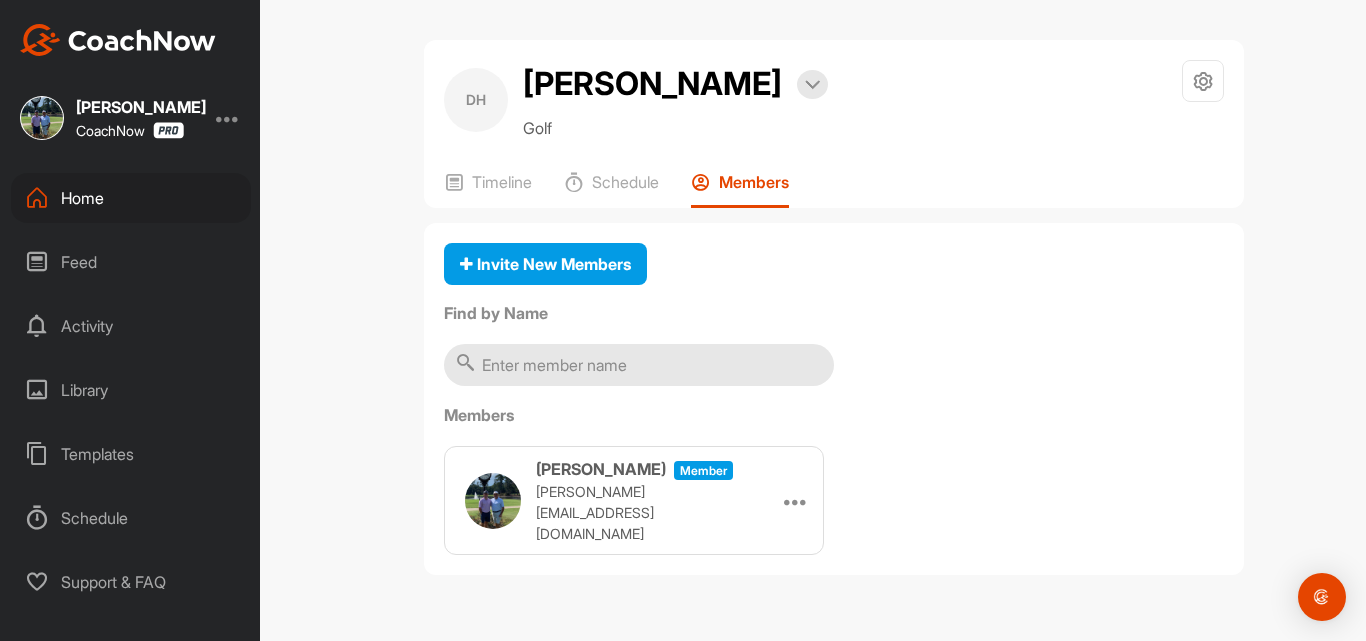 scroll, scrollTop: 0, scrollLeft: 0, axis: both 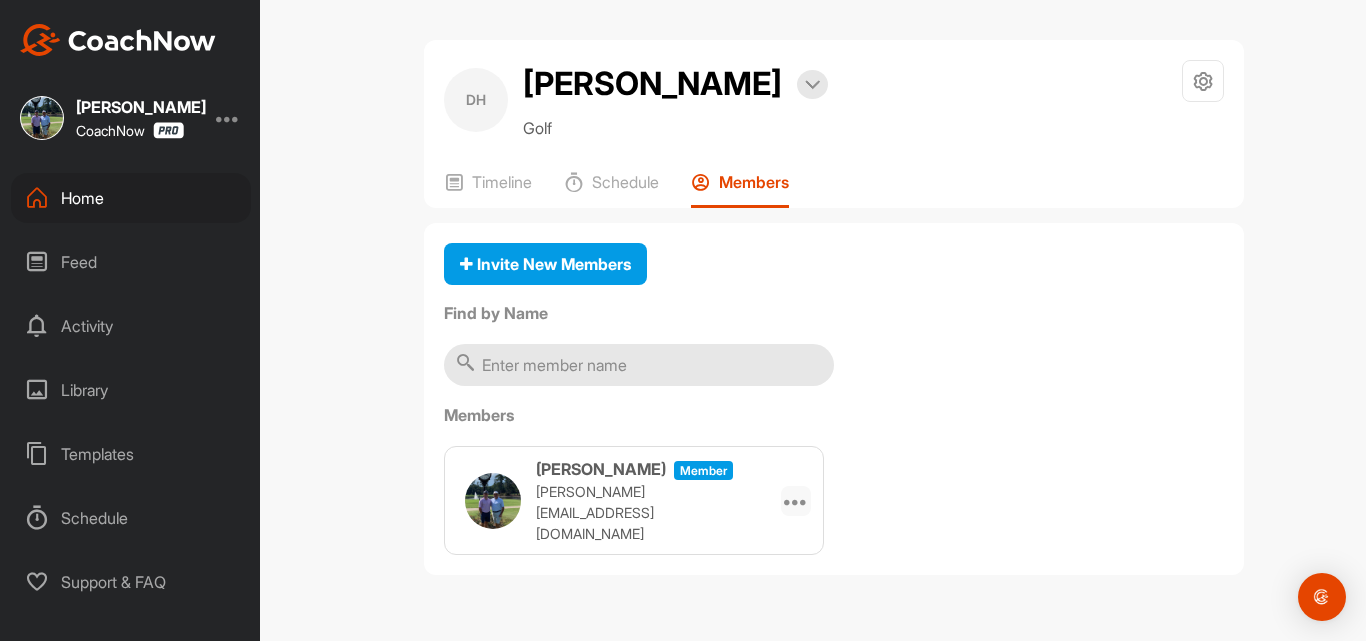 click at bounding box center (796, 501) 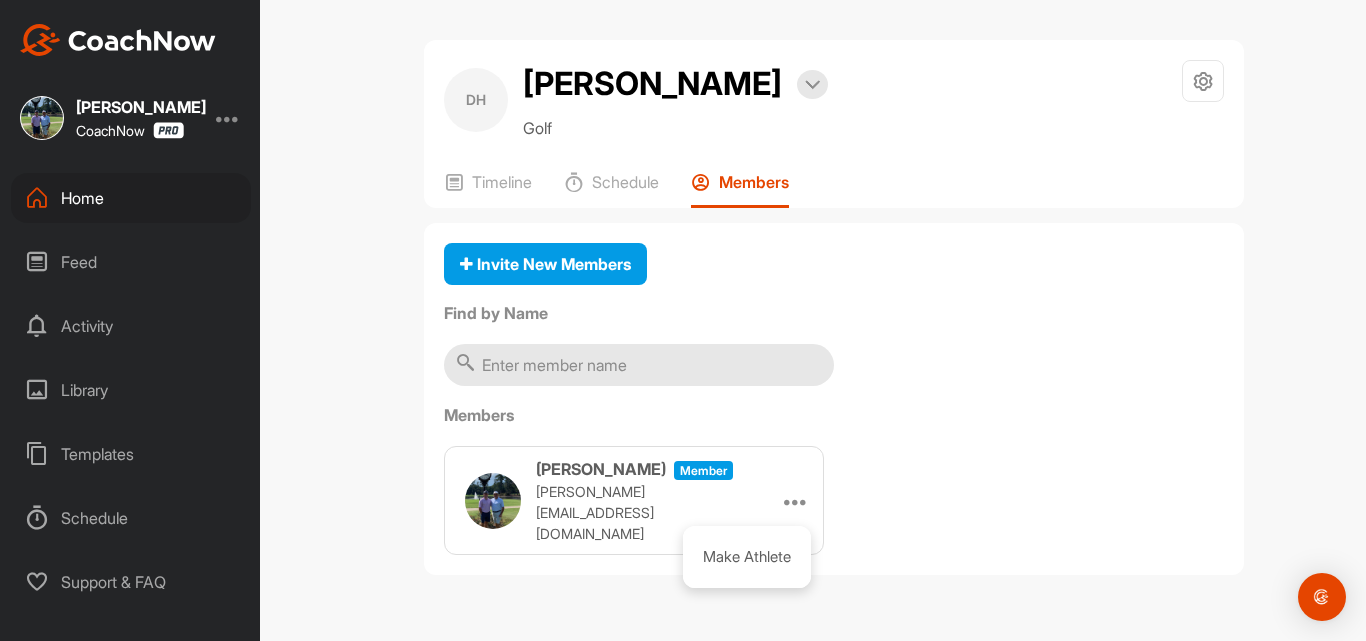 click on "Invite New Members Find by Name Members [PERSON_NAME] Member   [PERSON_NAME][EMAIL_ADDRESS][DOMAIN_NAME] Make Athlete" at bounding box center (834, 399) 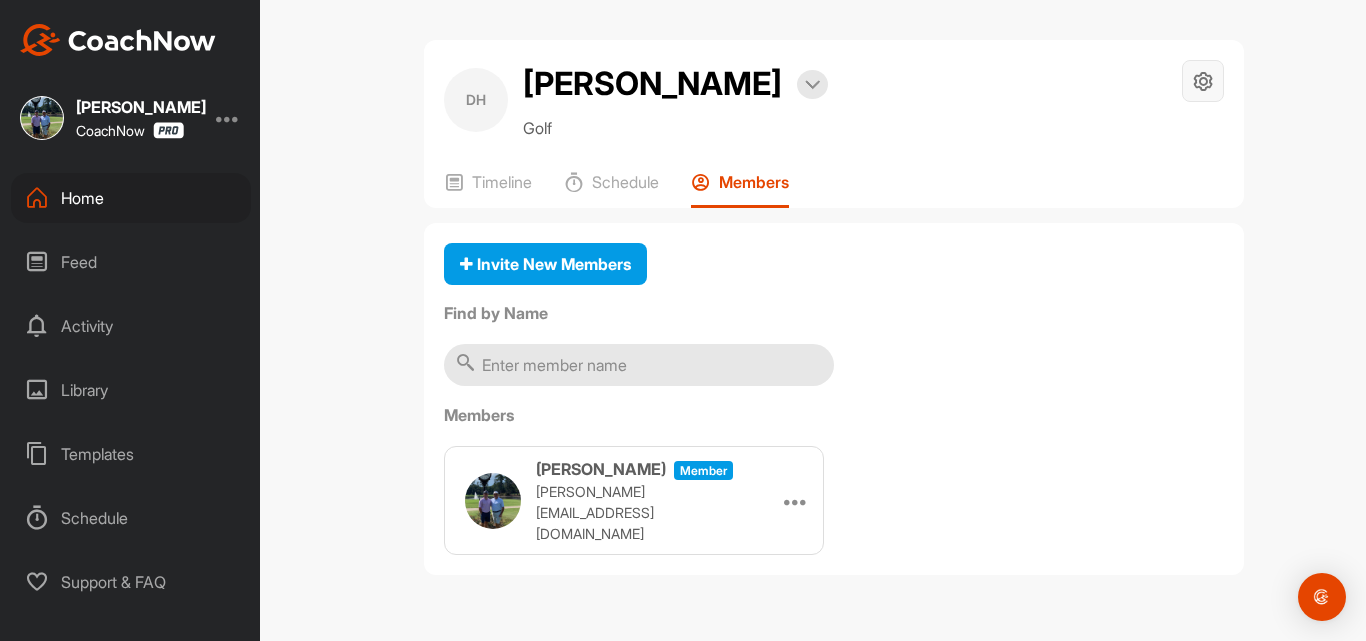 click at bounding box center [1203, 81] 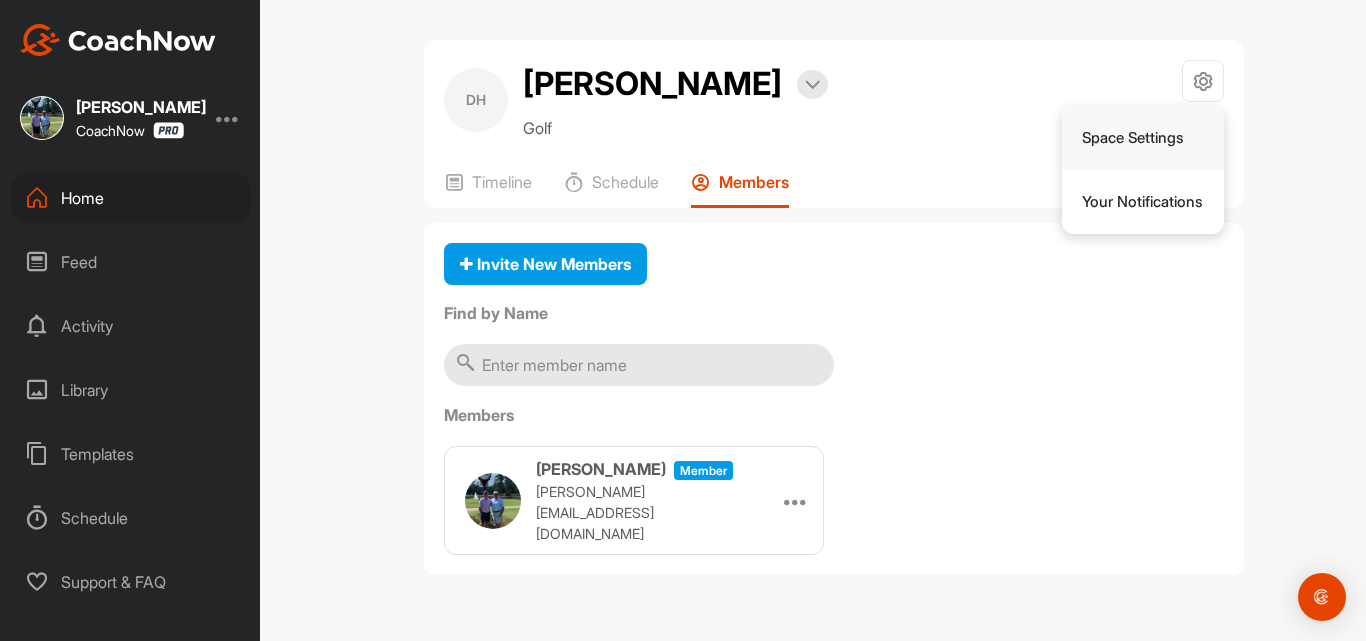 click on "Space Settings" at bounding box center (1143, 138) 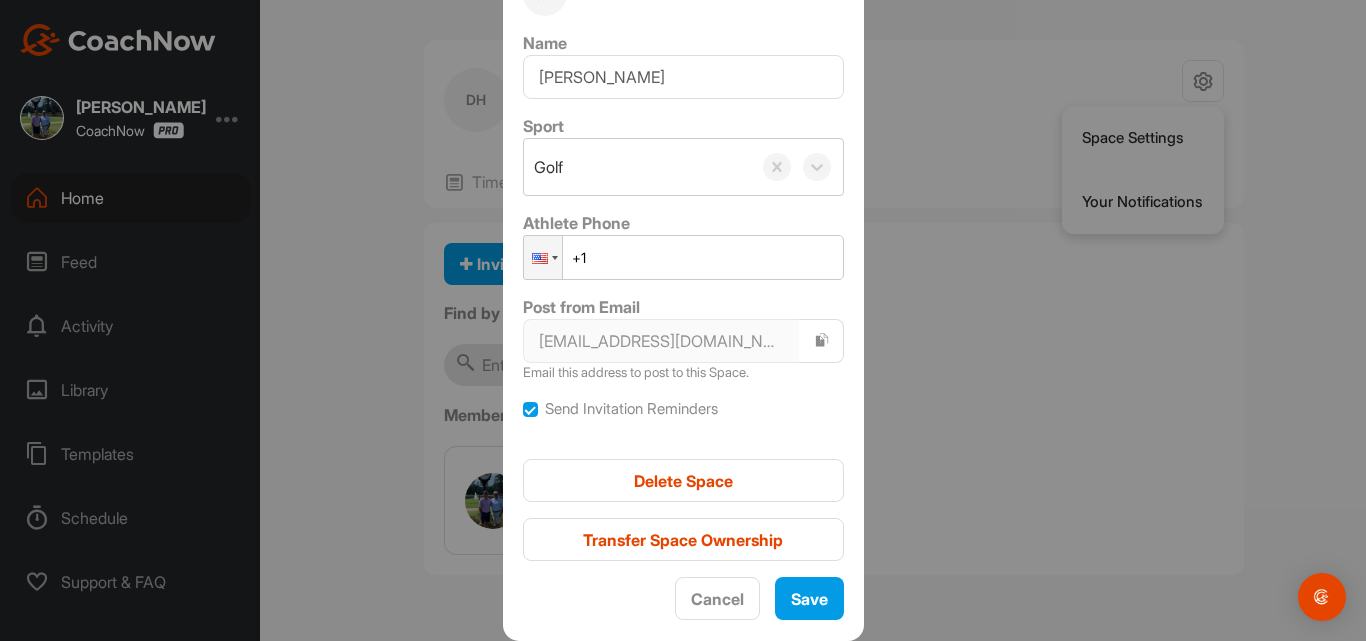 scroll, scrollTop: 0, scrollLeft: 0, axis: both 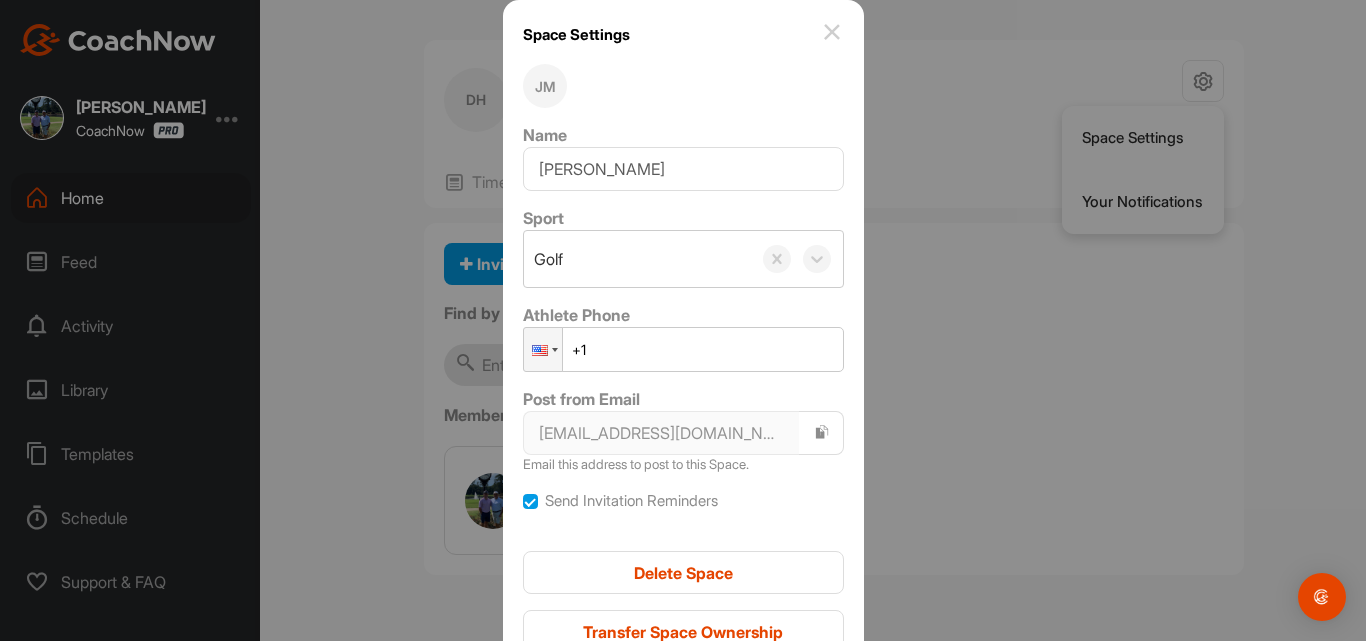 click at bounding box center (832, 32) 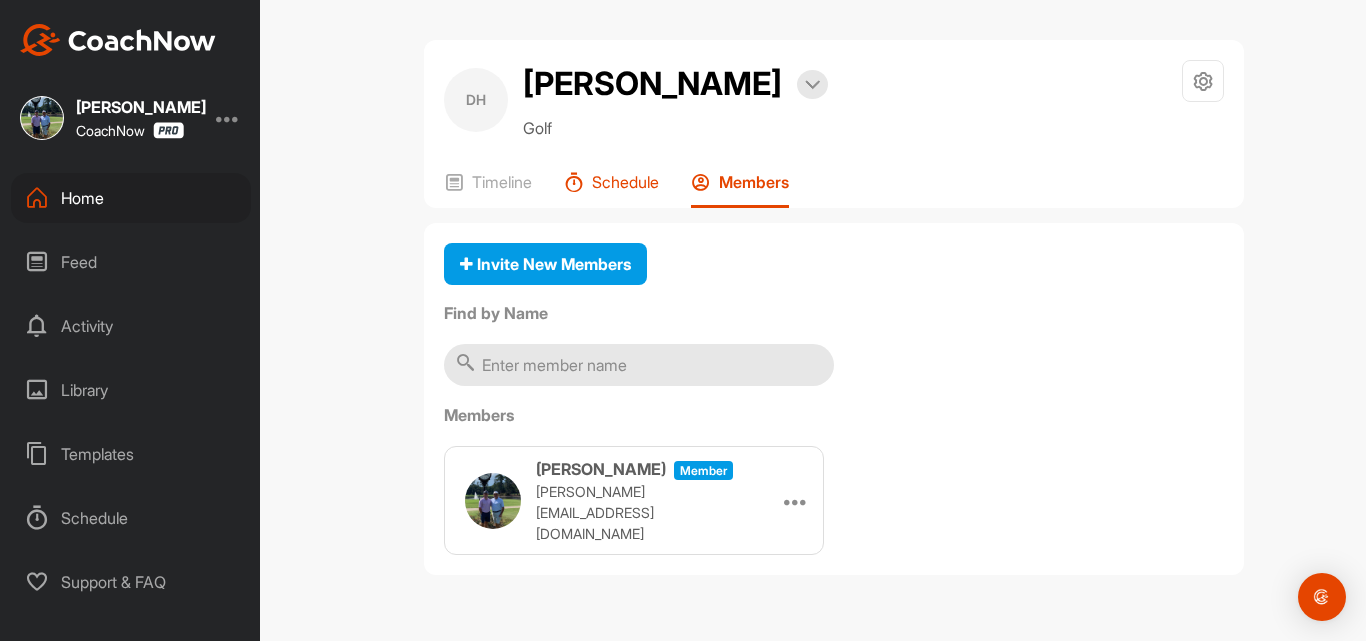 click on "Schedule" at bounding box center [625, 182] 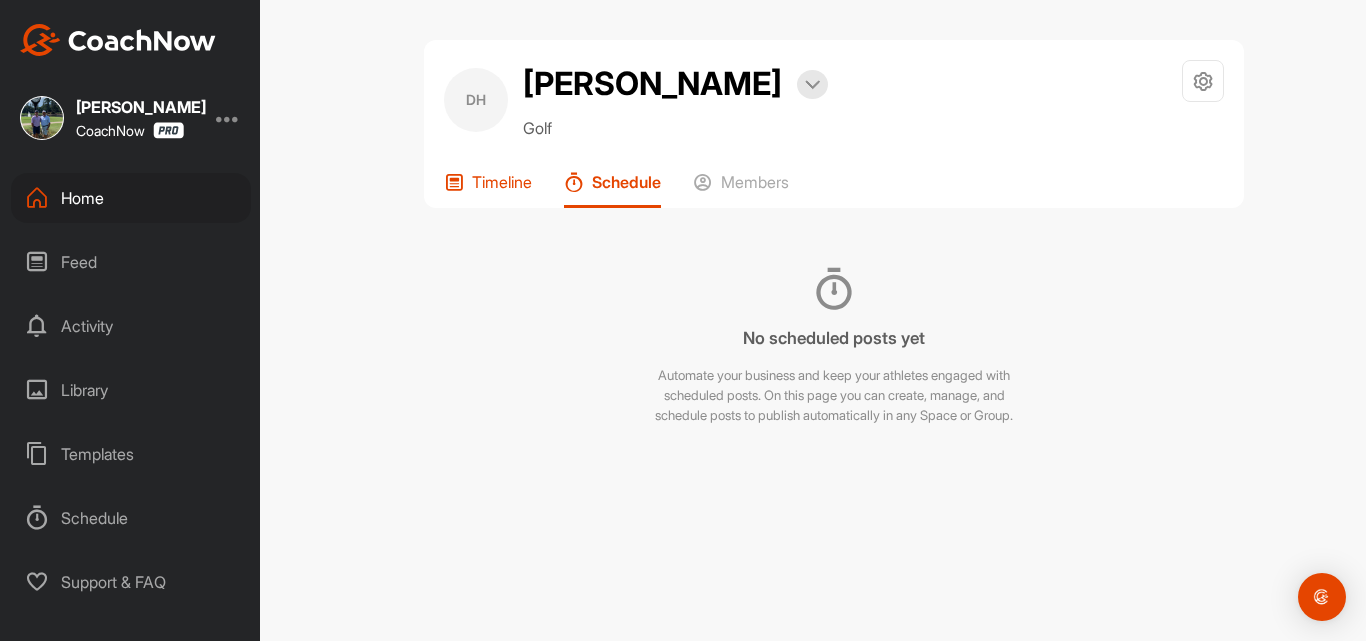 scroll, scrollTop: 0, scrollLeft: 0, axis: both 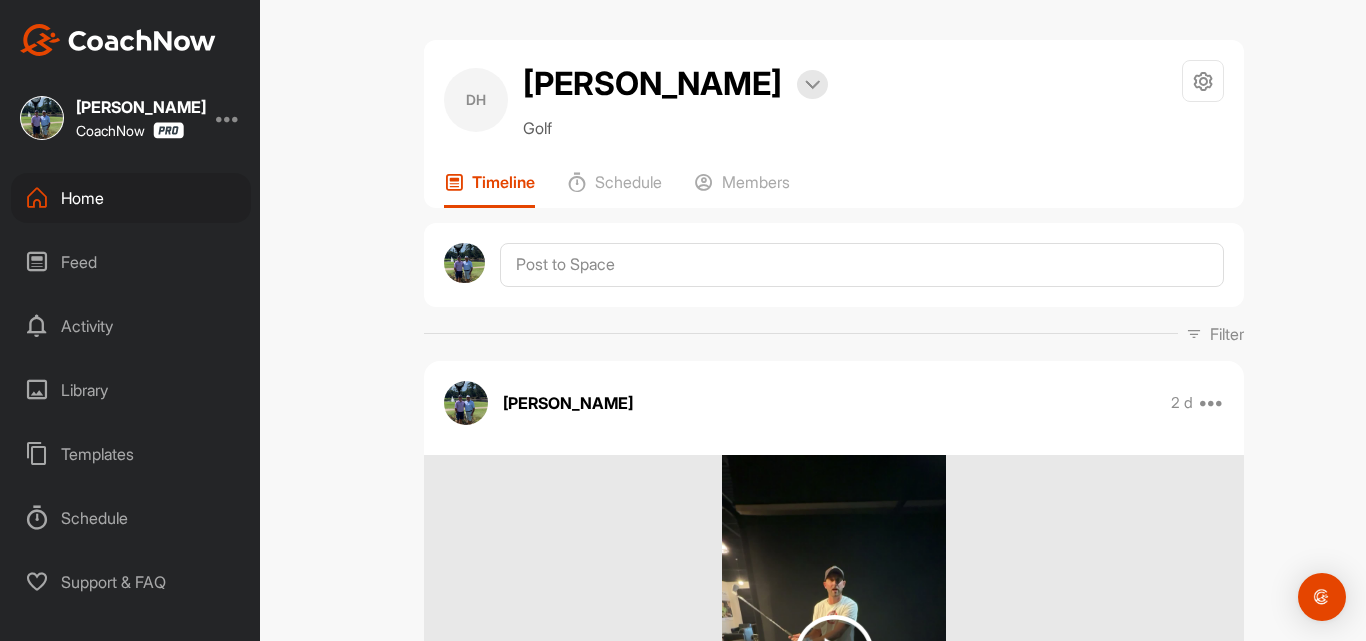 click on "Timeline Schedule Members" at bounding box center [834, 190] 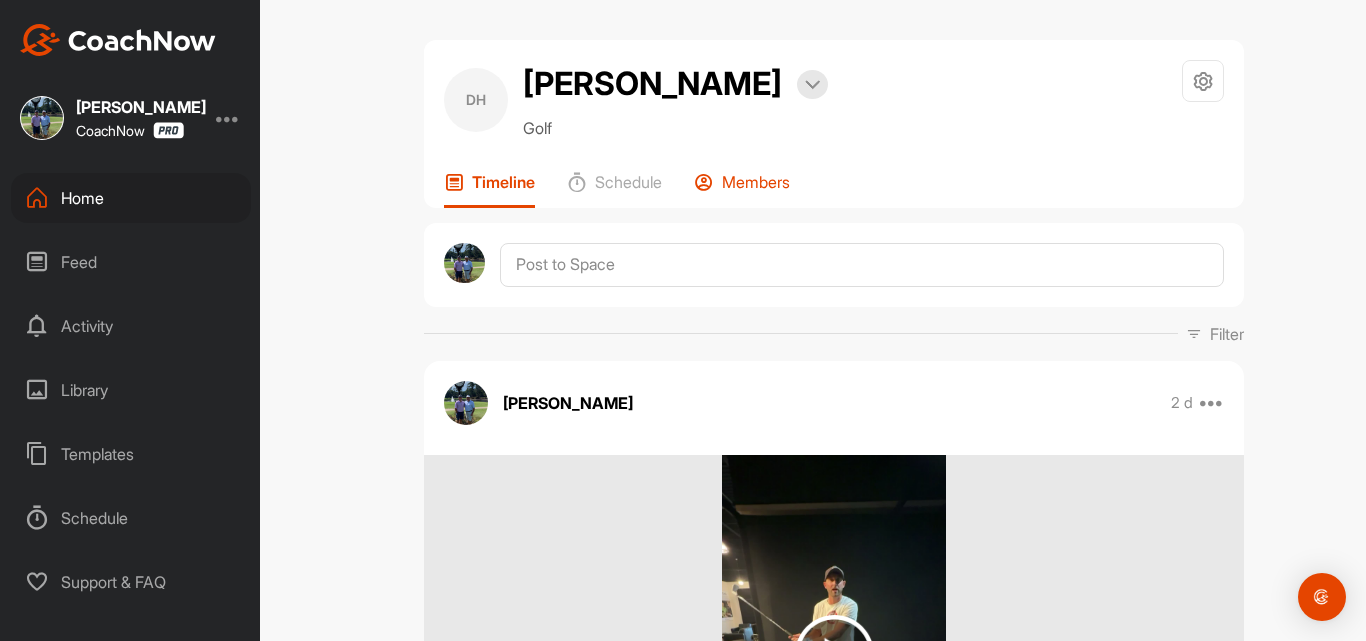click on "Members" at bounding box center [756, 182] 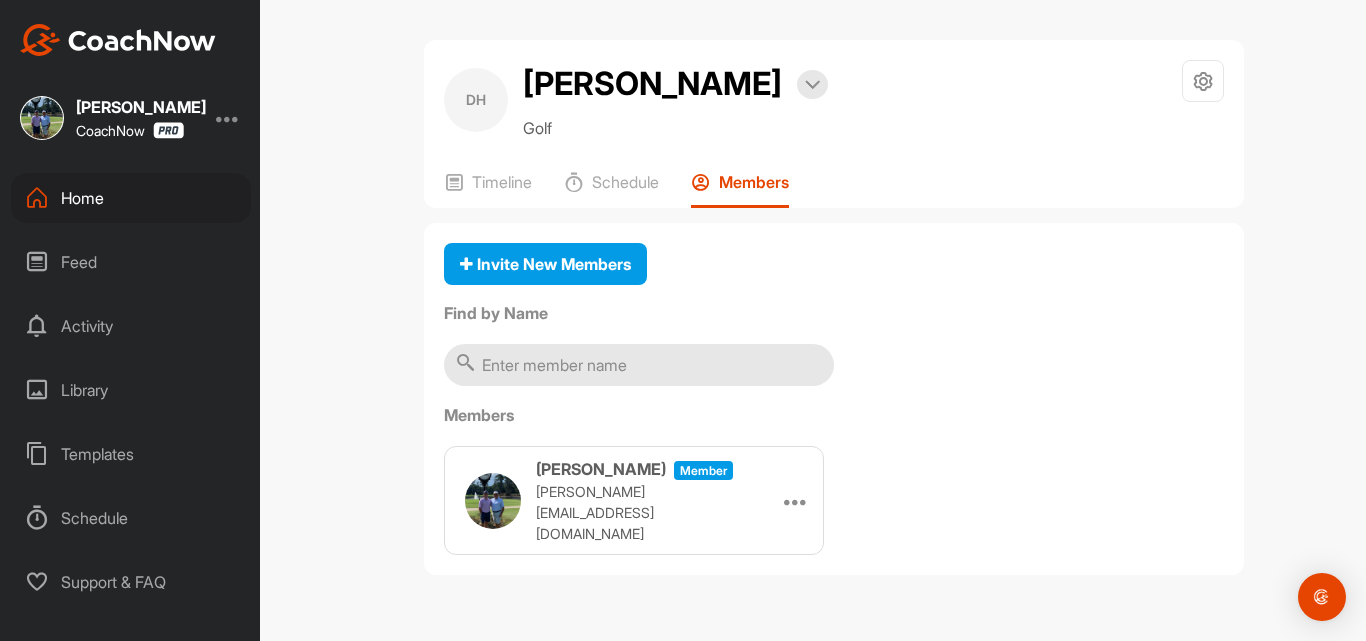 scroll, scrollTop: 0, scrollLeft: 0, axis: both 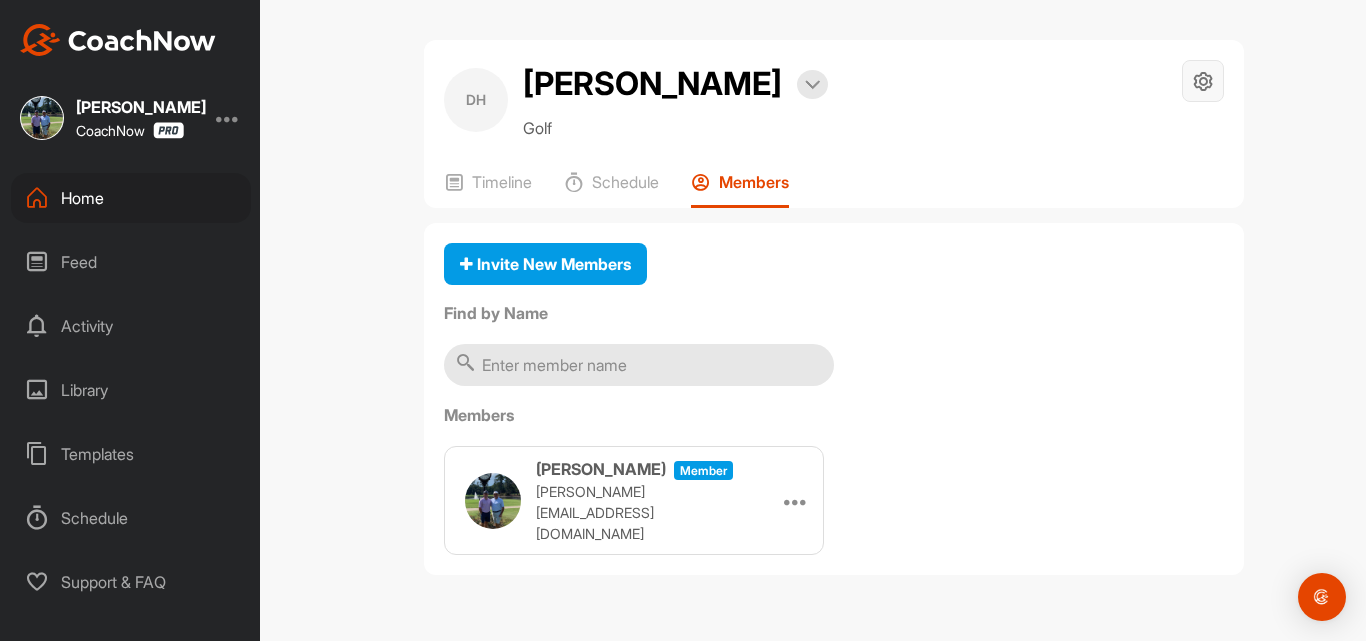 click at bounding box center [1203, 81] 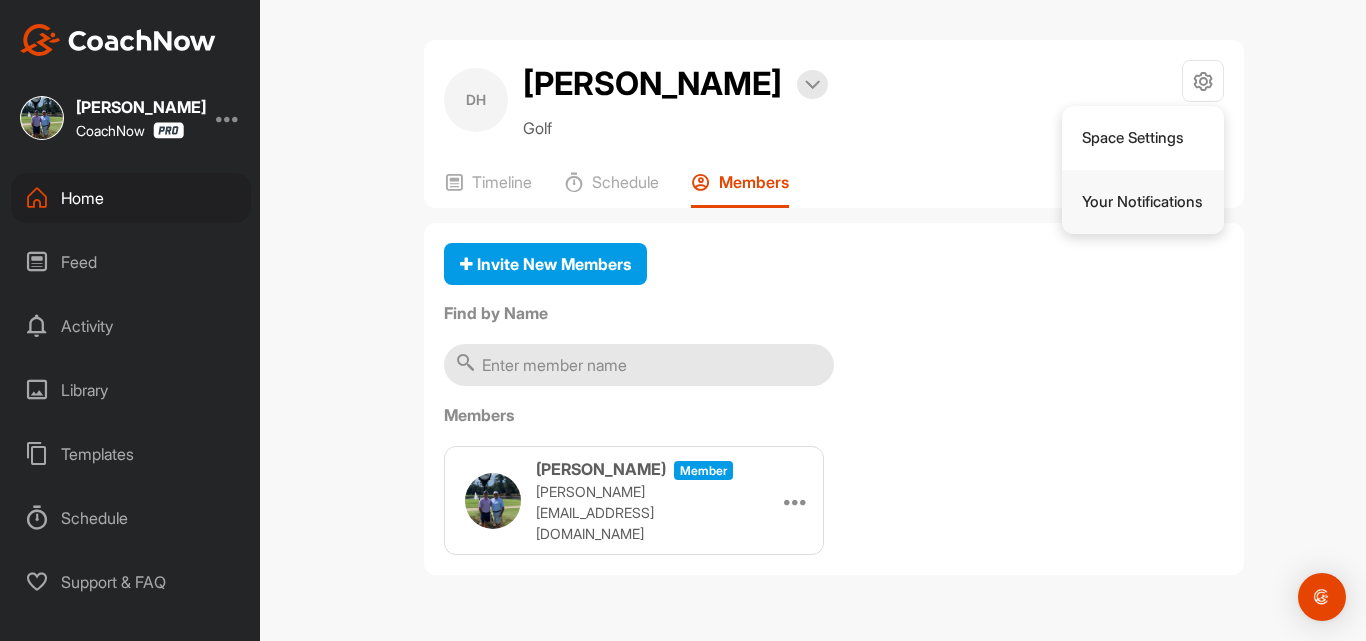 click on "Your Notifications" at bounding box center [1143, 202] 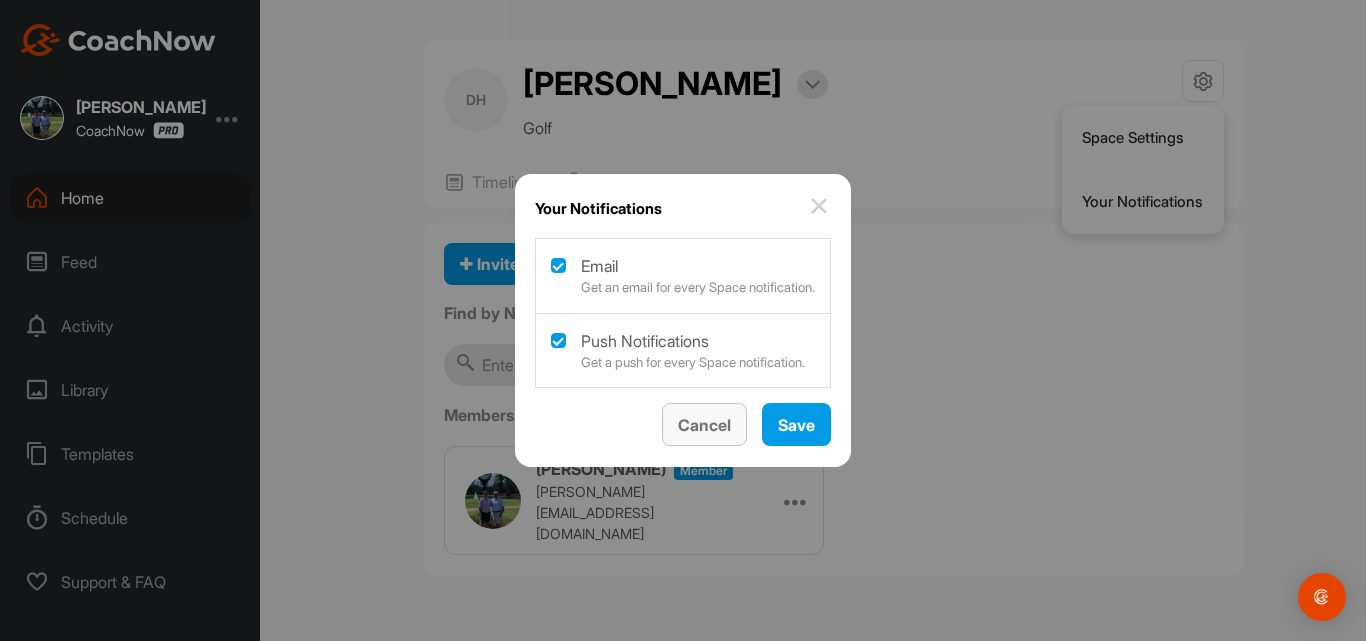 click on "Cancel" at bounding box center [704, 425] 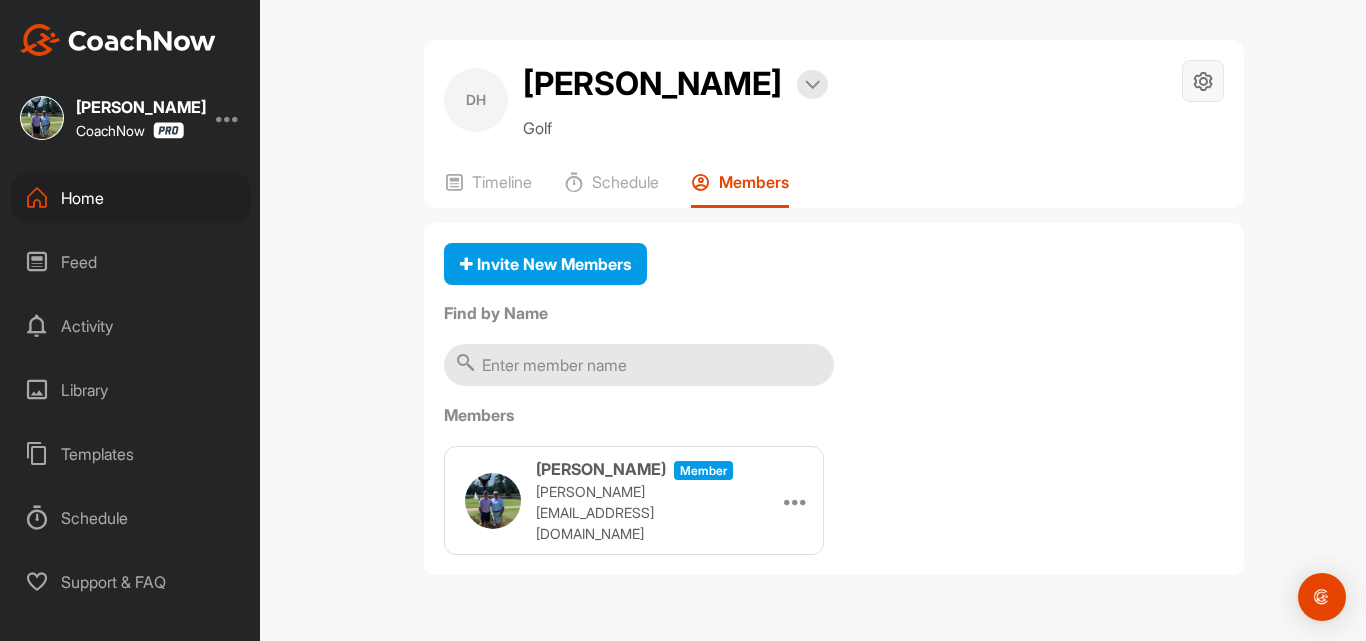click at bounding box center (1203, 81) 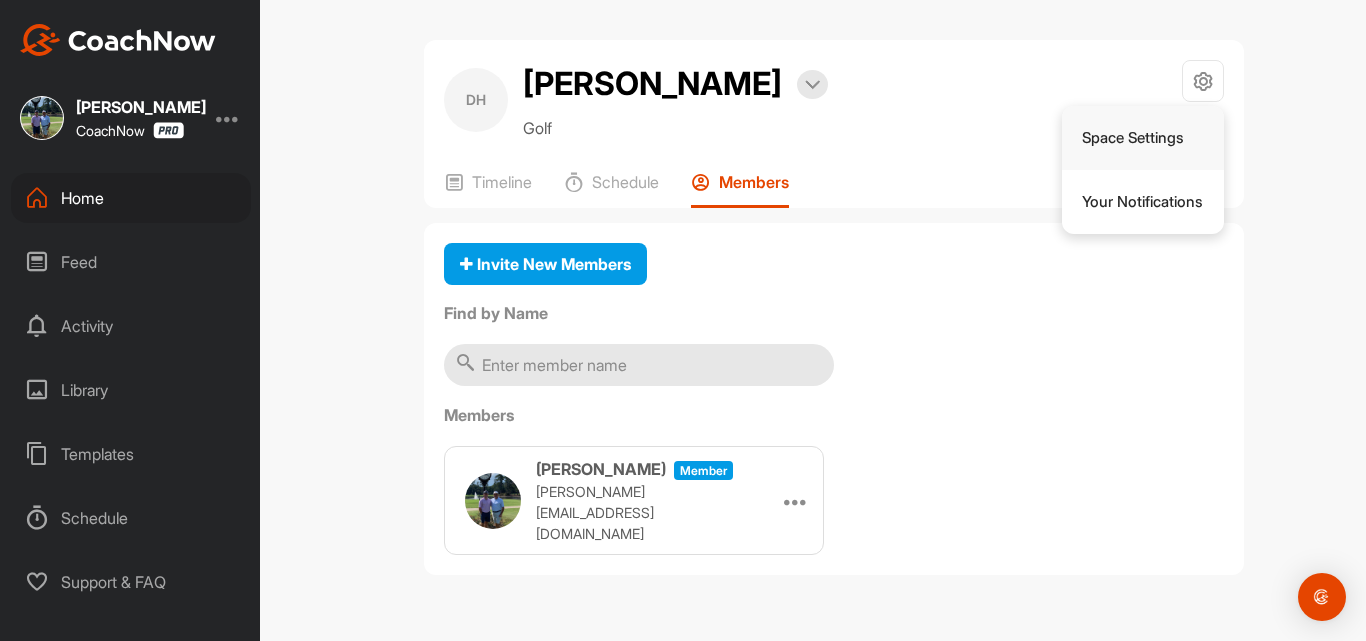 click on "Space Settings" at bounding box center [1143, 138] 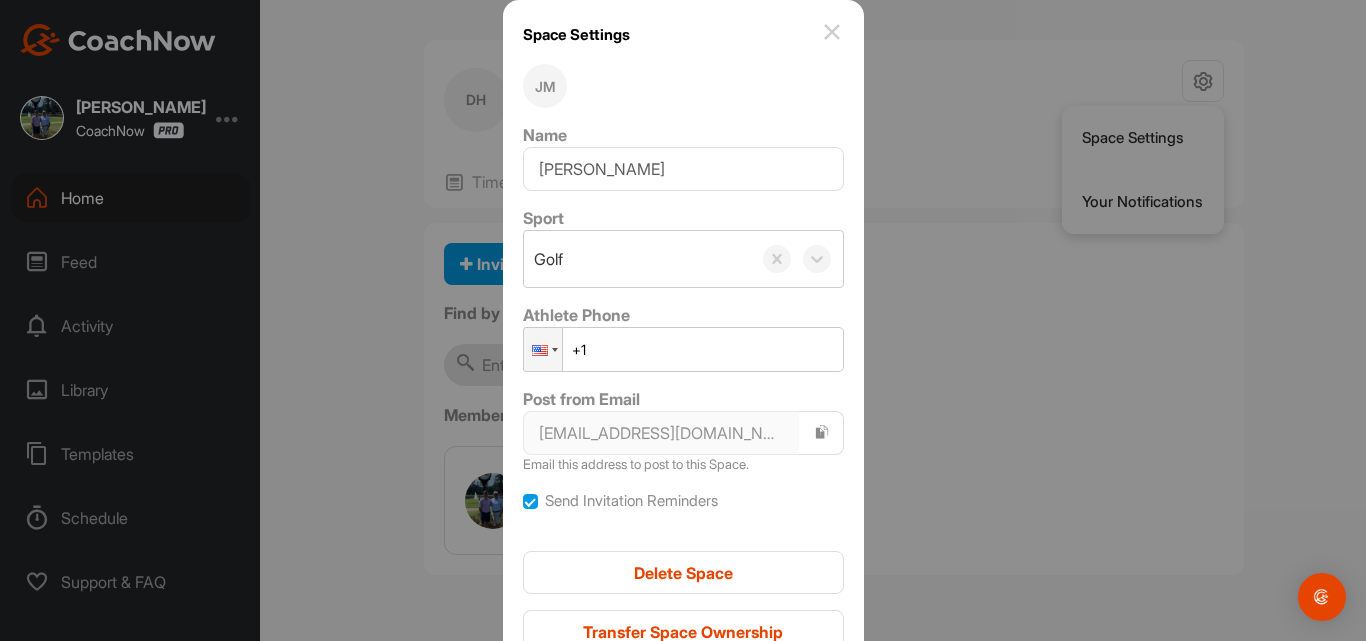 click on "+1" at bounding box center (683, 349) 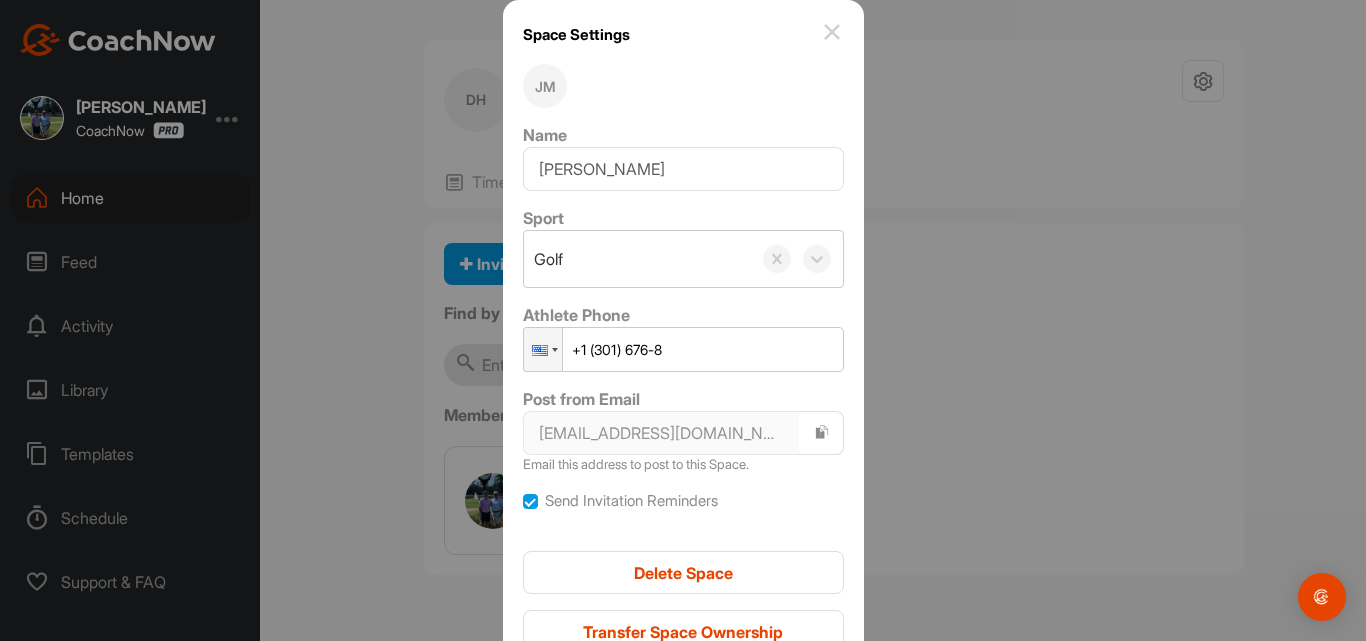 click on "+1 (301) 676-8" at bounding box center [683, 349] 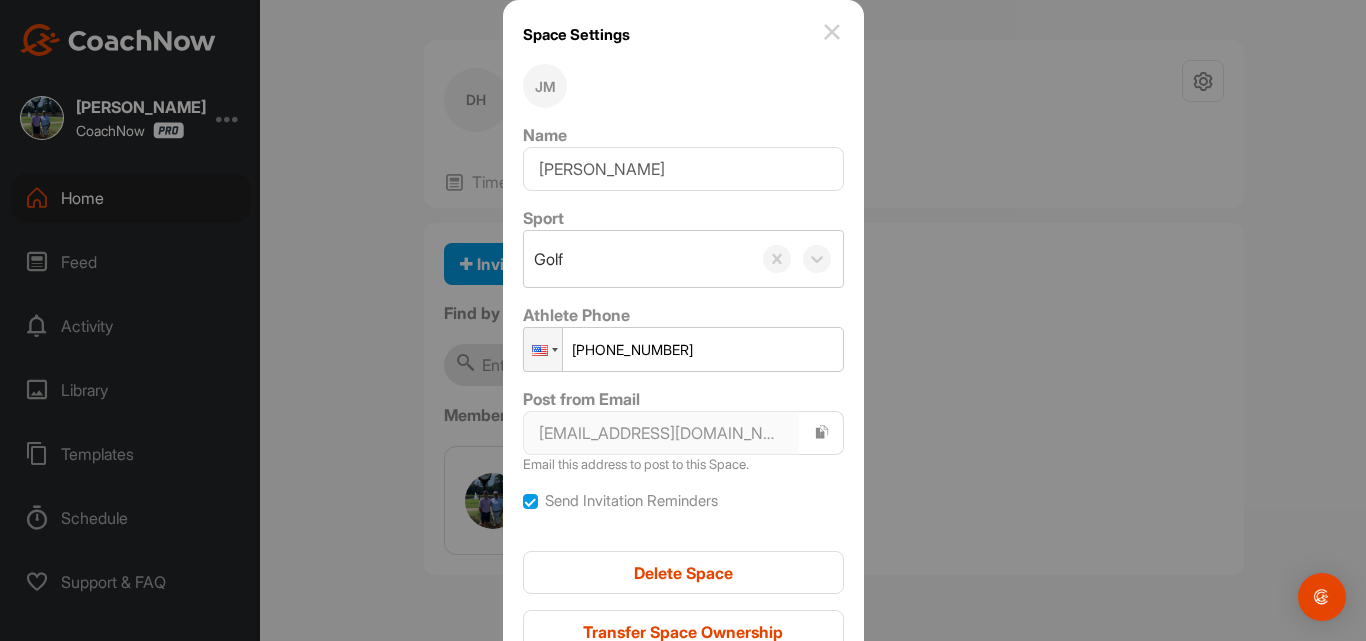 type on "[PHONE_NUMBER]" 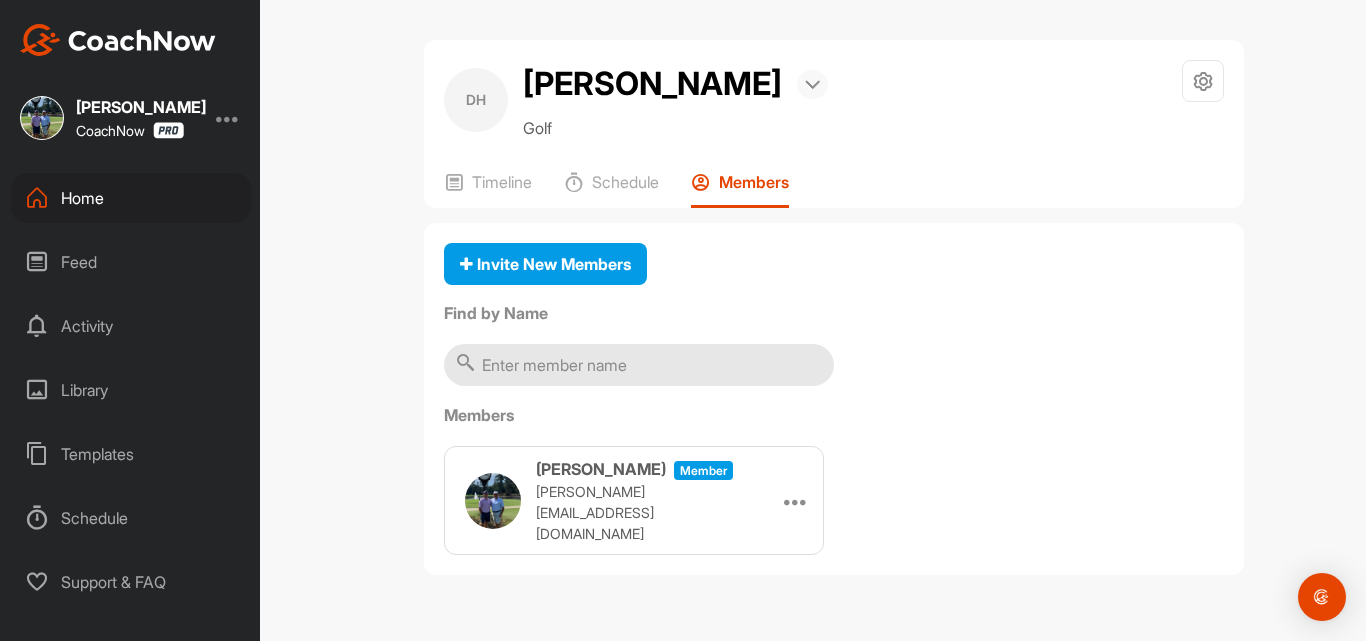 click at bounding box center (812, 85) 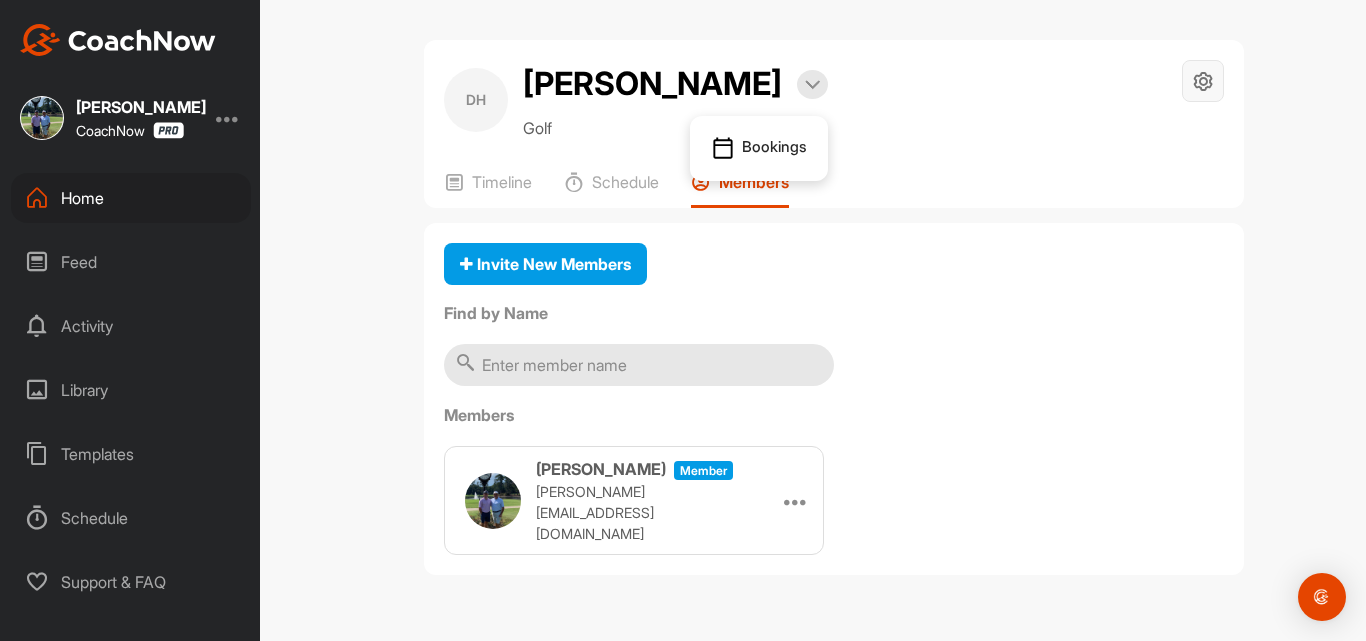 click at bounding box center [1203, 81] 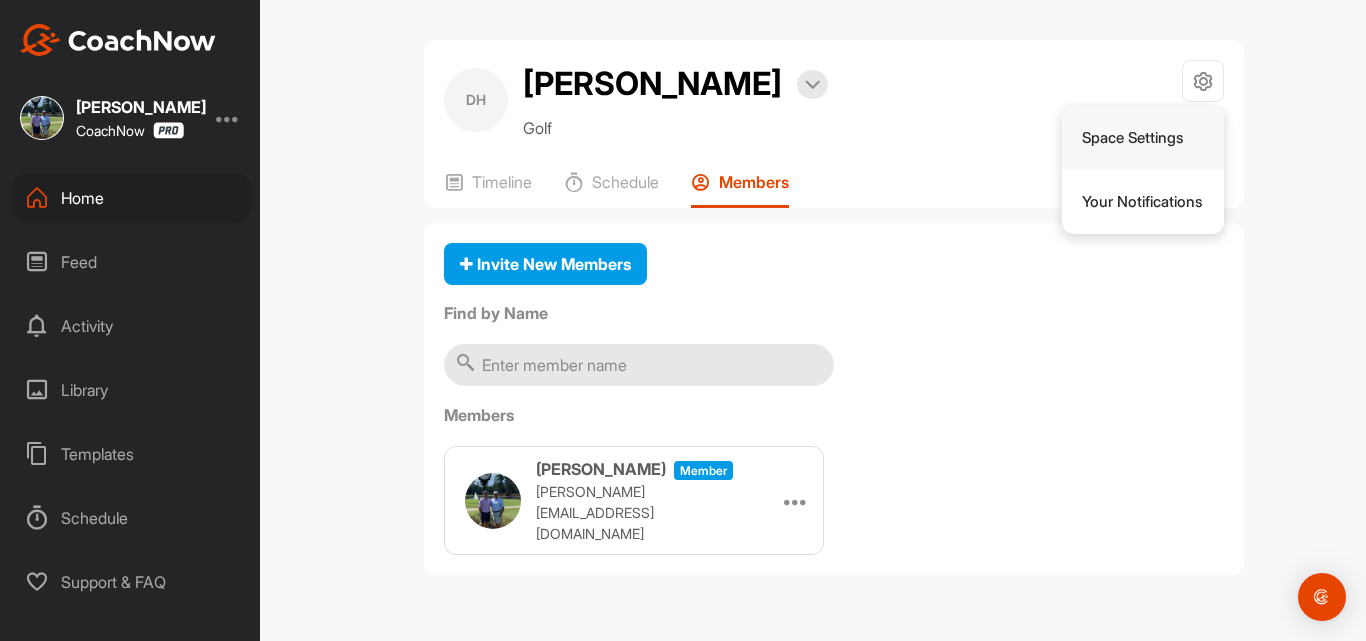 click on "Space Settings" at bounding box center (1143, 138) 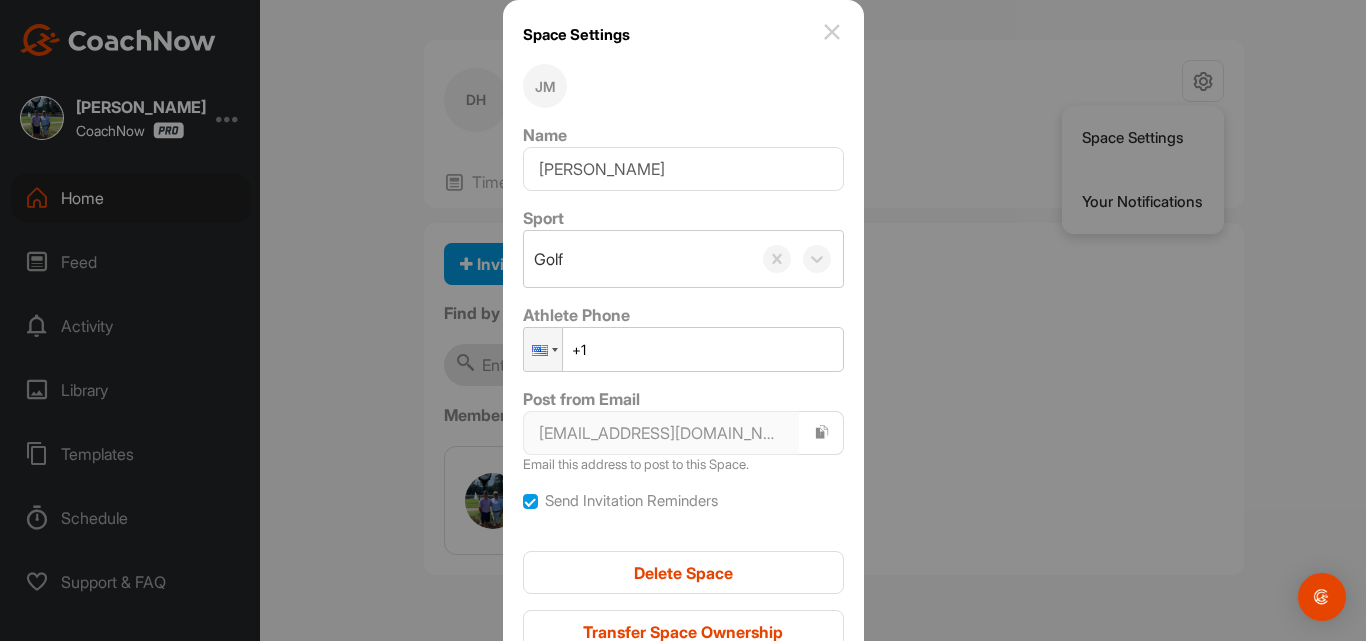 click at bounding box center (683, 320) 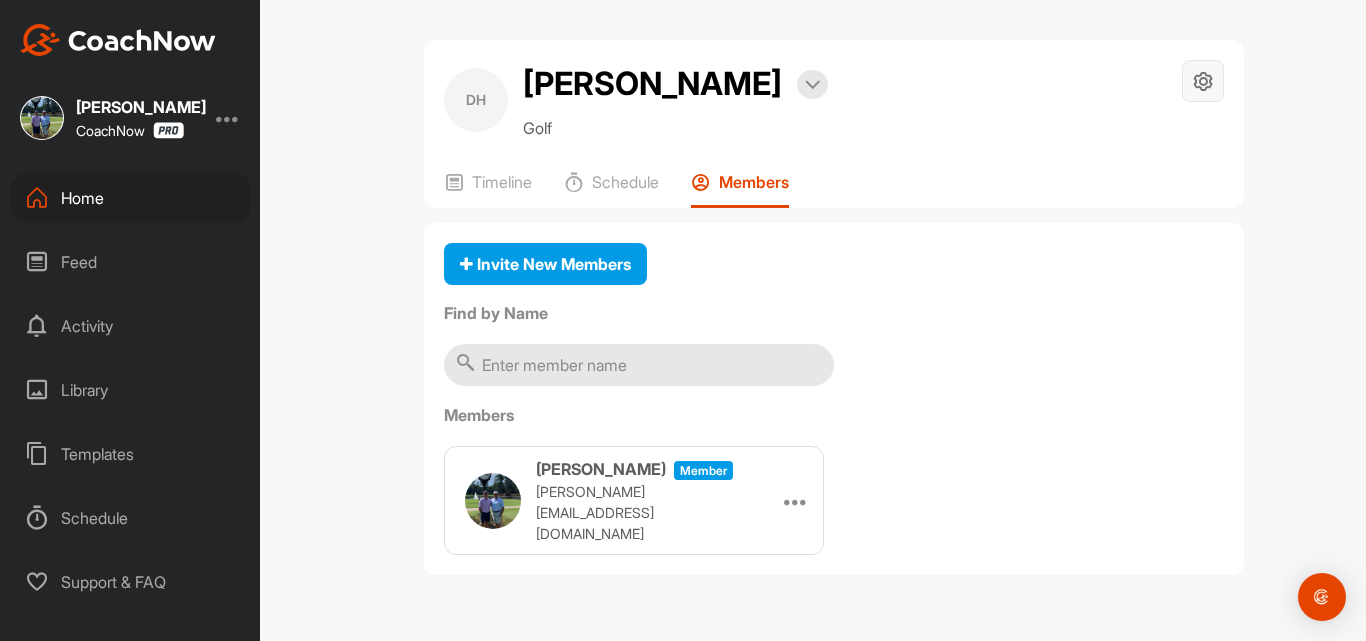 click at bounding box center (1203, 81) 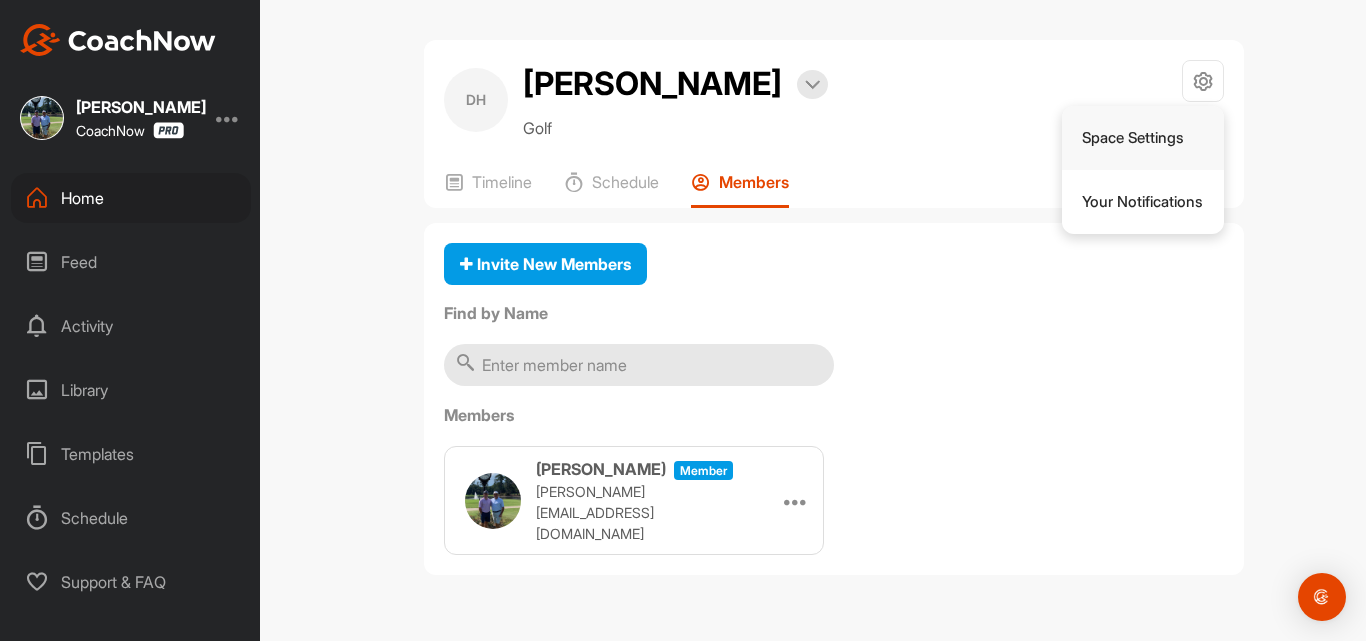 click on "Space Settings" at bounding box center (1143, 138) 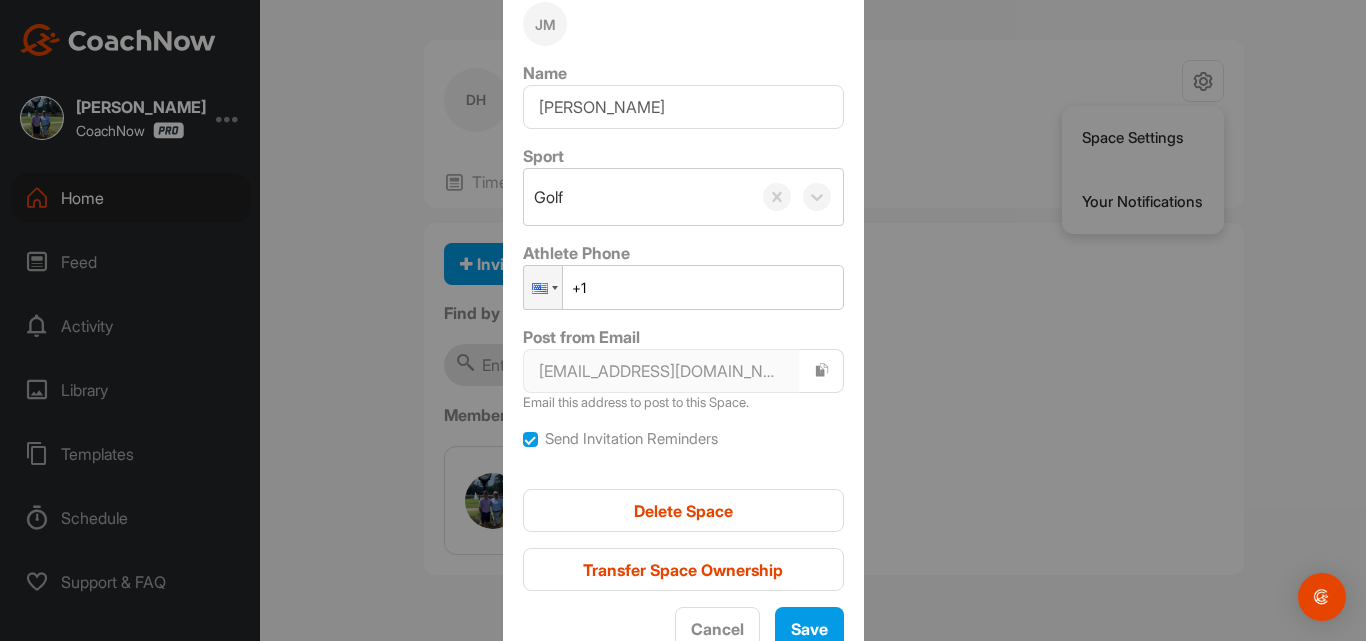 scroll, scrollTop: 92, scrollLeft: 0, axis: vertical 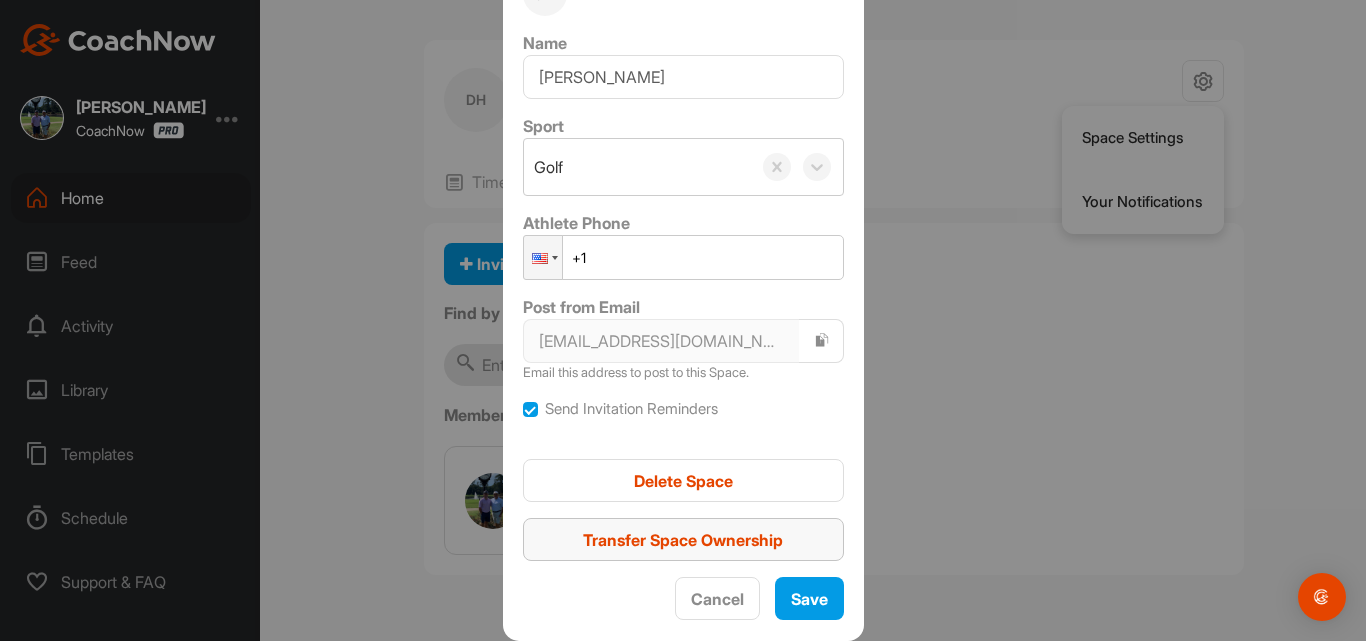 click on "Transfer Space Ownership" at bounding box center [683, 540] 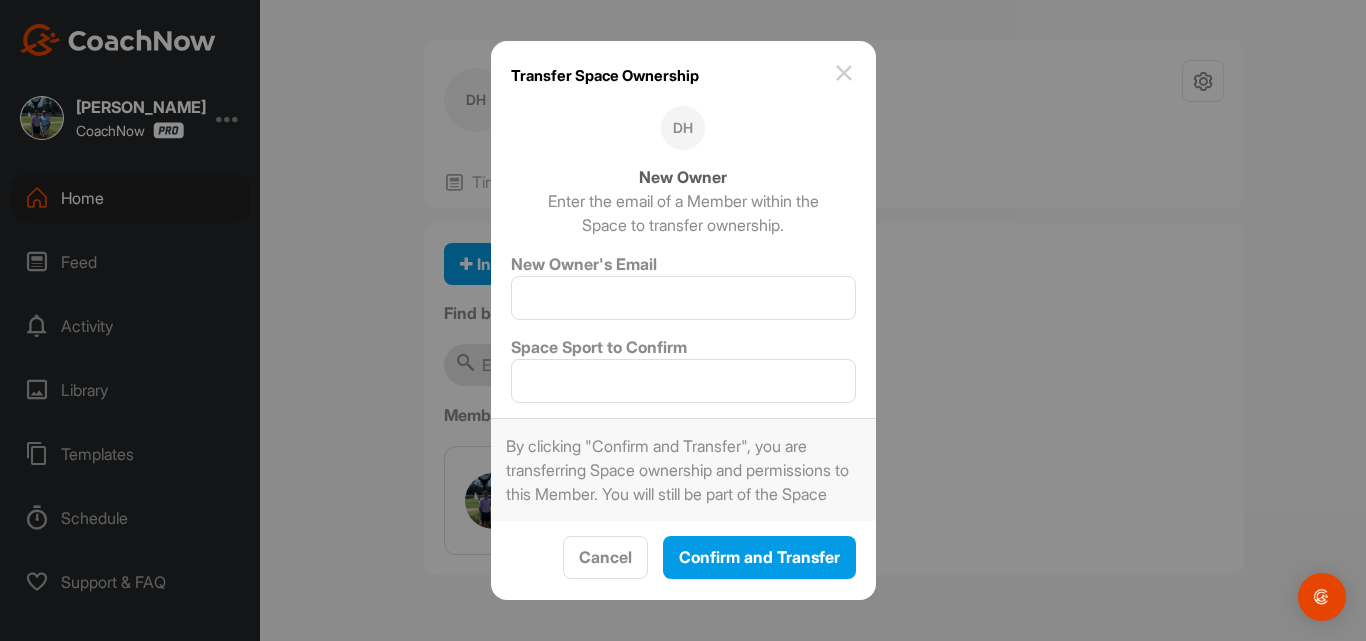 click at bounding box center (844, 73) 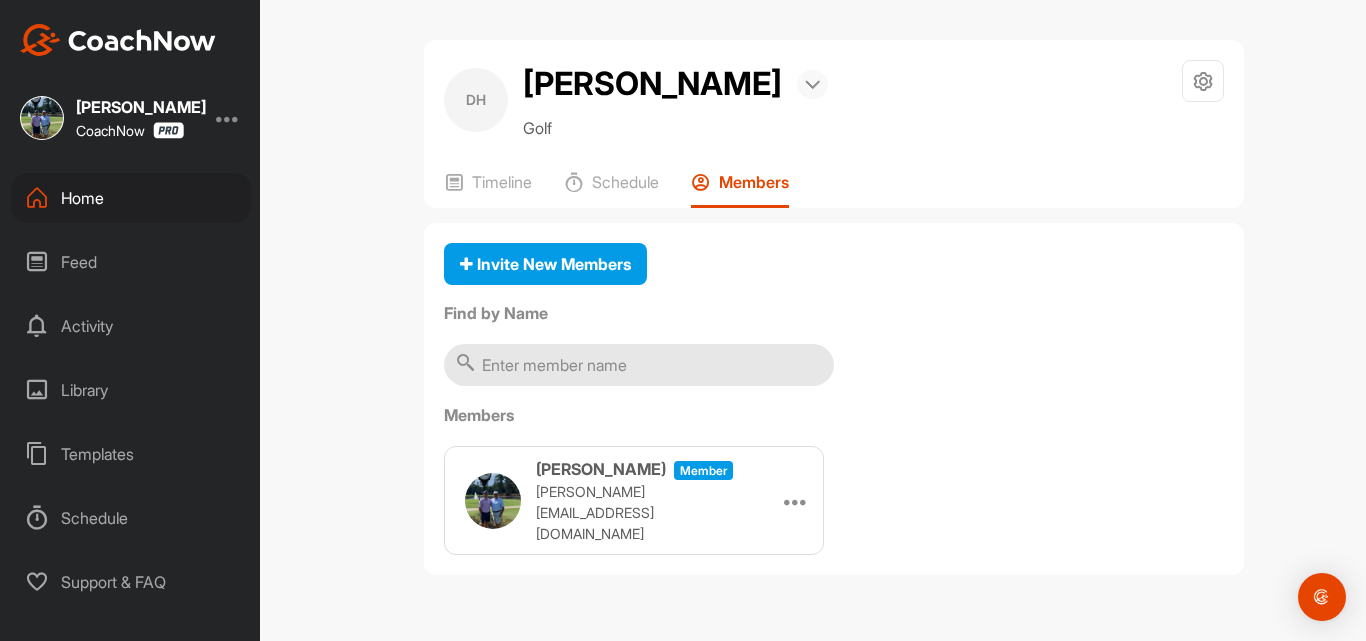 click at bounding box center [812, 85] 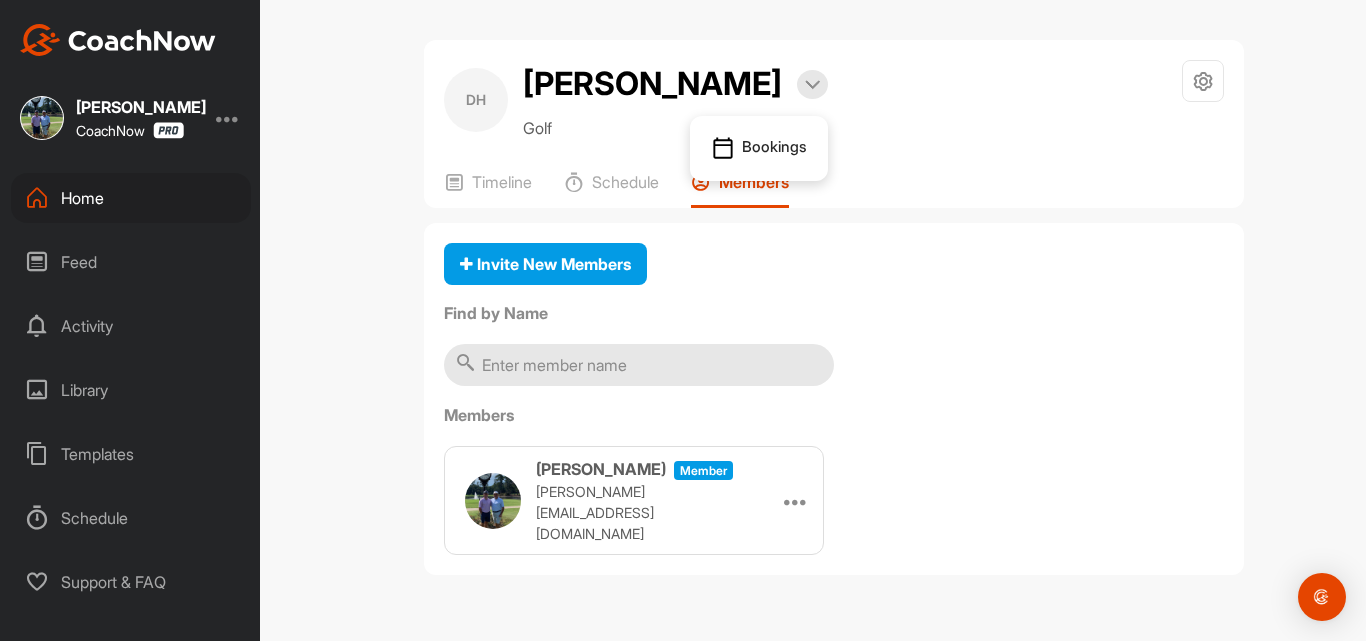 click on "DH [PERSON_NAME] Bookings Golf Space Settings Your Notifications" at bounding box center [834, 100] 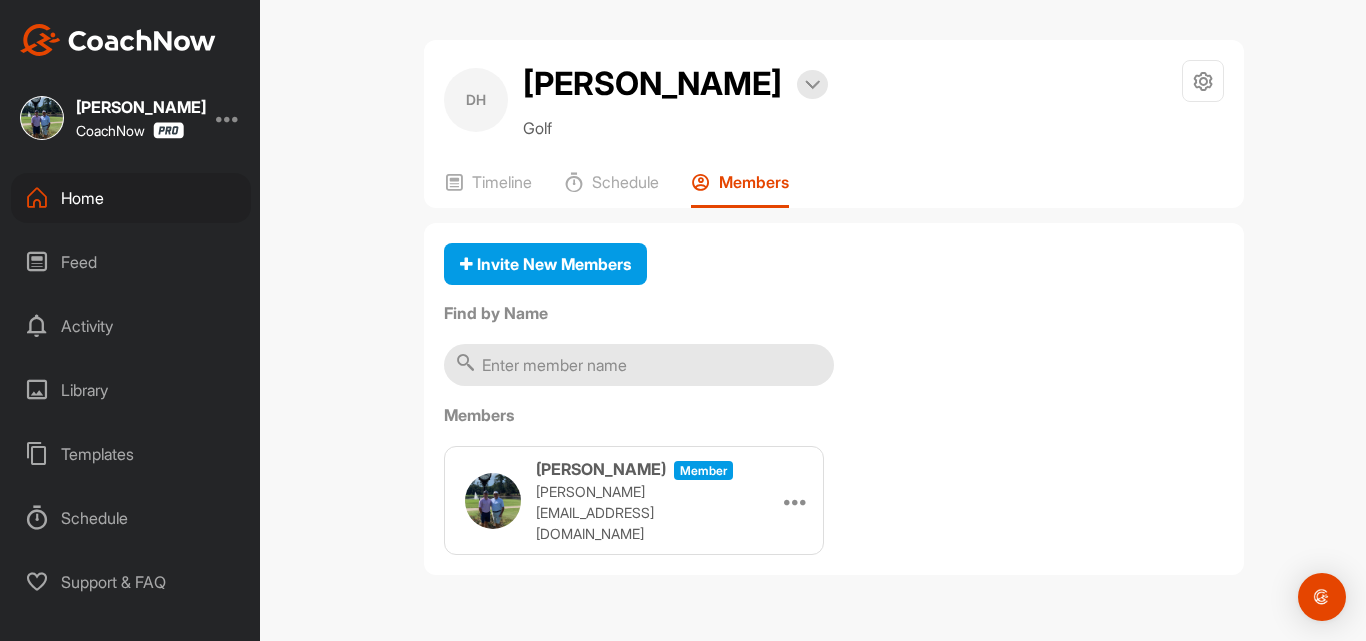 click on "Find by Name" at bounding box center (834, 313) 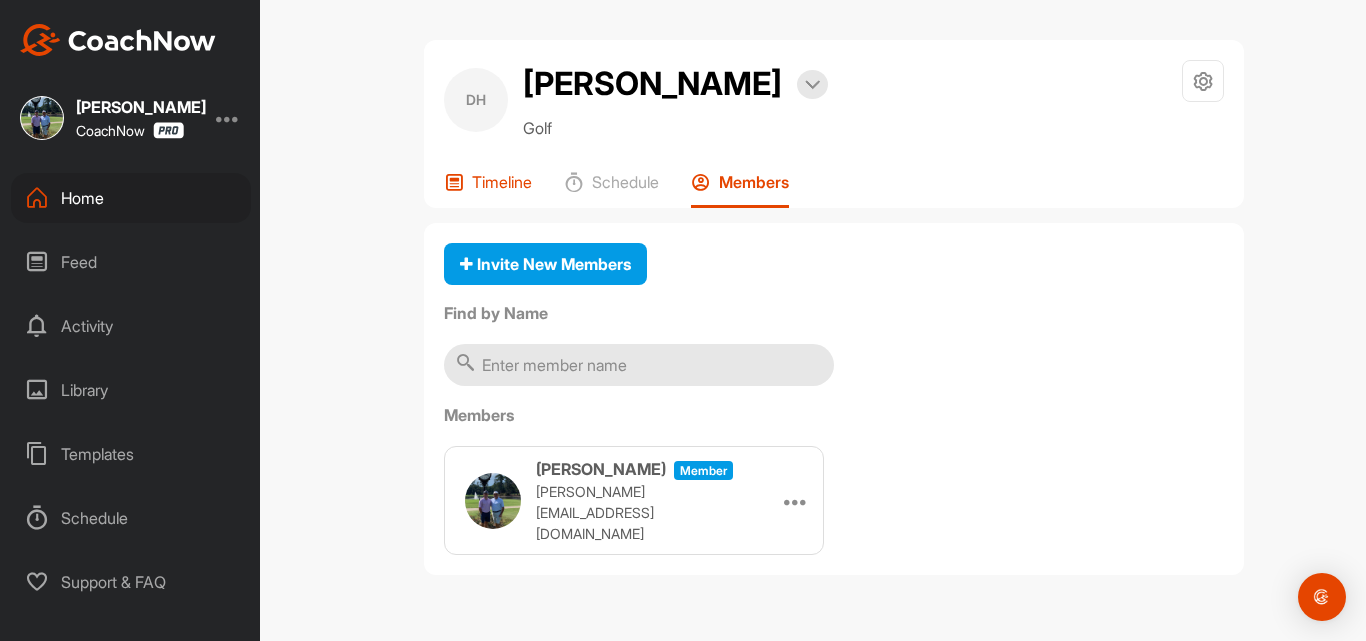 click on "Timeline" at bounding box center (502, 182) 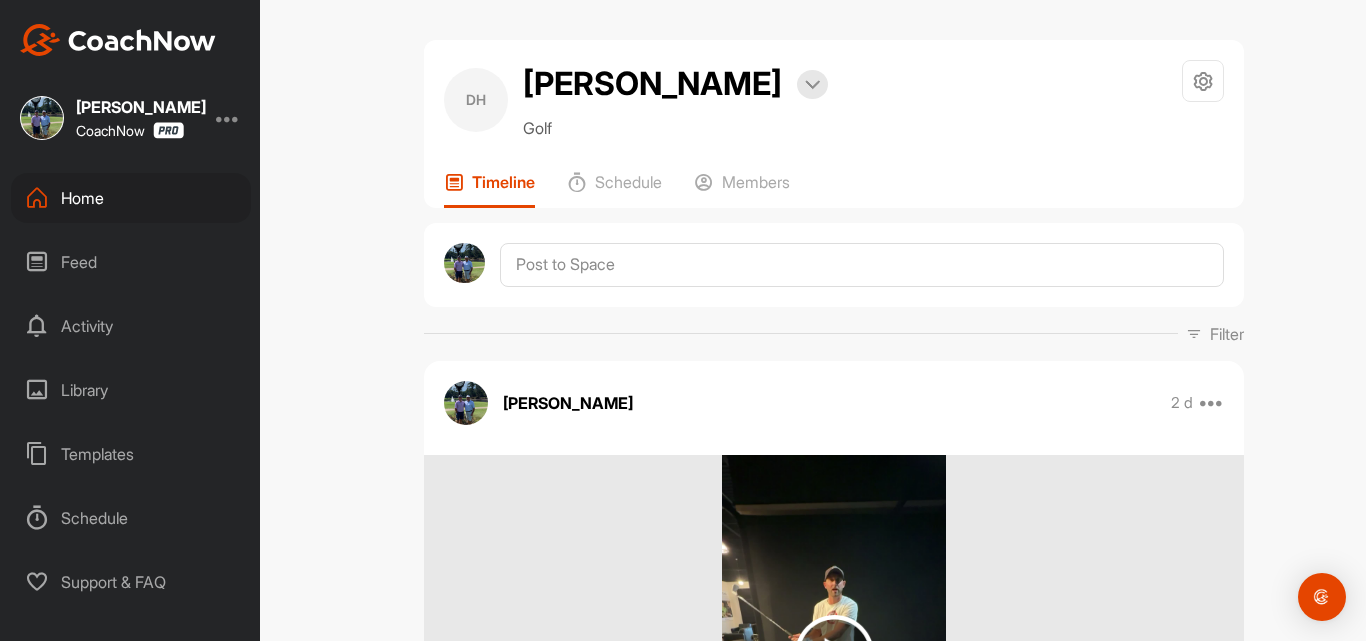 scroll, scrollTop: 0, scrollLeft: 0, axis: both 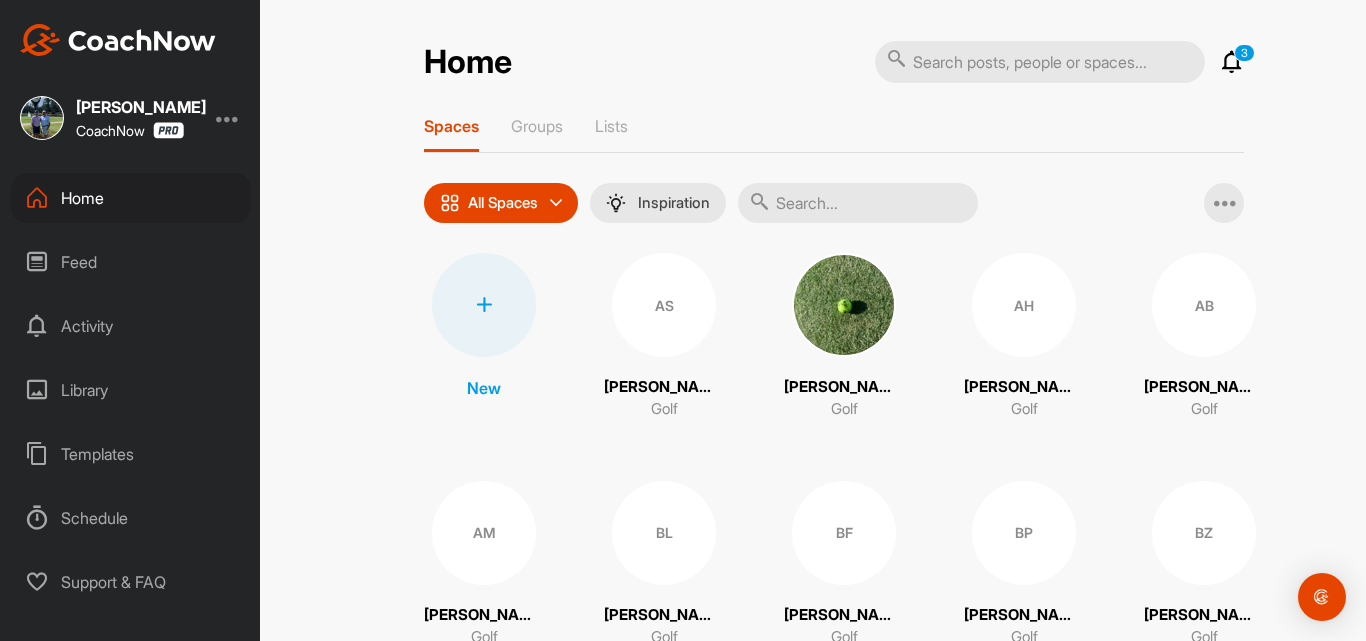 click at bounding box center (484, 305) 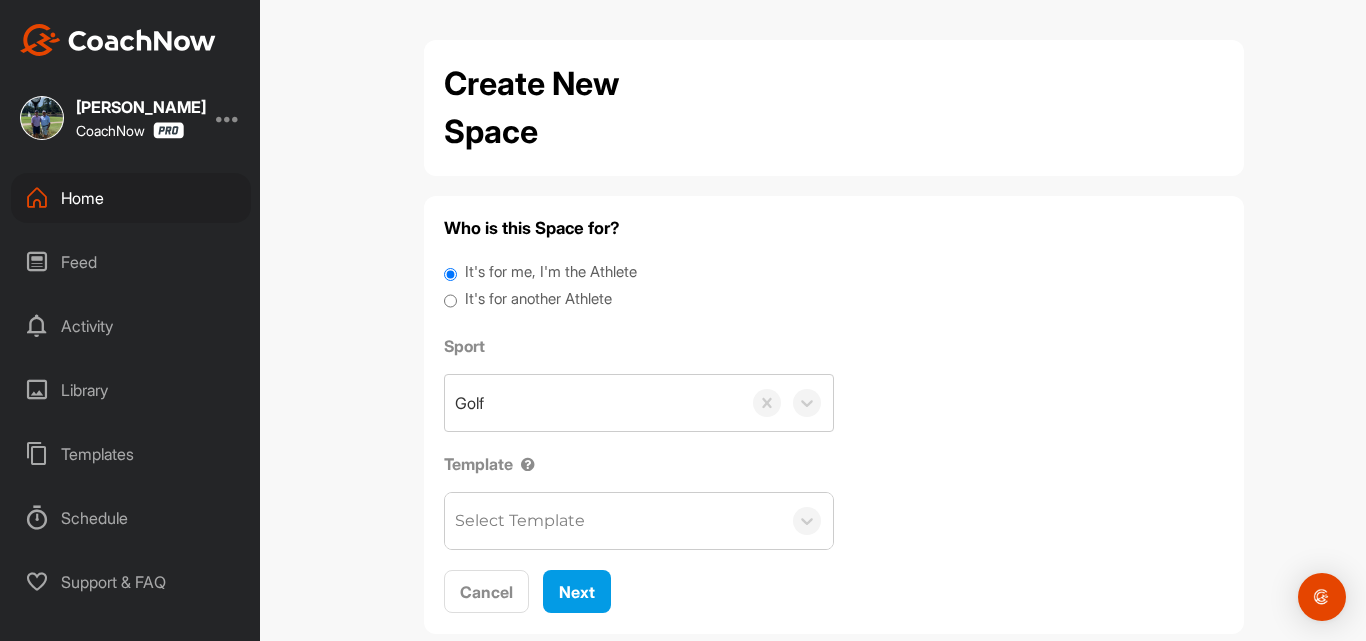 scroll, scrollTop: 0, scrollLeft: 0, axis: both 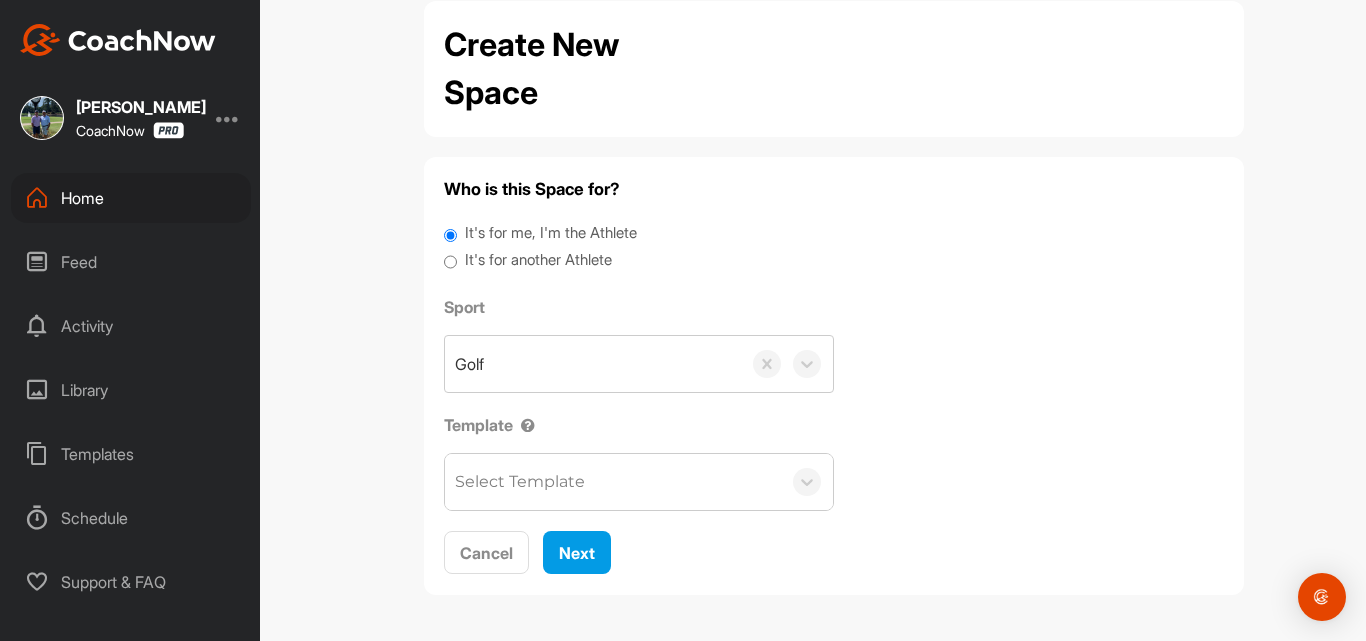 click on "It's for another Athlete" at bounding box center [450, 262] 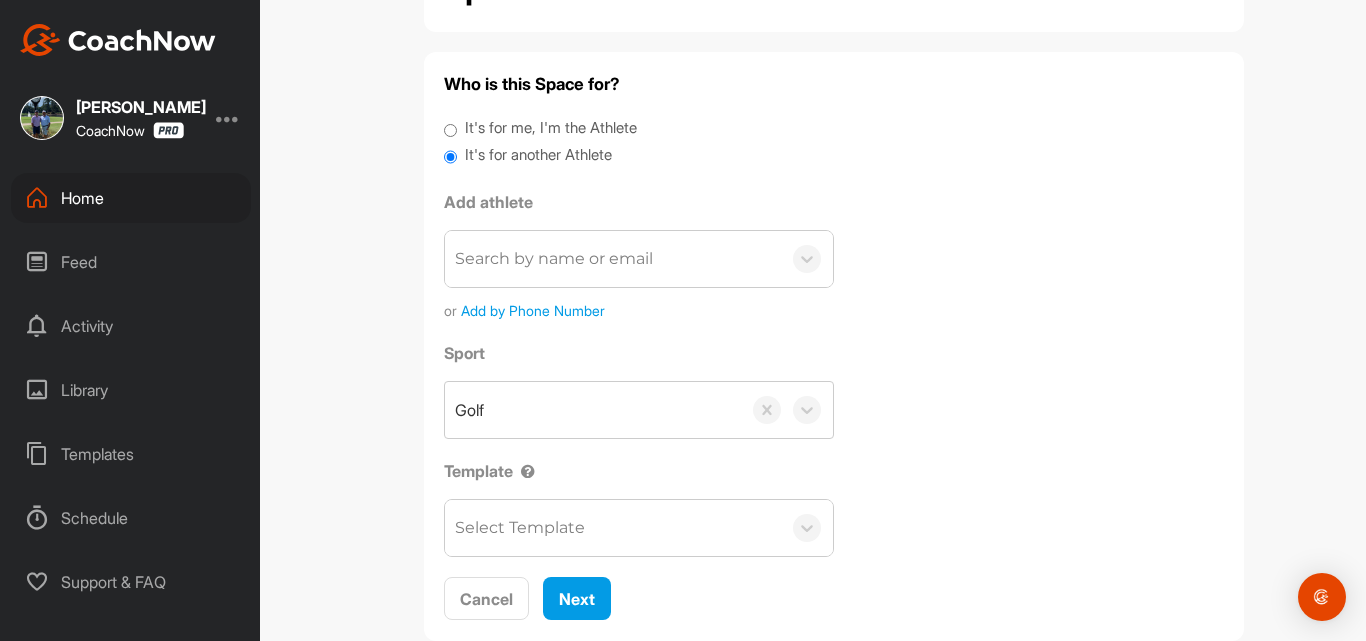 scroll, scrollTop: 145, scrollLeft: 0, axis: vertical 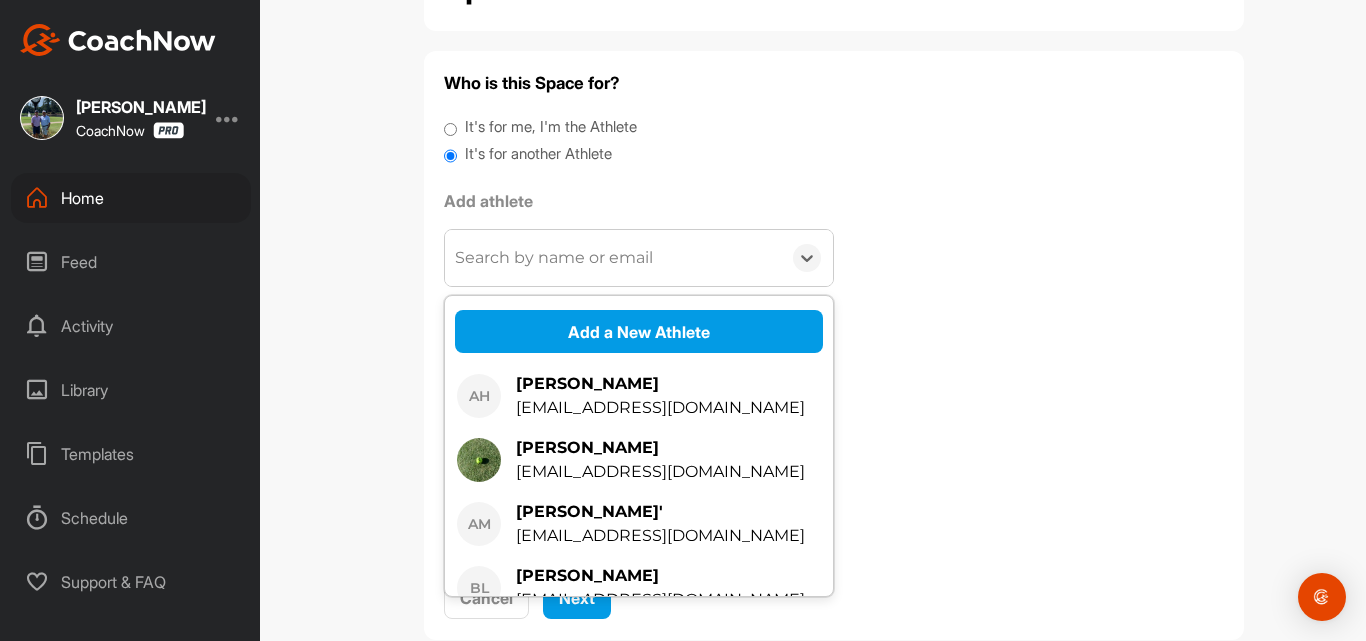 click on "Search by name or email" at bounding box center [554, 258] 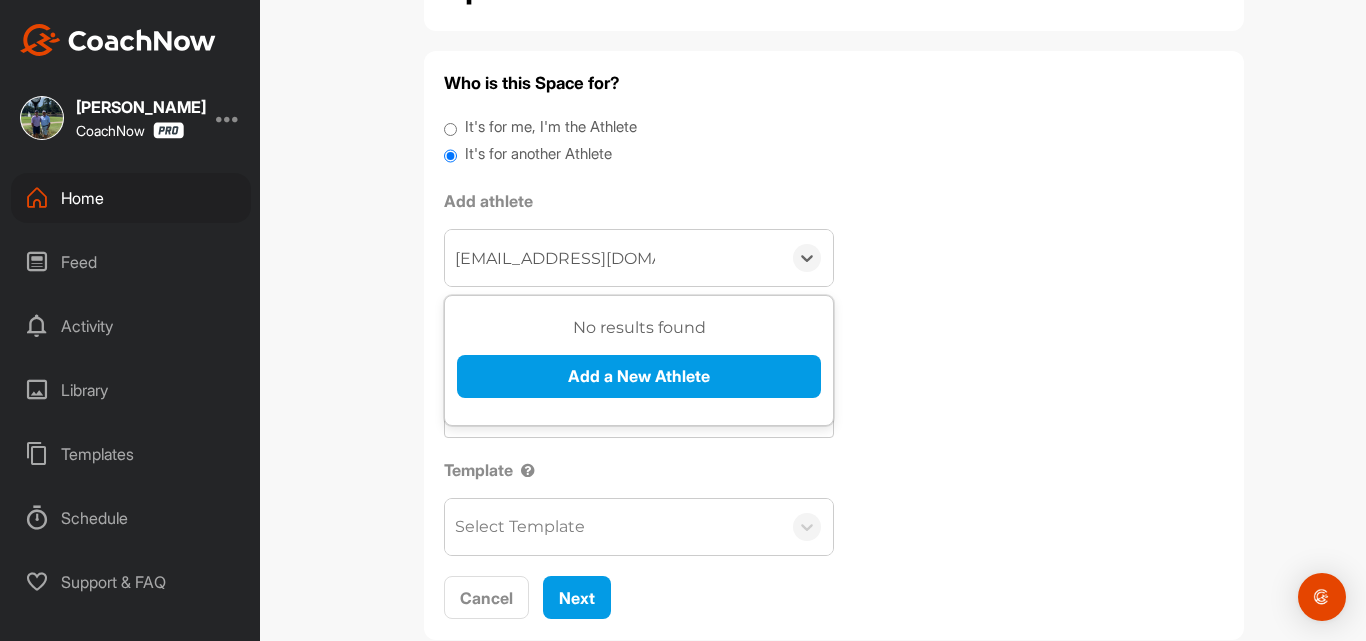scroll, scrollTop: 190, scrollLeft: 0, axis: vertical 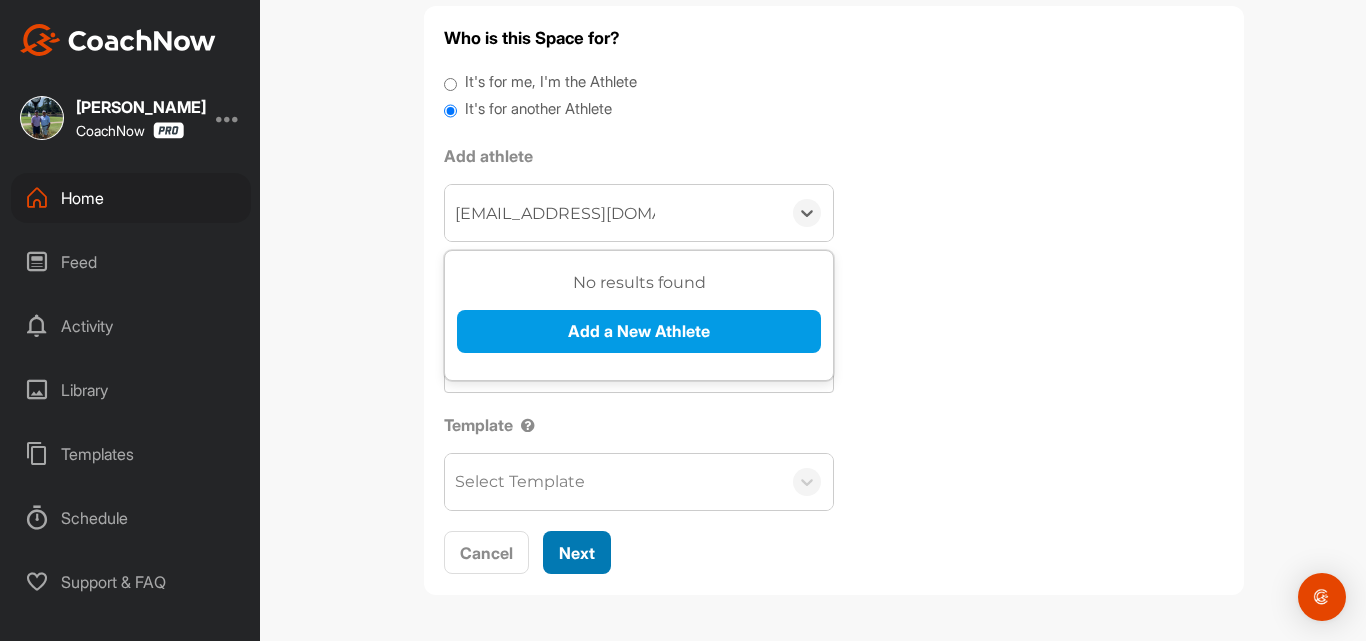 type on "[EMAIL_ADDRESS][DOMAIN_NAME]" 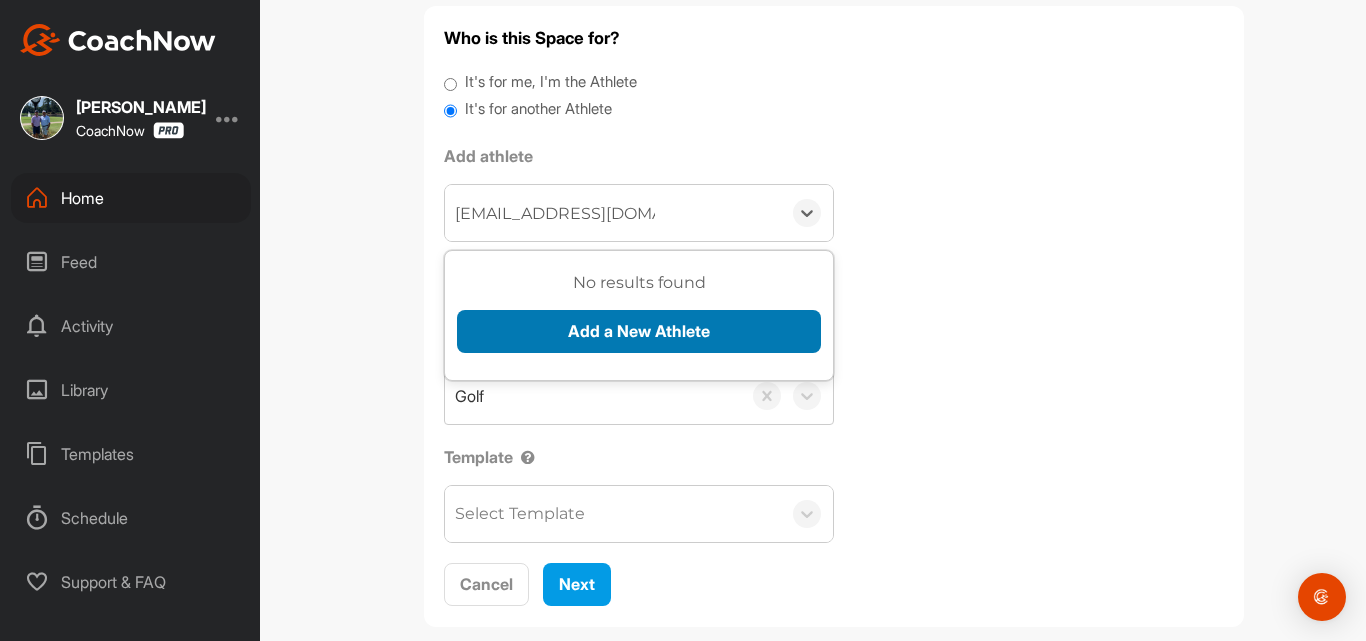 click on "Add a New Athlete" at bounding box center (639, 331) 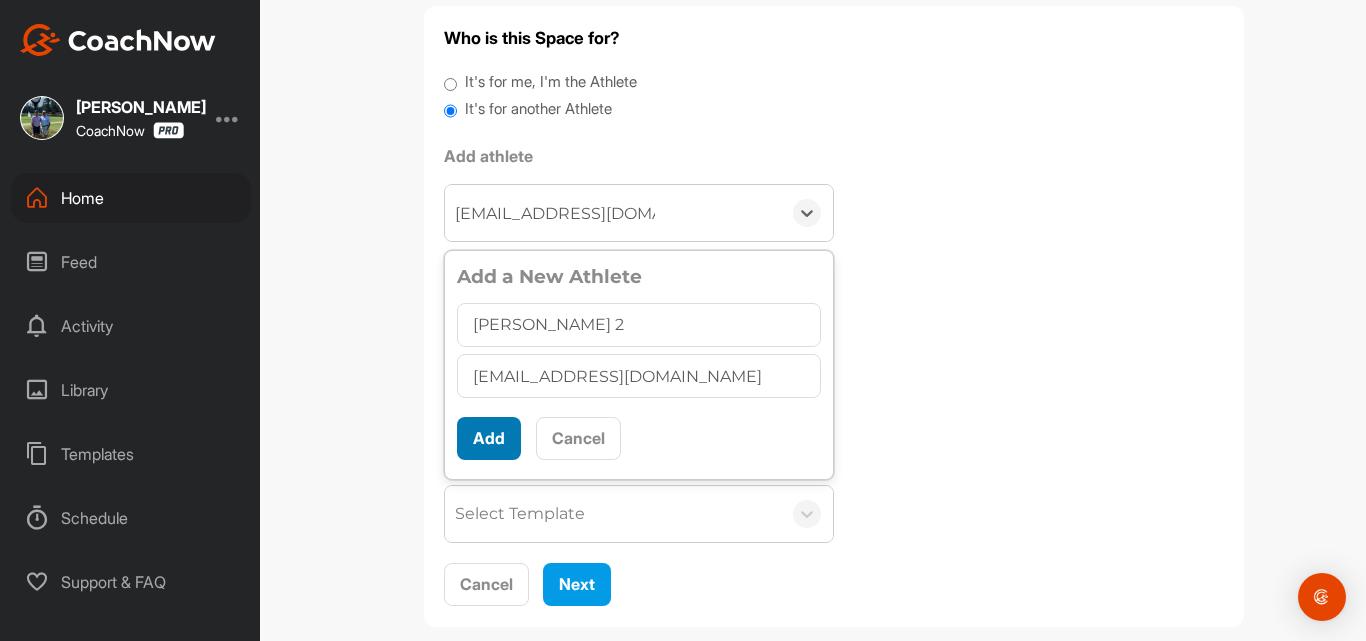 type on "[PERSON_NAME] 2" 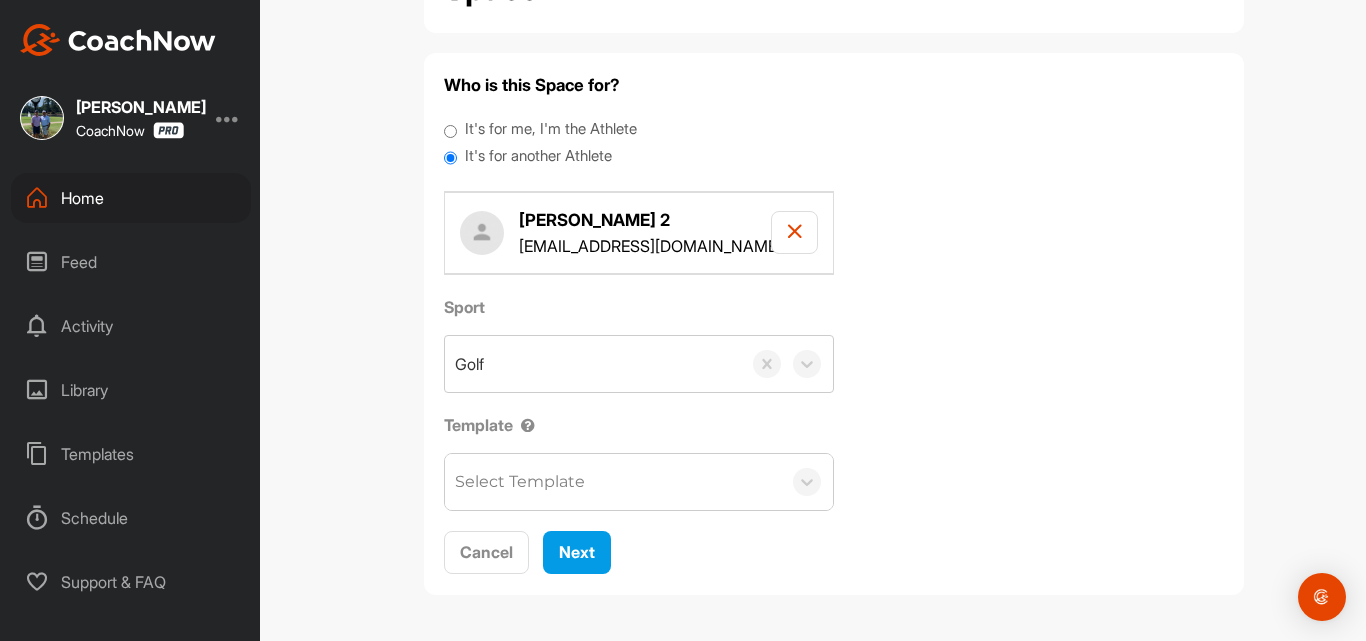 scroll, scrollTop: 143, scrollLeft: 0, axis: vertical 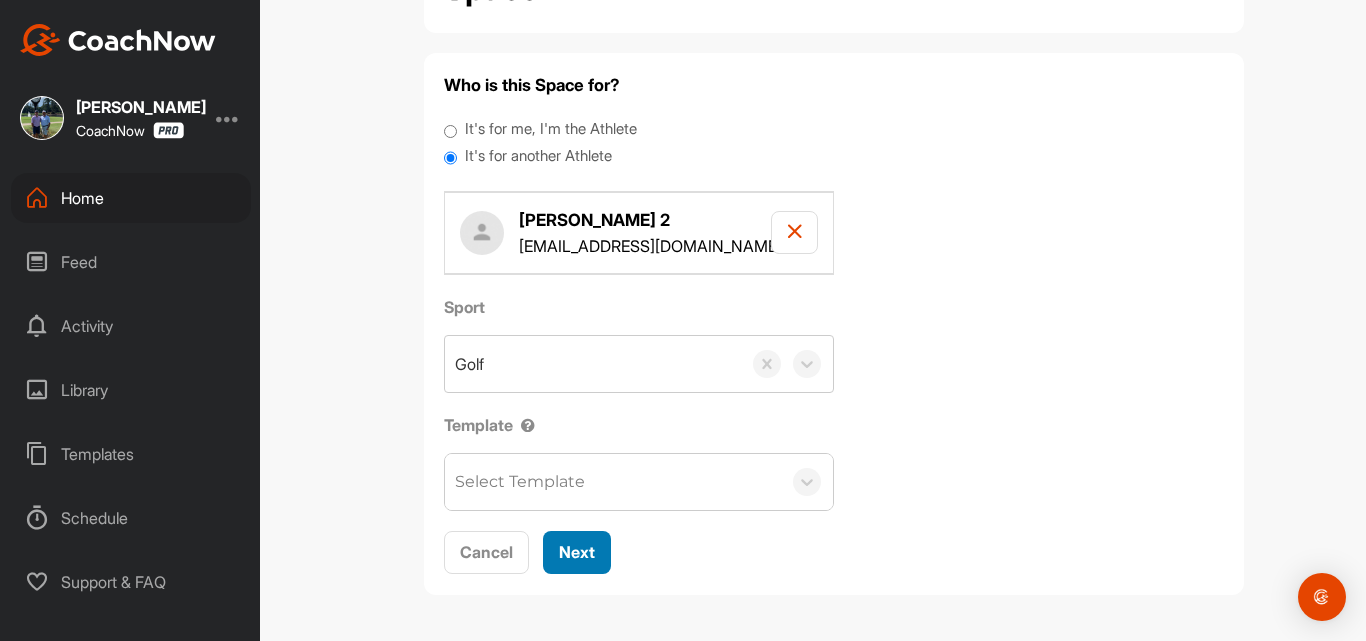click on "Next" at bounding box center (577, 552) 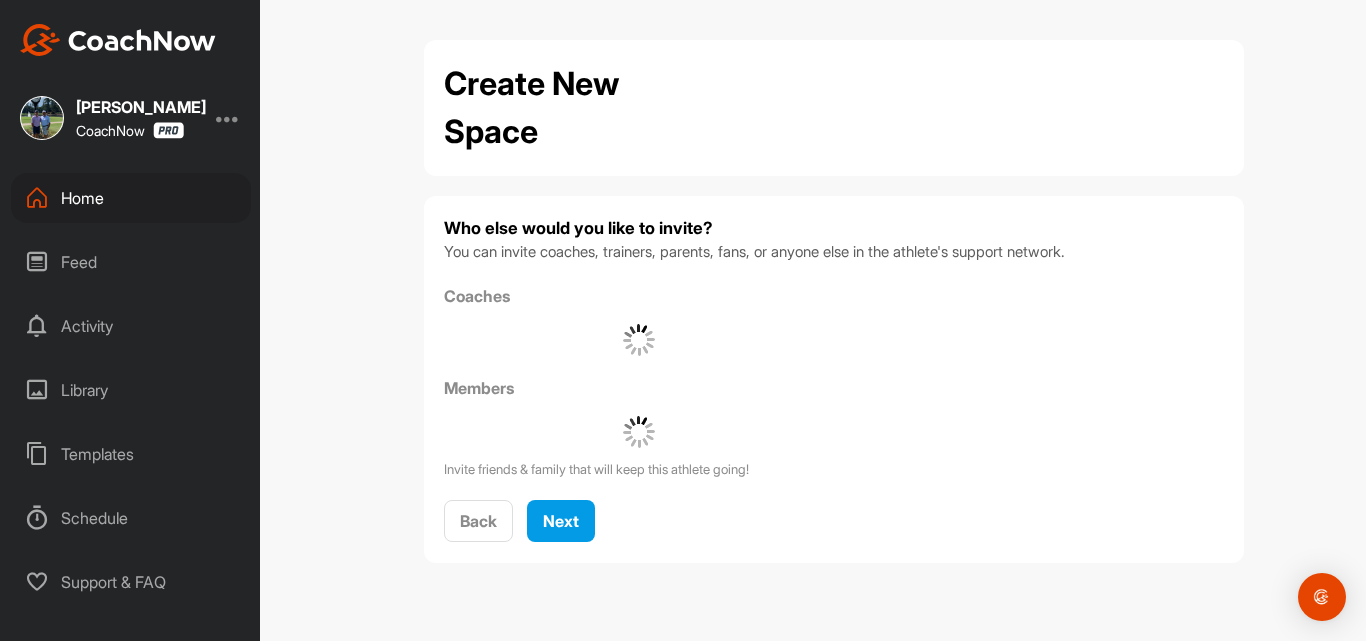 scroll, scrollTop: 0, scrollLeft: 0, axis: both 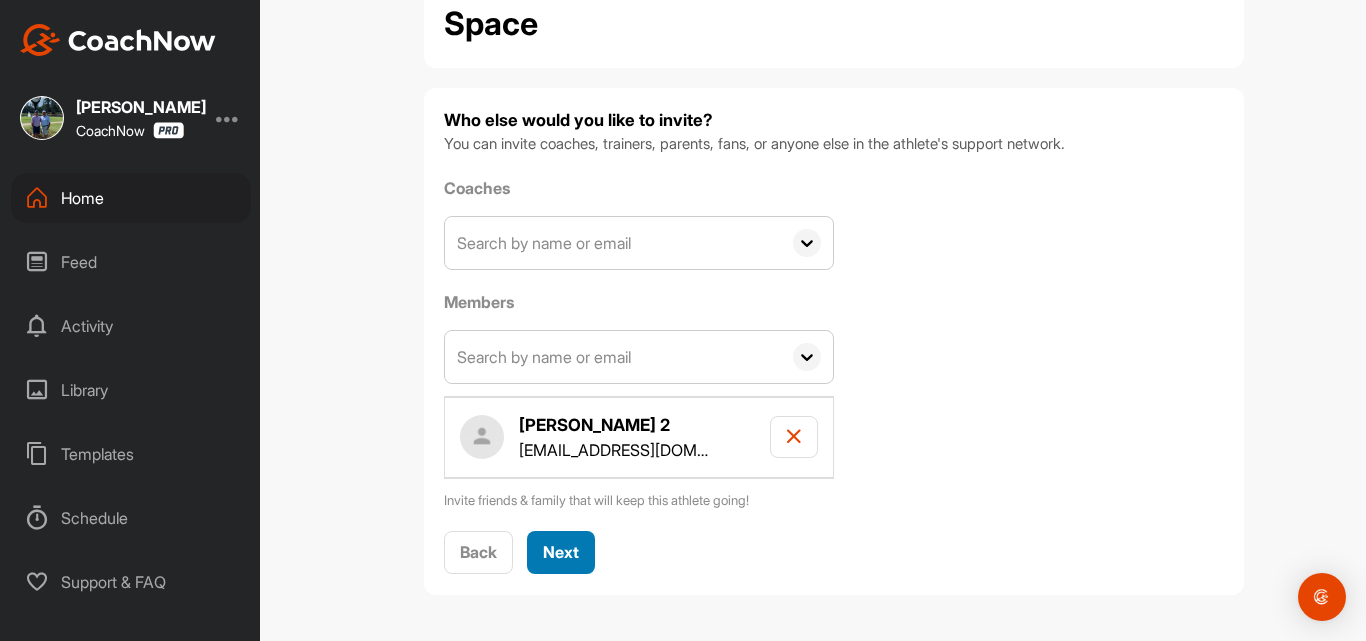 click on "Next" at bounding box center (561, 552) 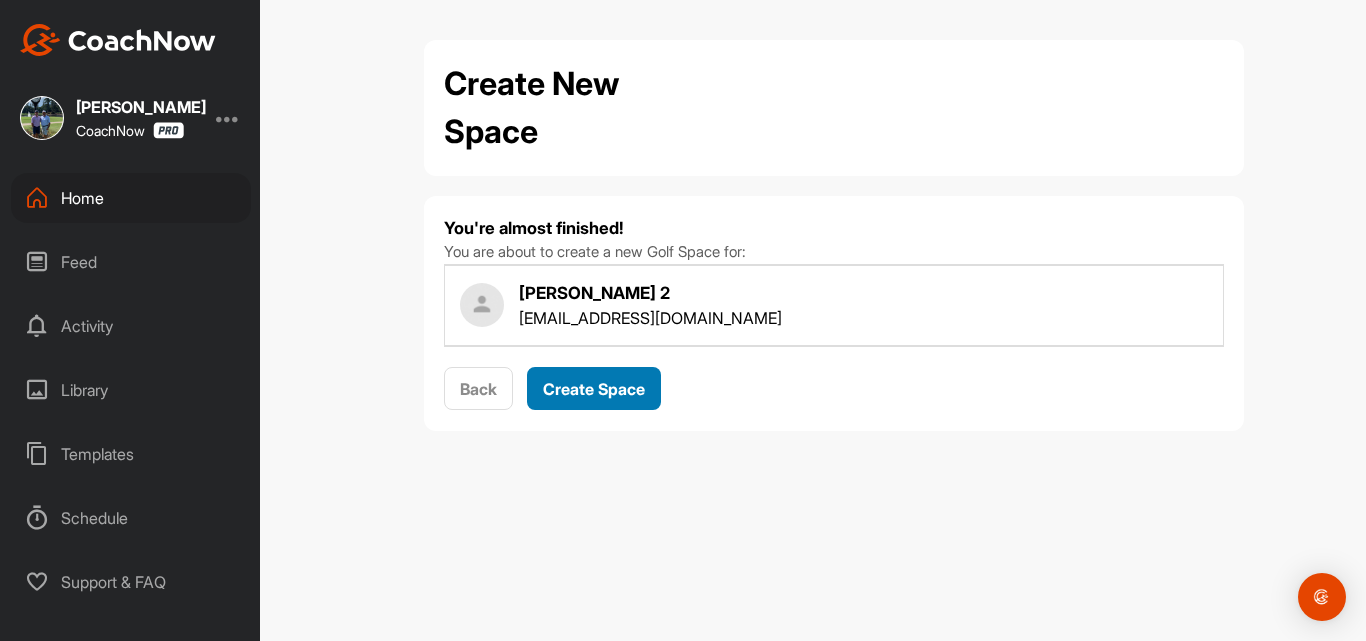 click on "Create Space" at bounding box center (594, 389) 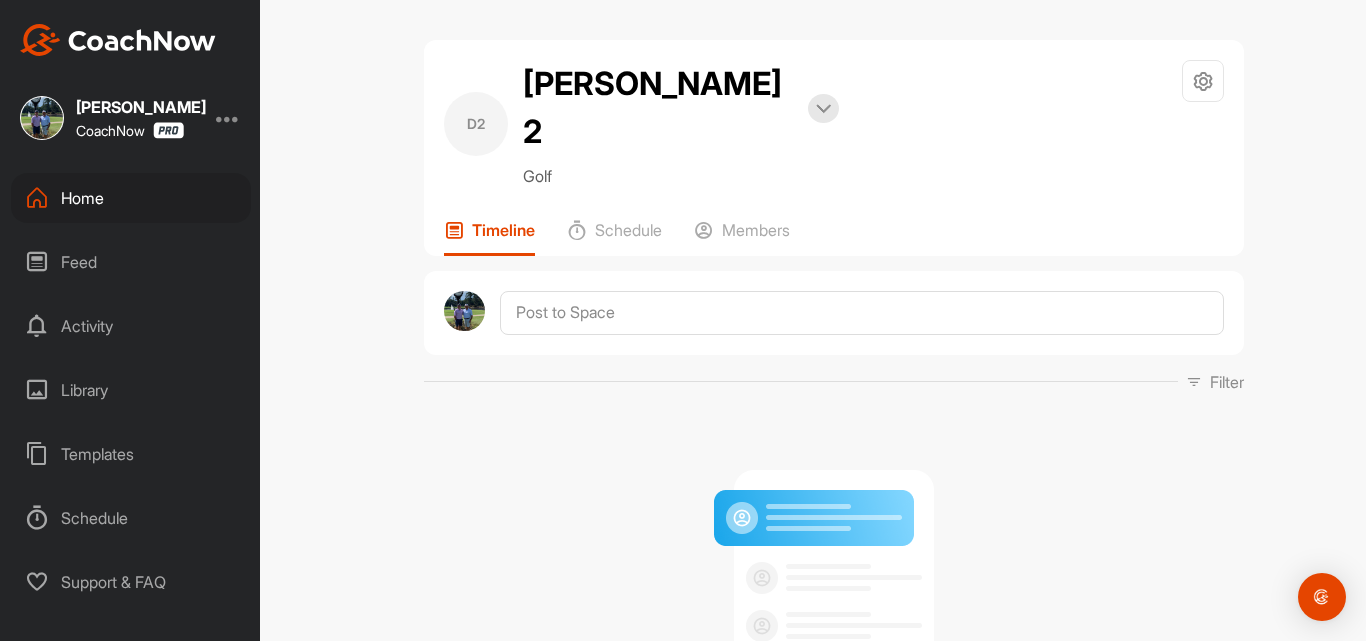 scroll, scrollTop: 0, scrollLeft: 0, axis: both 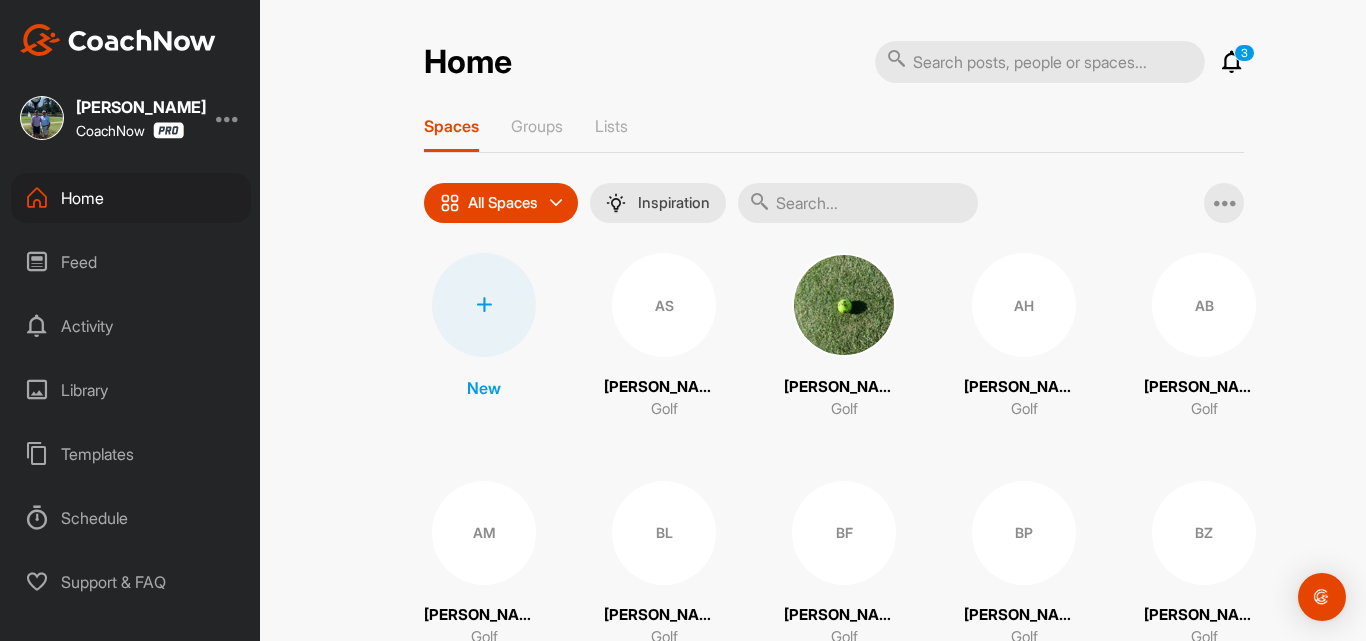 click at bounding box center (858, 203) 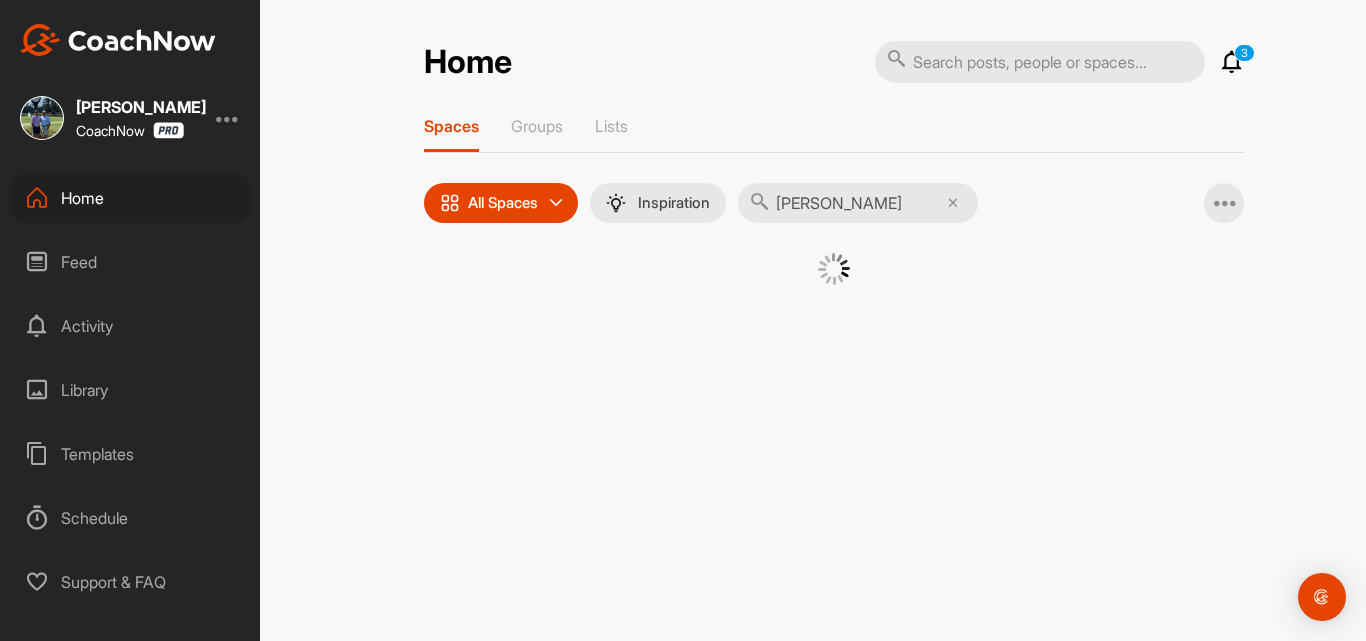 type on "[PERSON_NAME]" 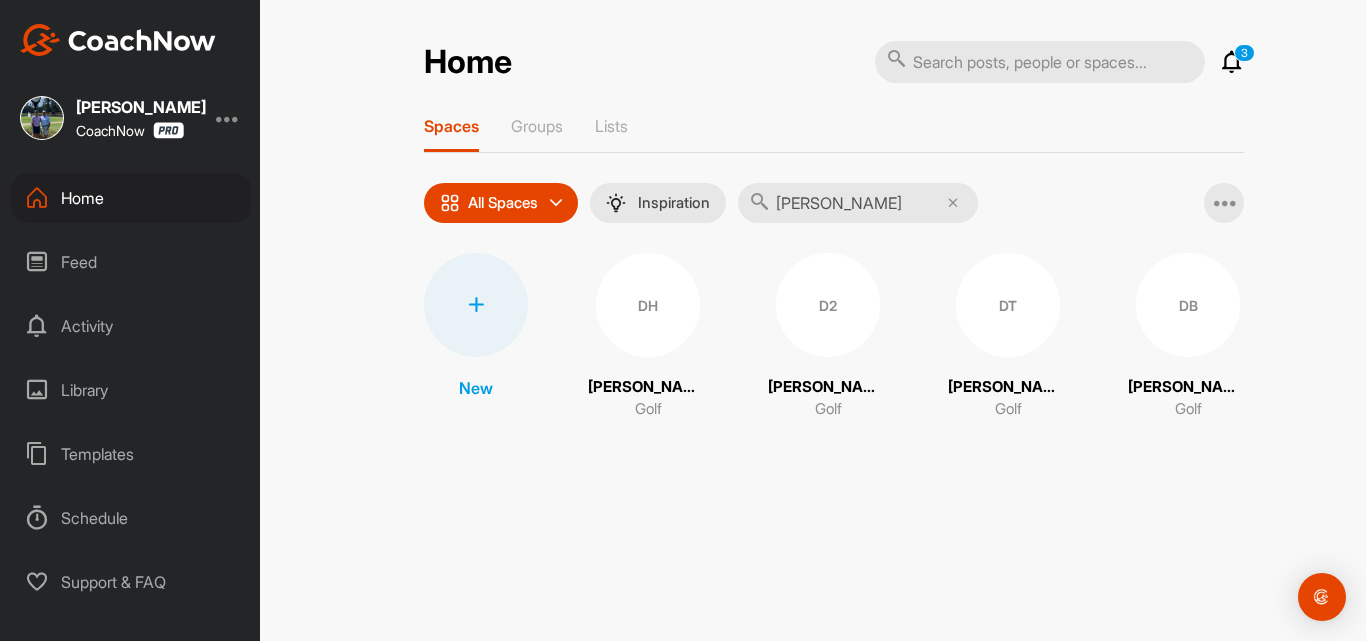click on "DH" at bounding box center [648, 305] 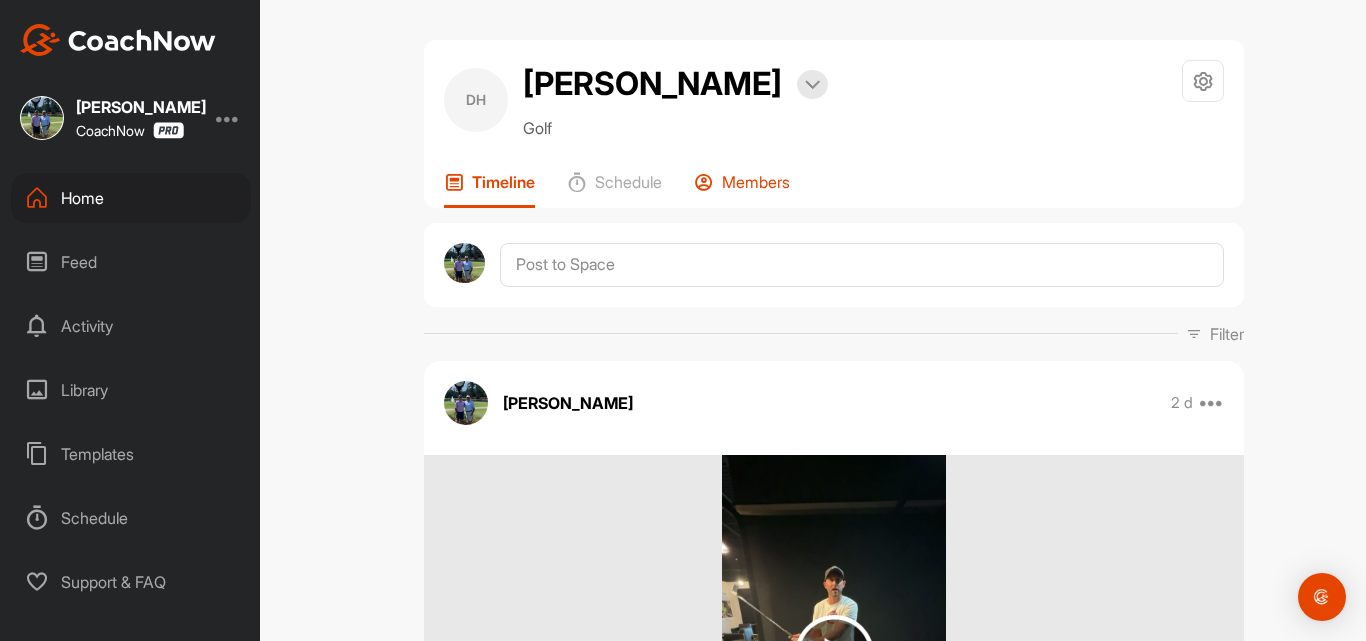 scroll, scrollTop: 0, scrollLeft: 0, axis: both 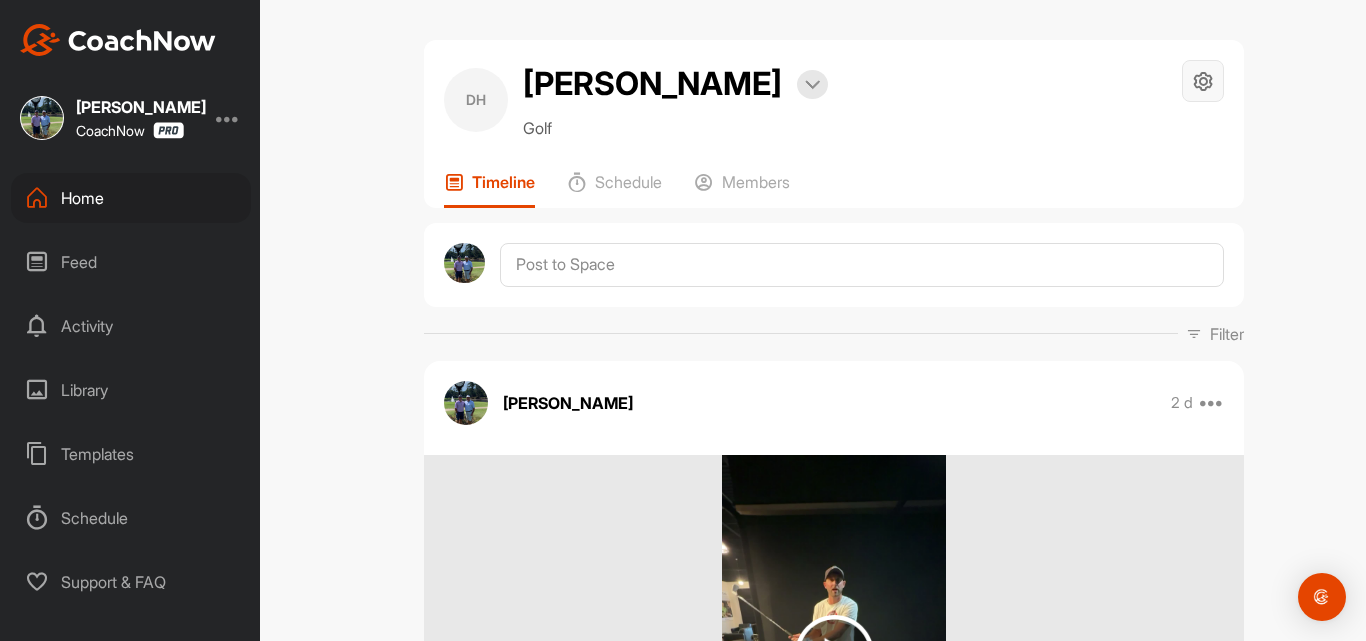 click at bounding box center (1203, 81) 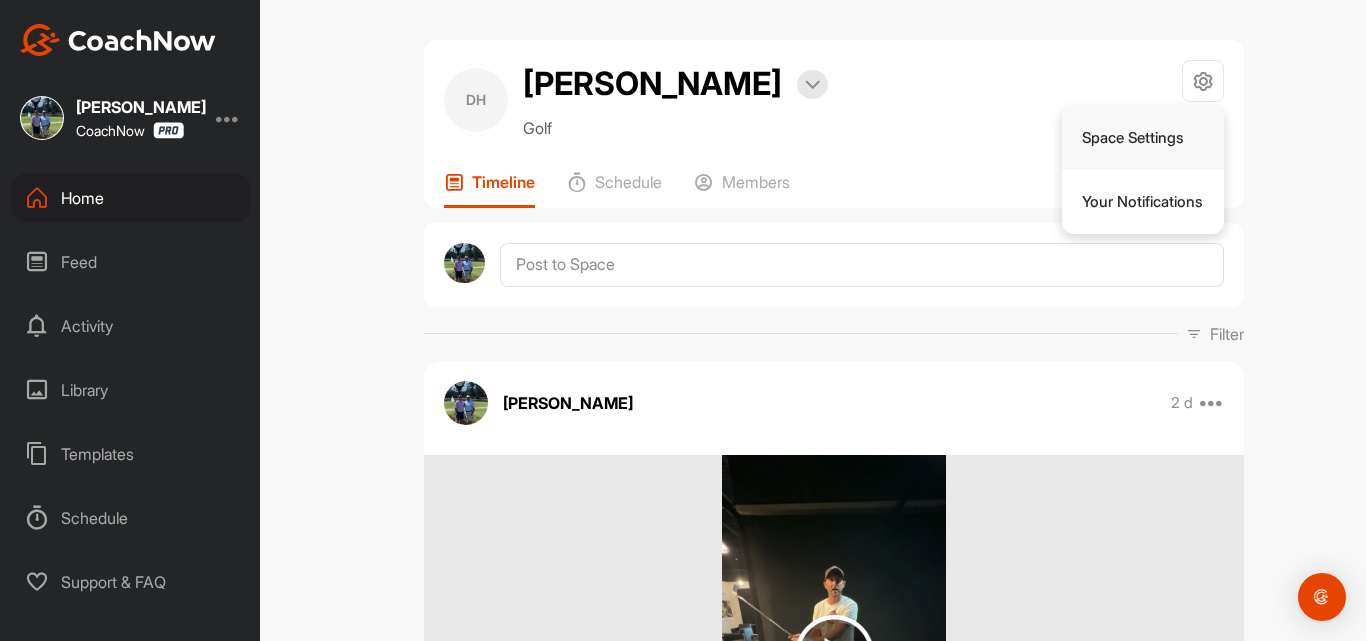 click on "Space Settings" at bounding box center (1143, 138) 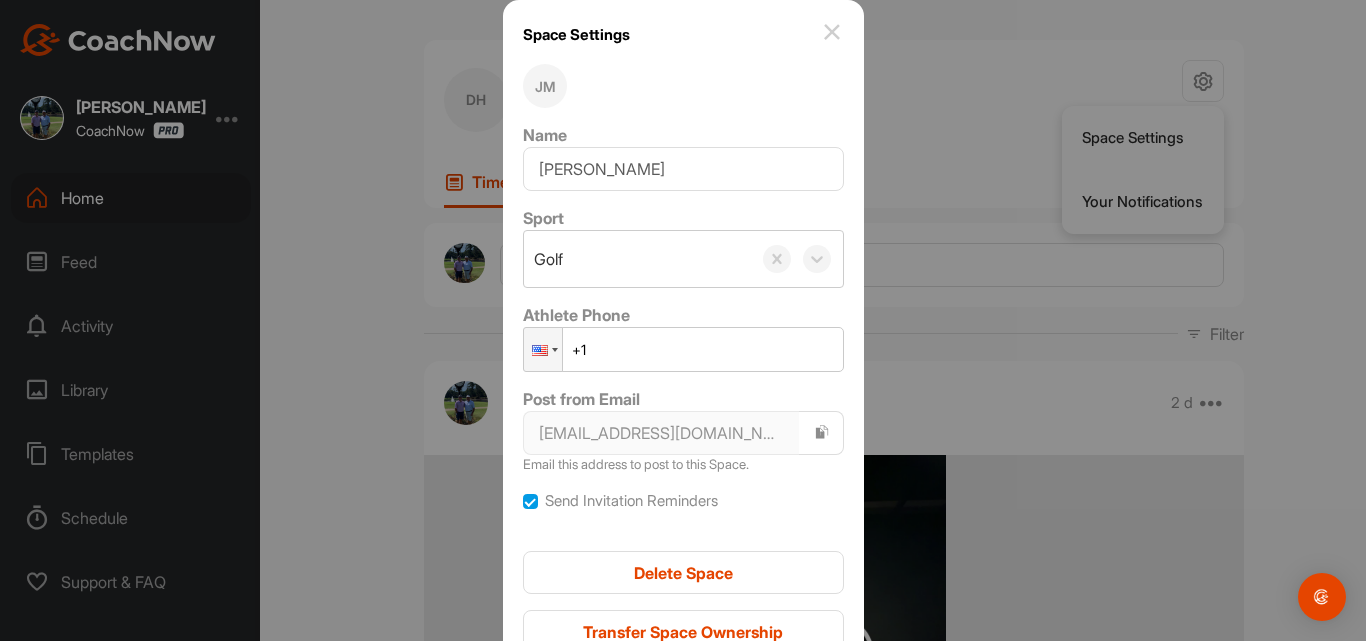 scroll, scrollTop: 92, scrollLeft: 0, axis: vertical 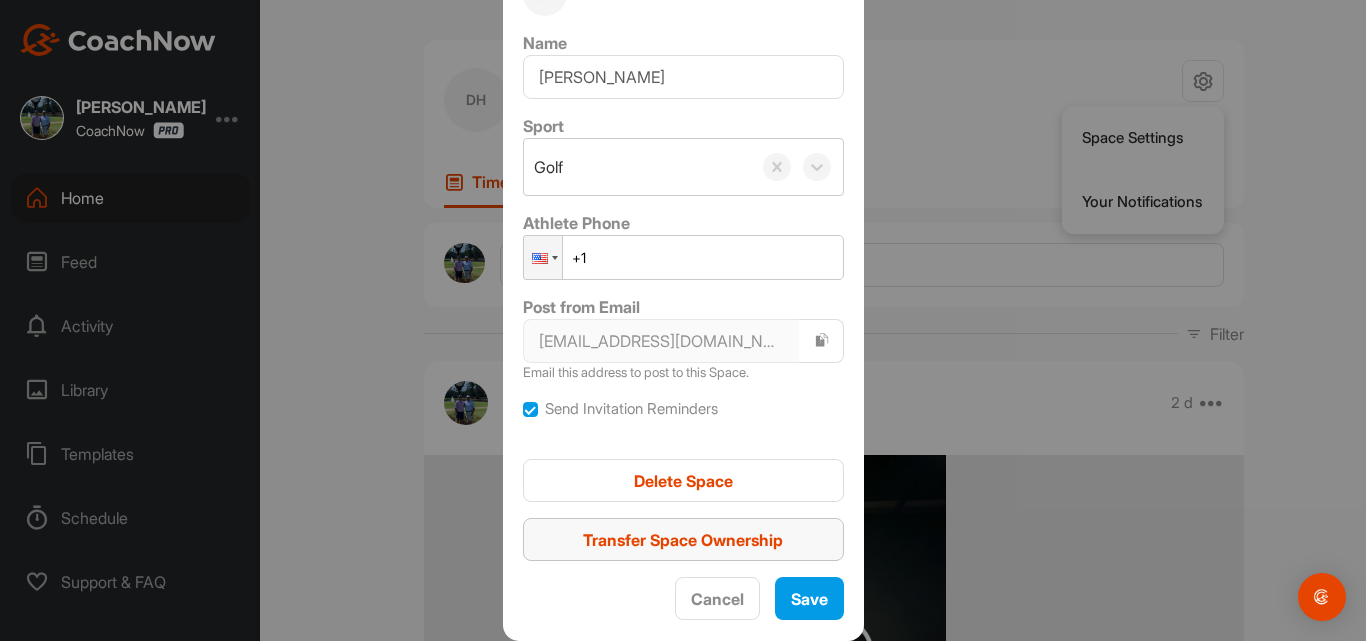 click on "Transfer Space Ownership" at bounding box center [683, 540] 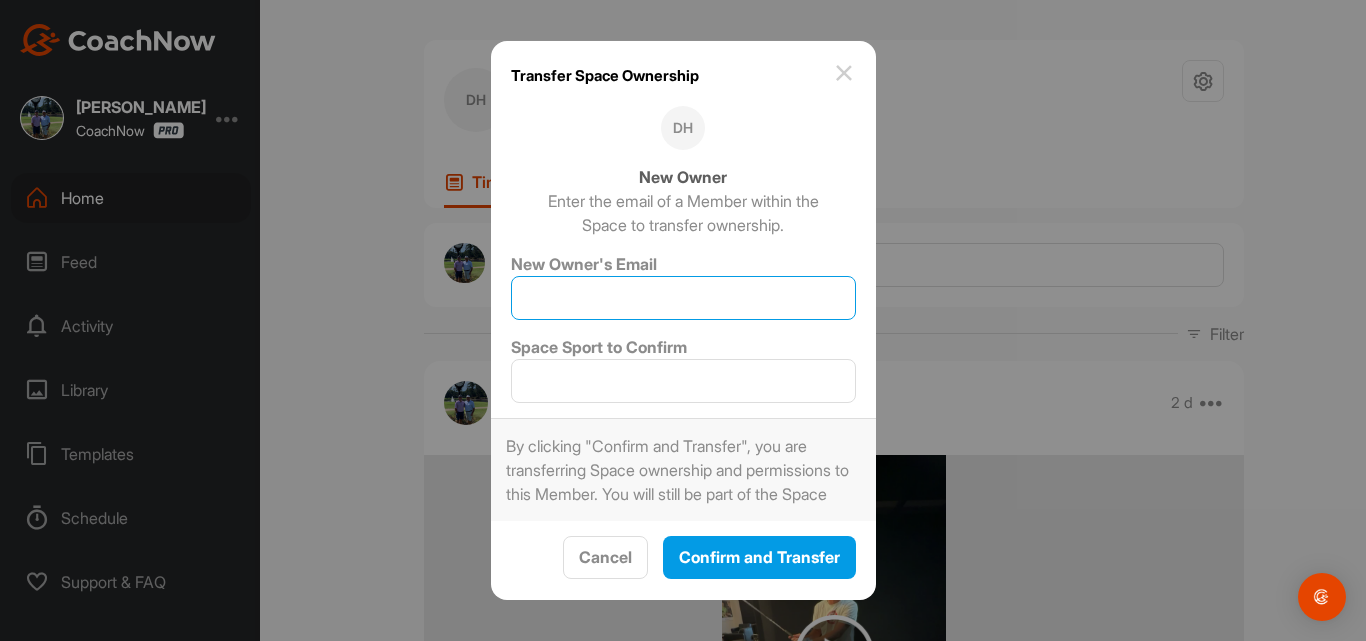 click on "New Owner's Email" at bounding box center [683, 298] 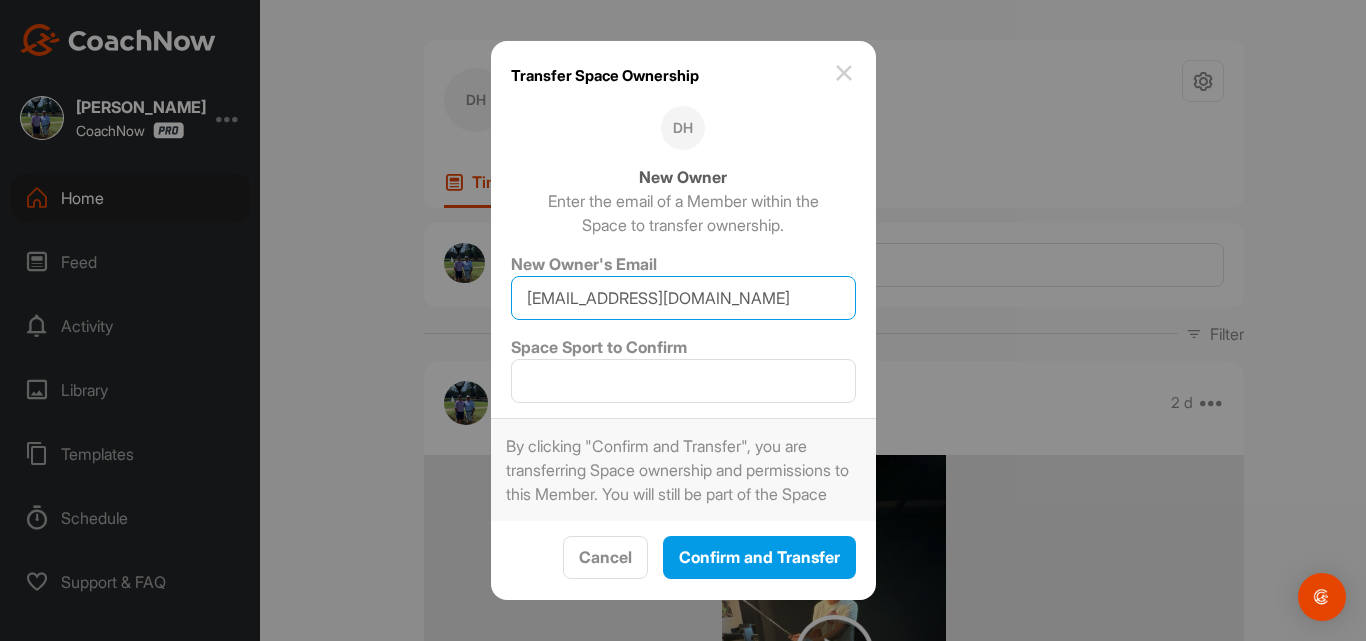 type on "[EMAIL_ADDRESS][DOMAIN_NAME]" 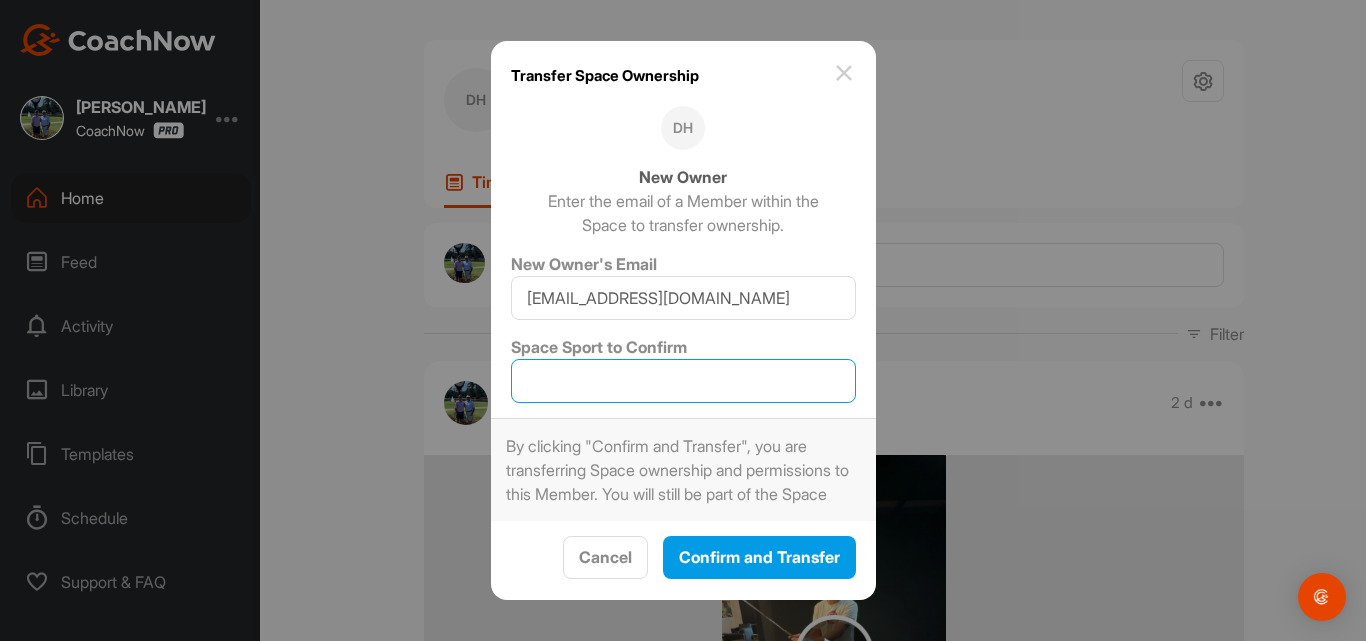 click on "Space Sport to Confirm" at bounding box center [683, 381] 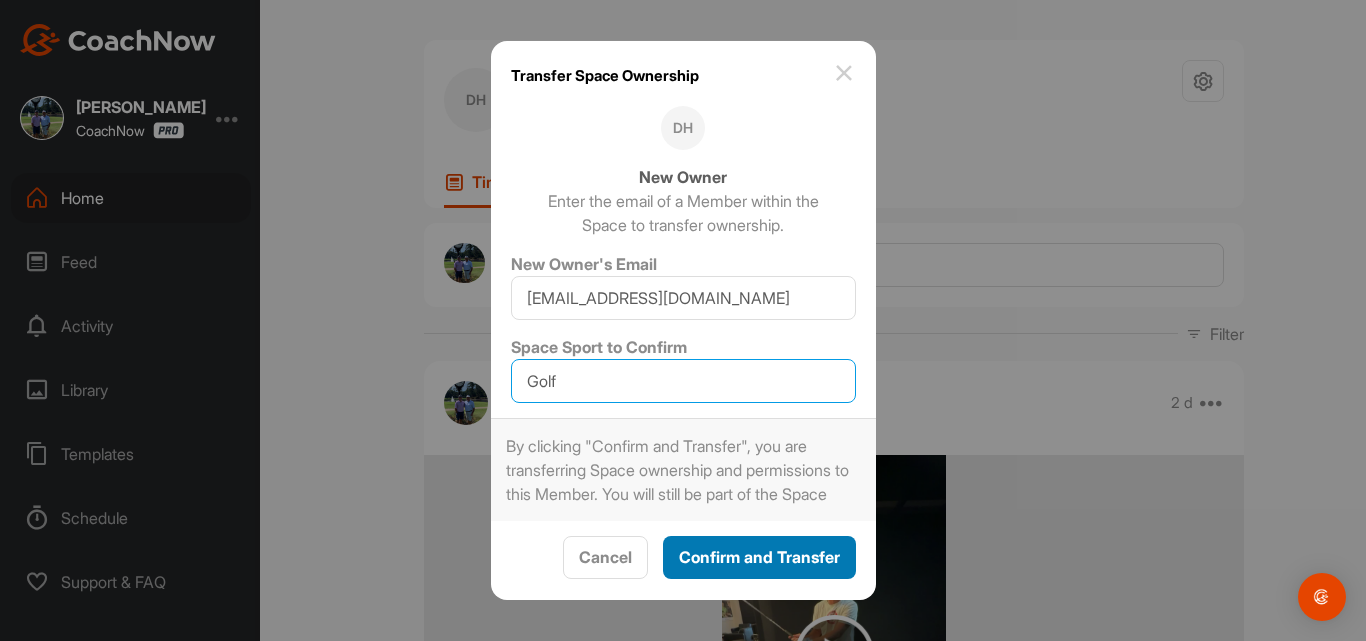 type on "Golf" 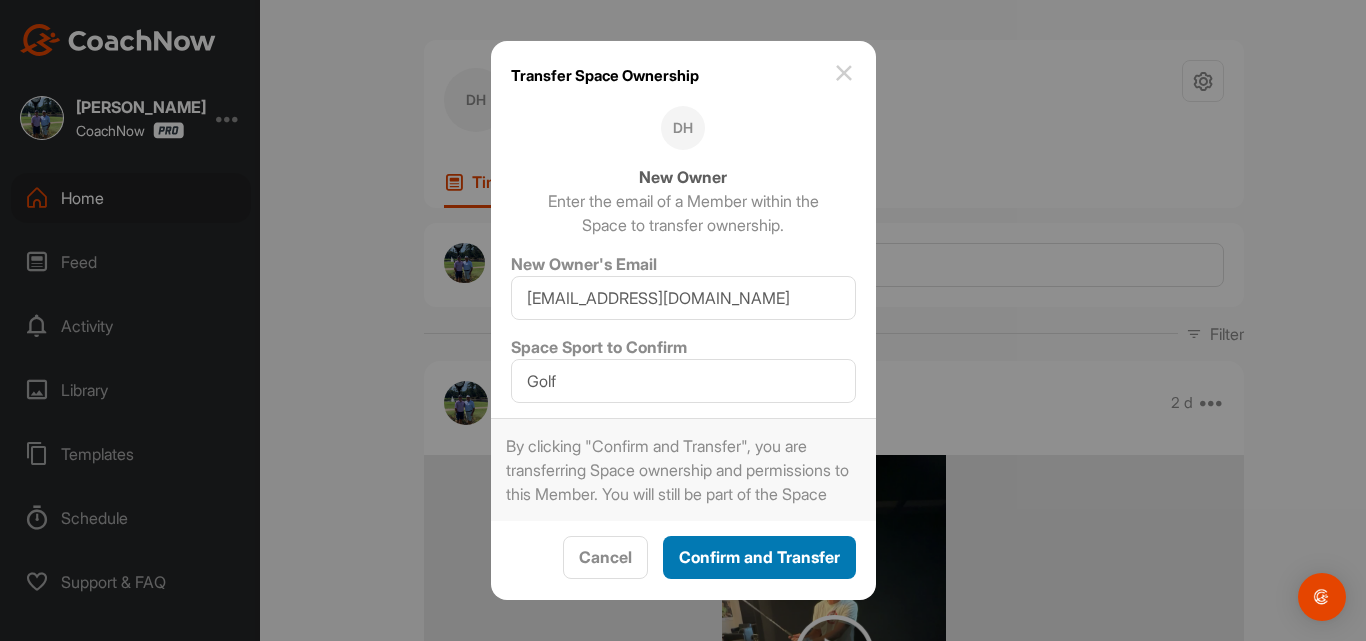click on "Confirm and Transfer" at bounding box center [759, 557] 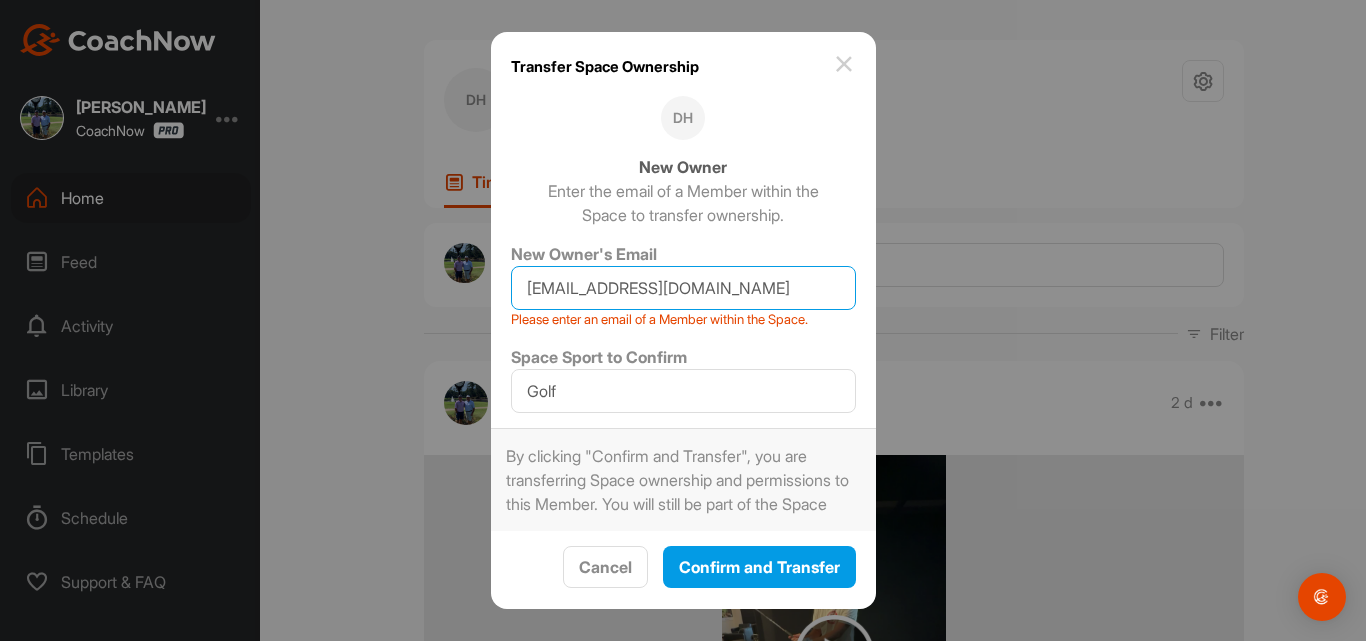 click on "[EMAIL_ADDRESS][DOMAIN_NAME]" at bounding box center [683, 288] 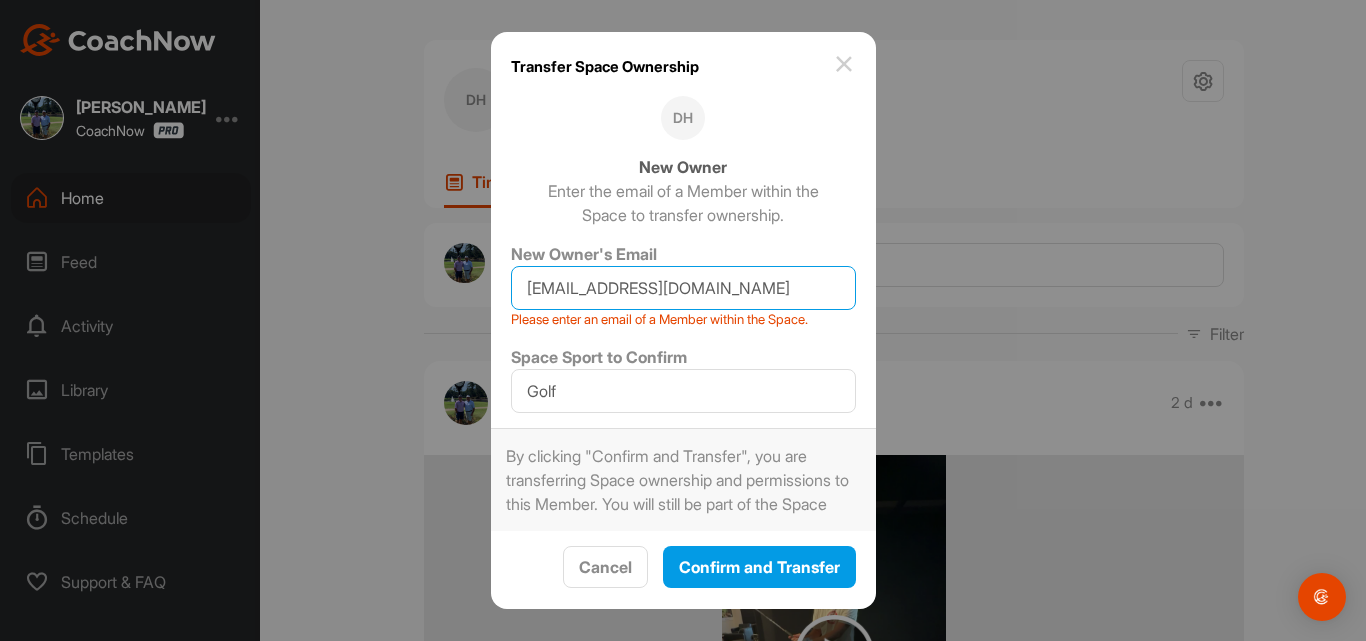click on "[EMAIL_ADDRESS][DOMAIN_NAME]" at bounding box center [683, 288] 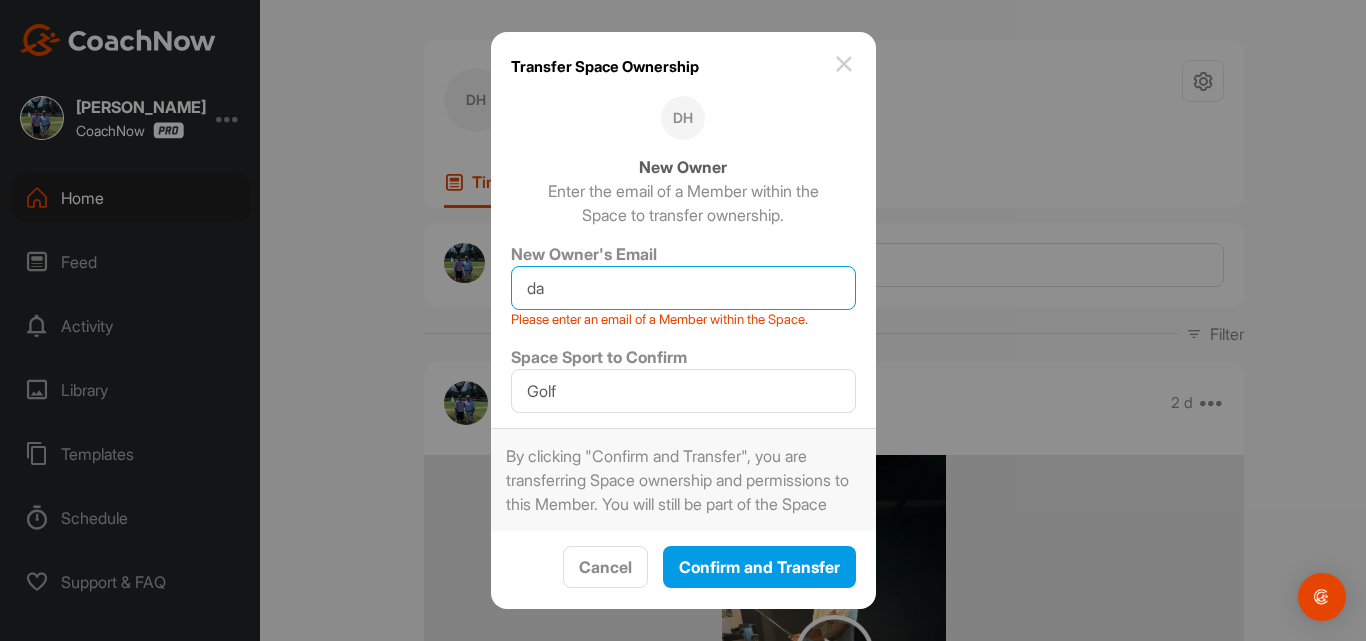 type on "d" 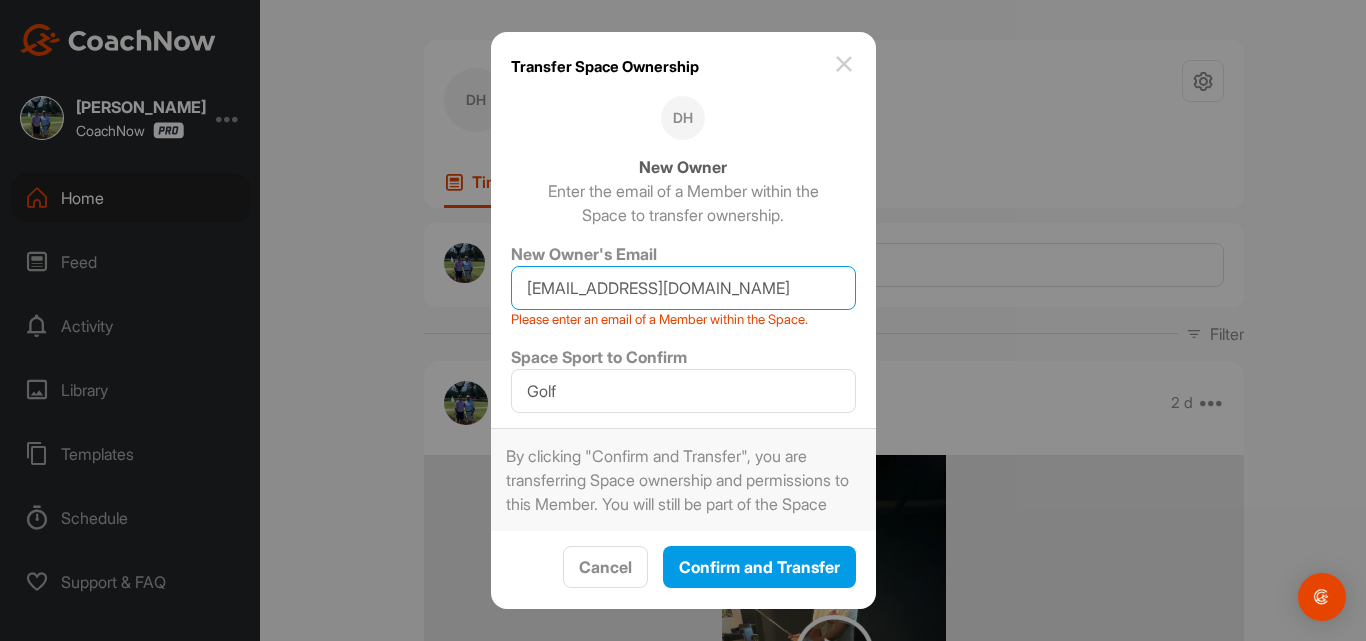 type on "[EMAIL_ADDRESS][DOMAIN_NAME]" 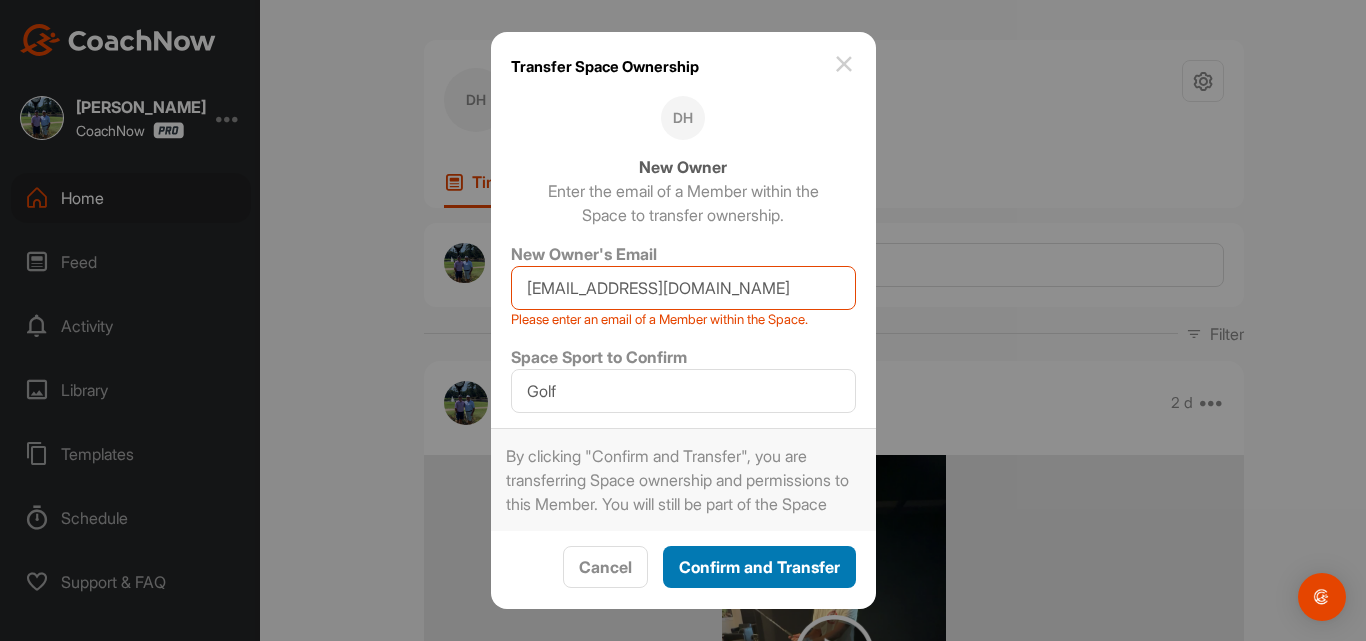 click on "Confirm and Transfer" at bounding box center (759, 567) 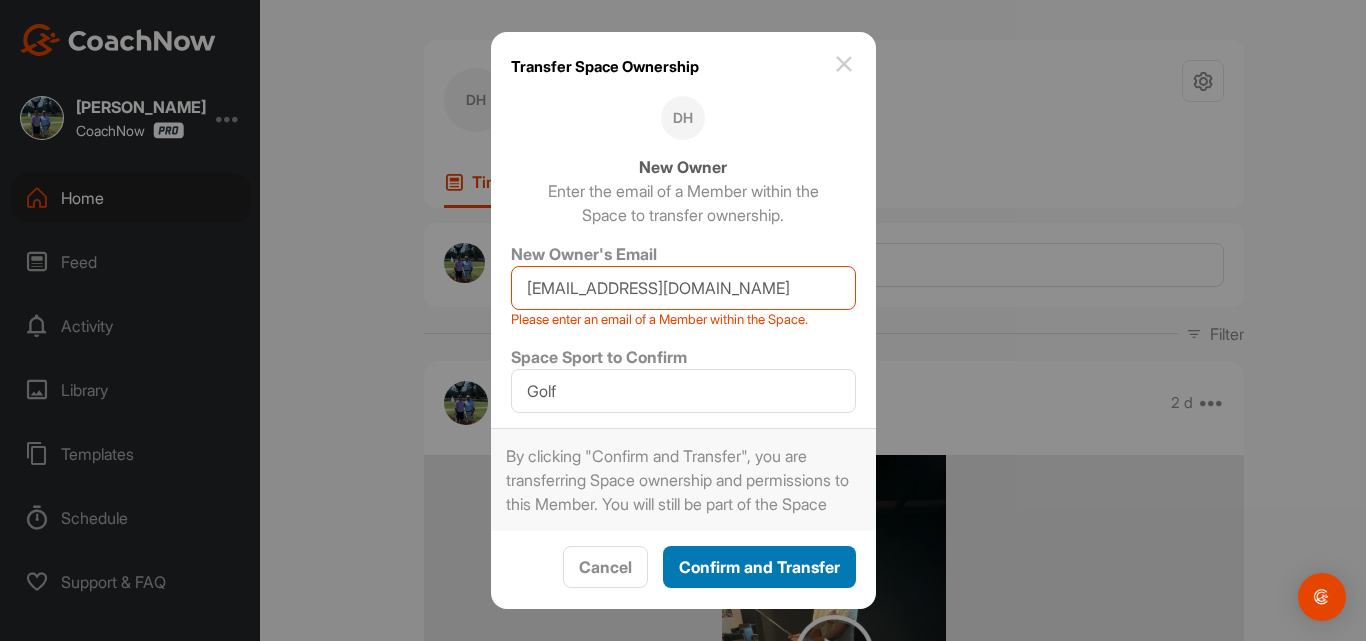 click on "Confirm and Transfer" at bounding box center (759, 567) 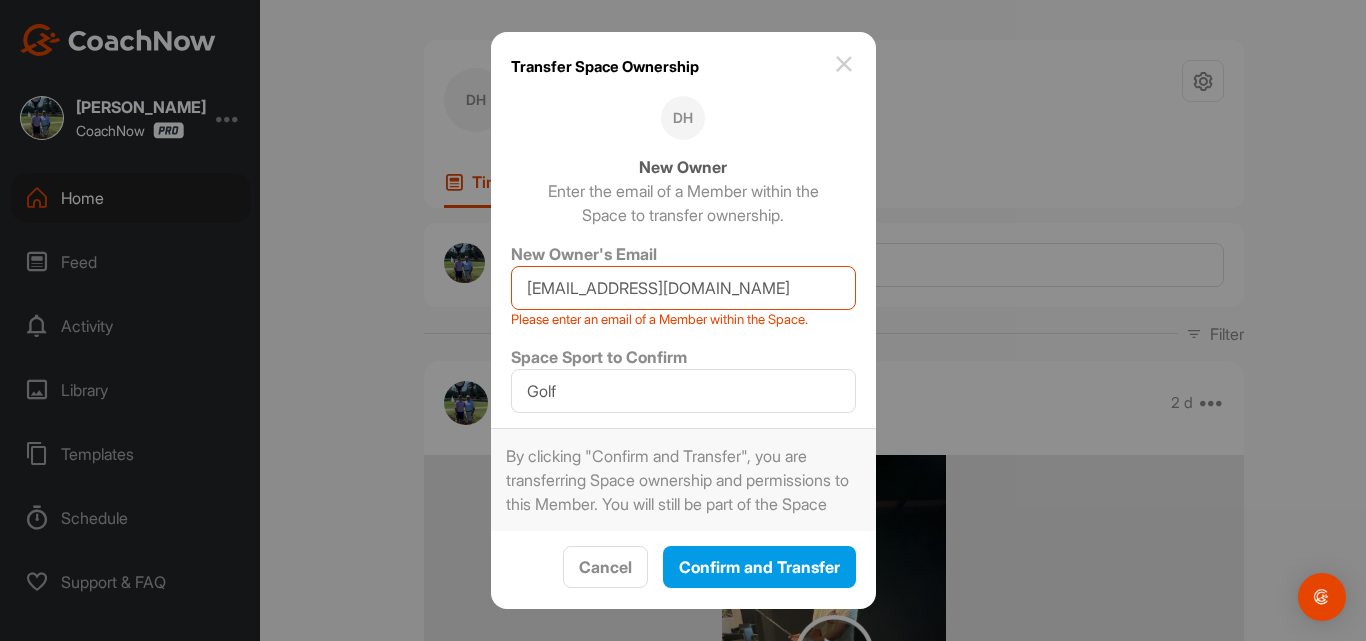 click at bounding box center [844, 64] 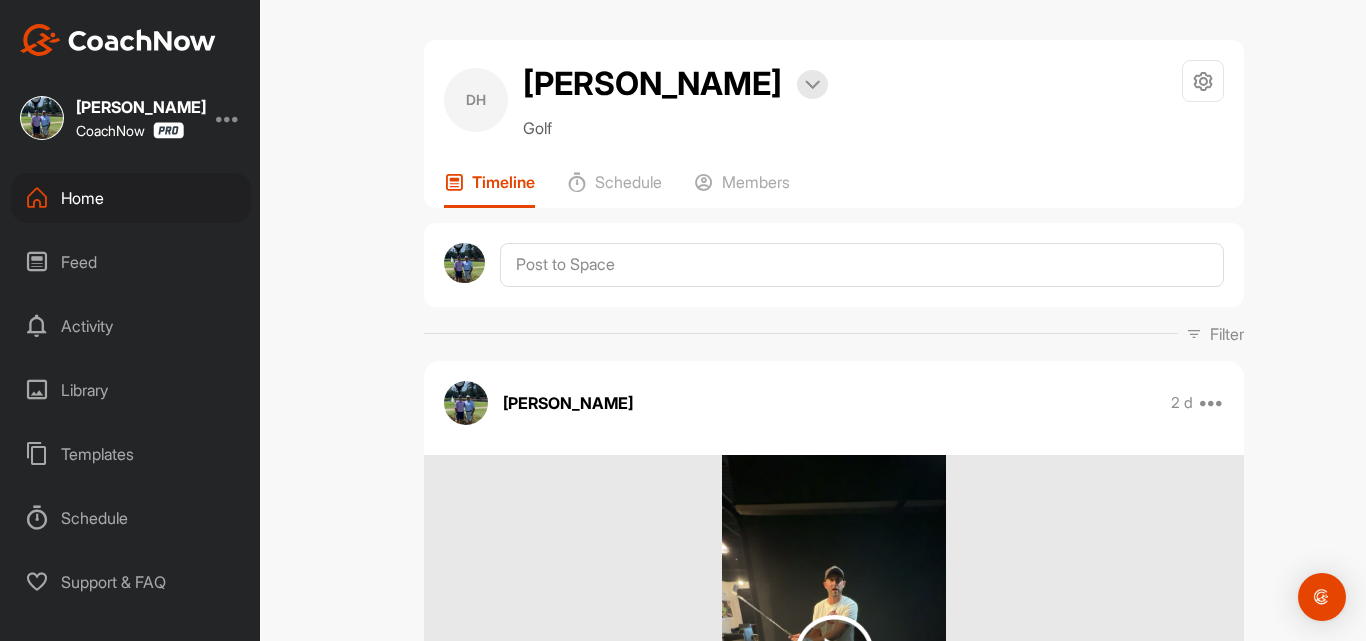 click on "Home" at bounding box center [131, 198] 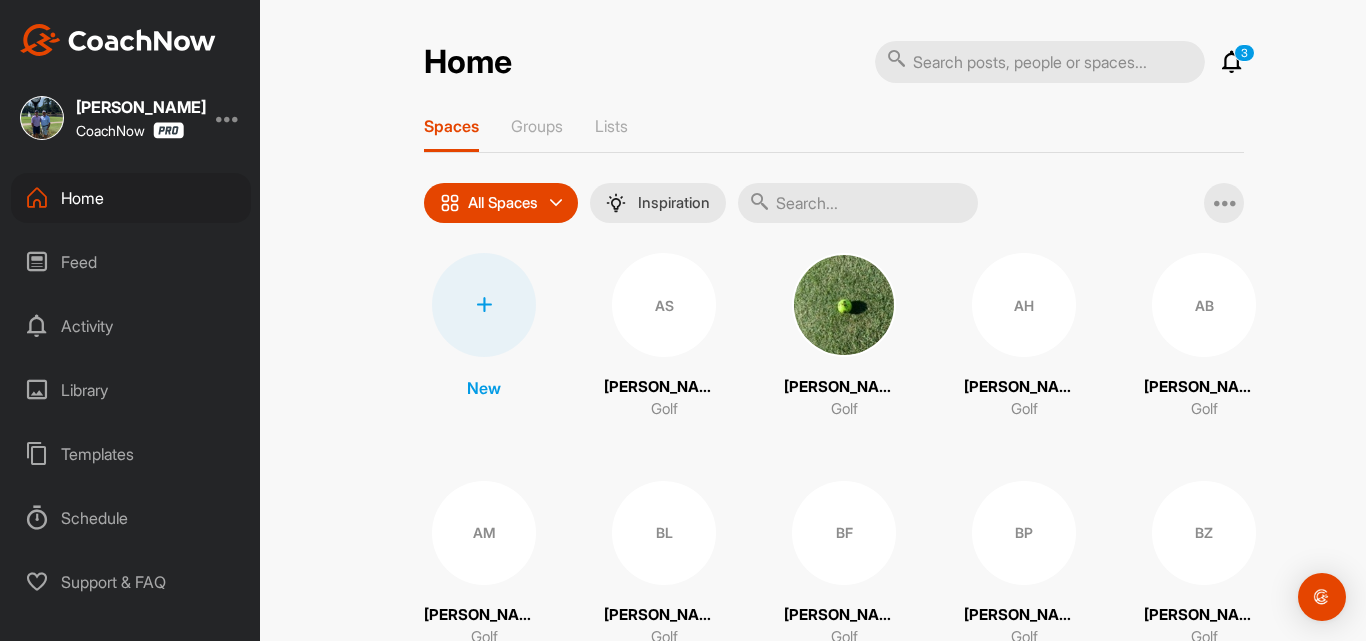 scroll, scrollTop: 0, scrollLeft: 0, axis: both 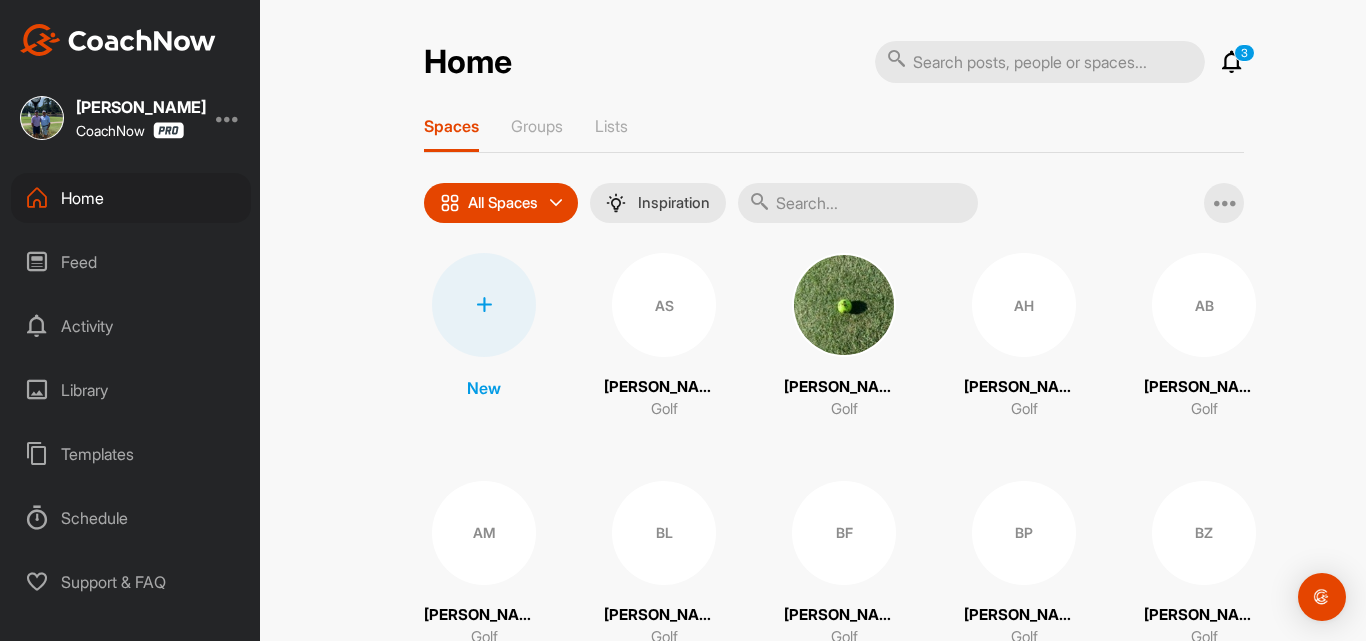 click at bounding box center [858, 203] 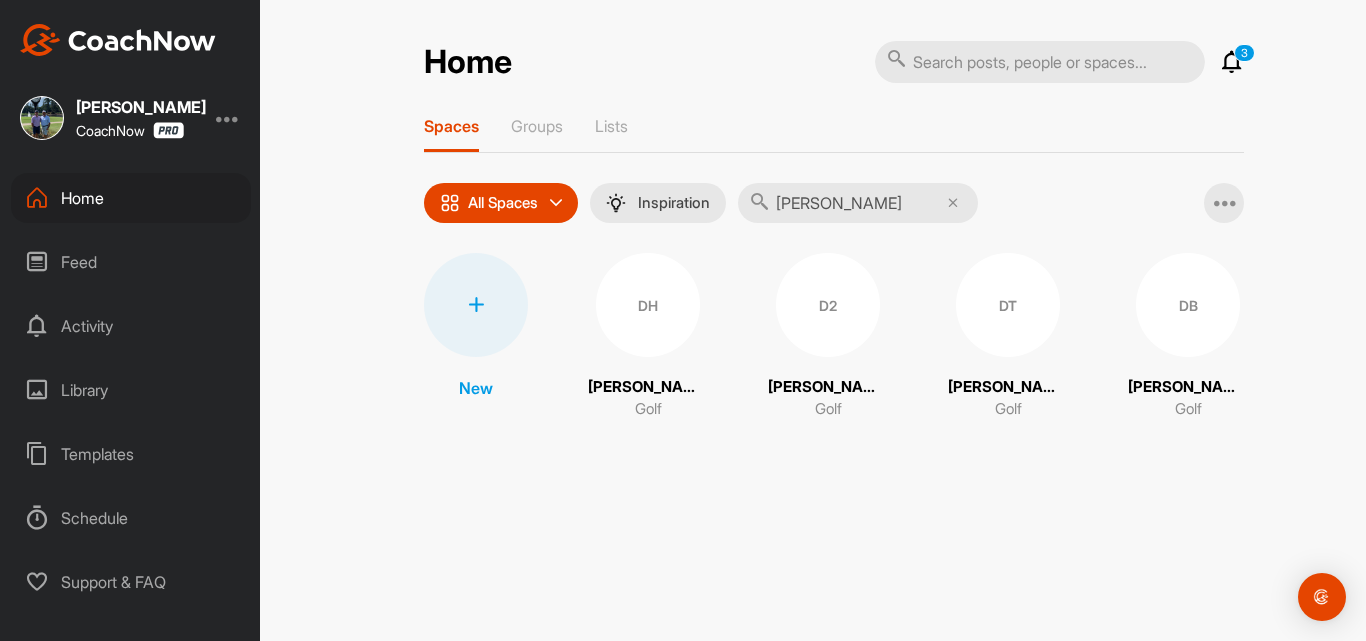 click on "DH" at bounding box center (648, 305) 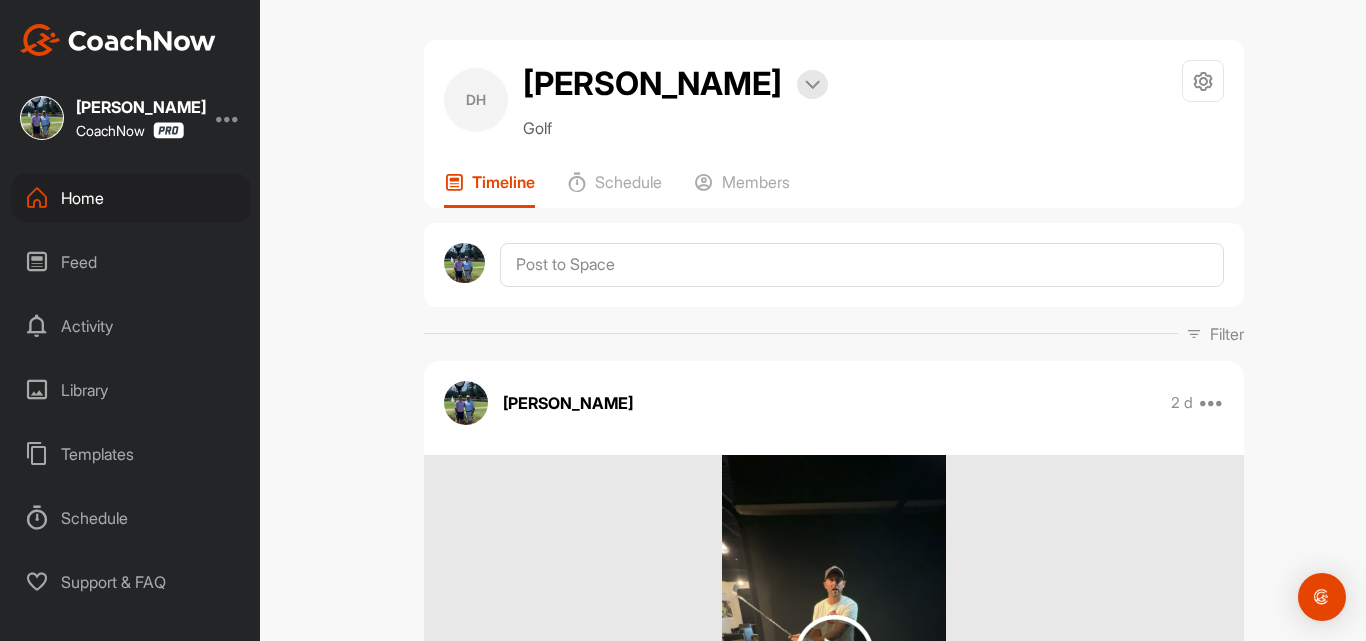 scroll, scrollTop: 0, scrollLeft: 0, axis: both 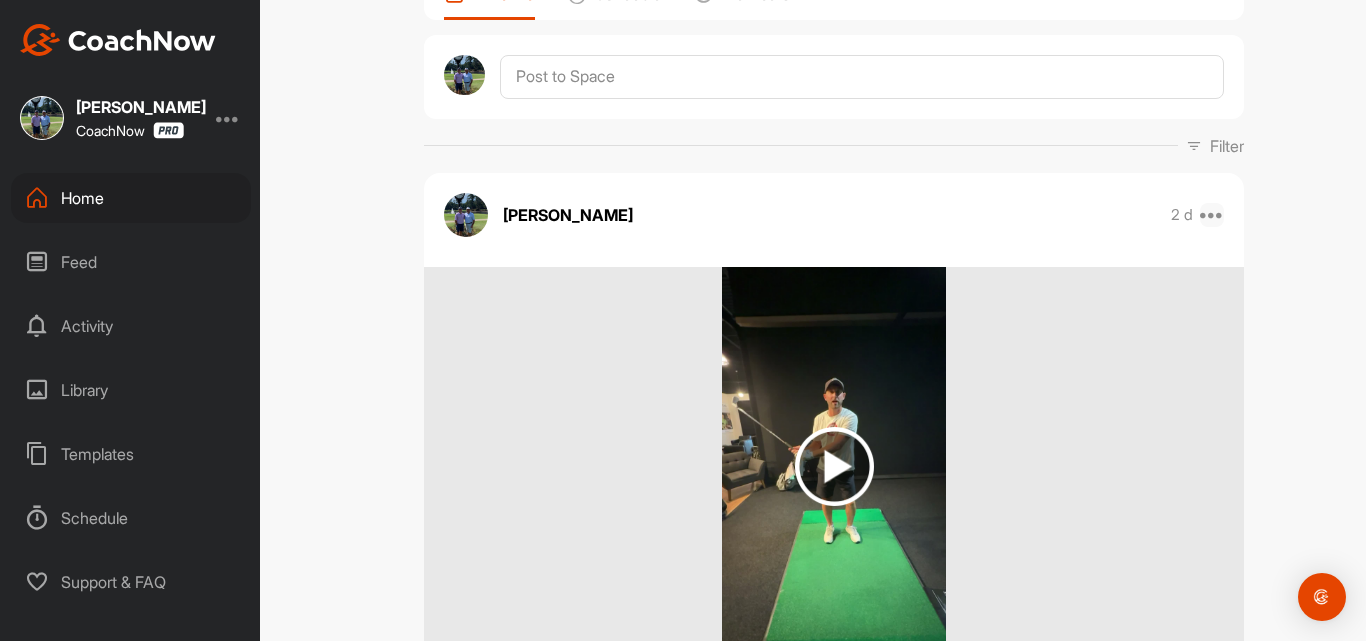 click at bounding box center (1212, 215) 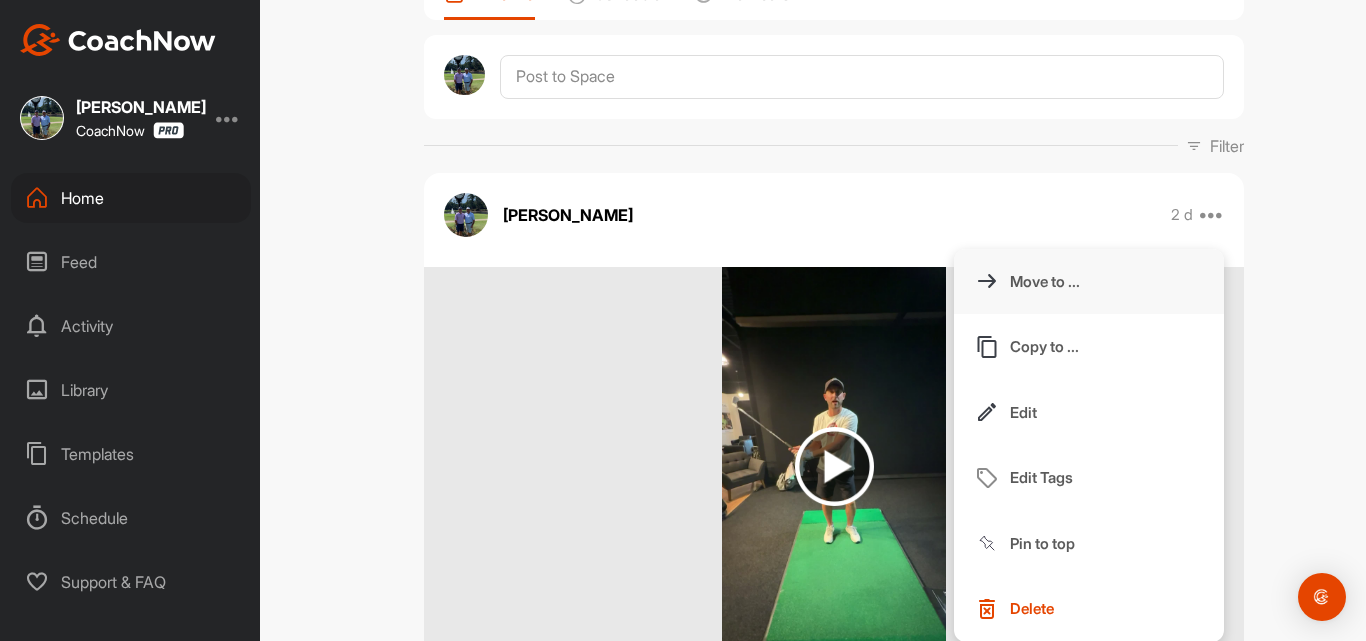 click on "Move to ..." at bounding box center [1089, 282] 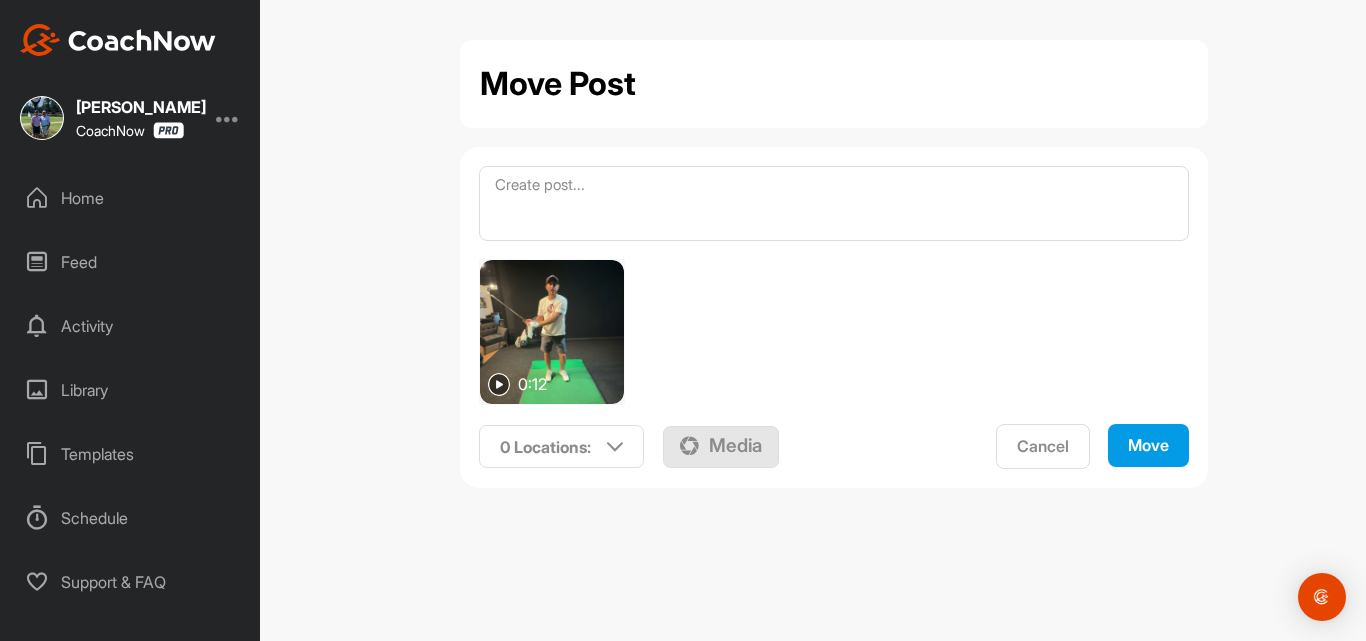 scroll, scrollTop: 0, scrollLeft: 0, axis: both 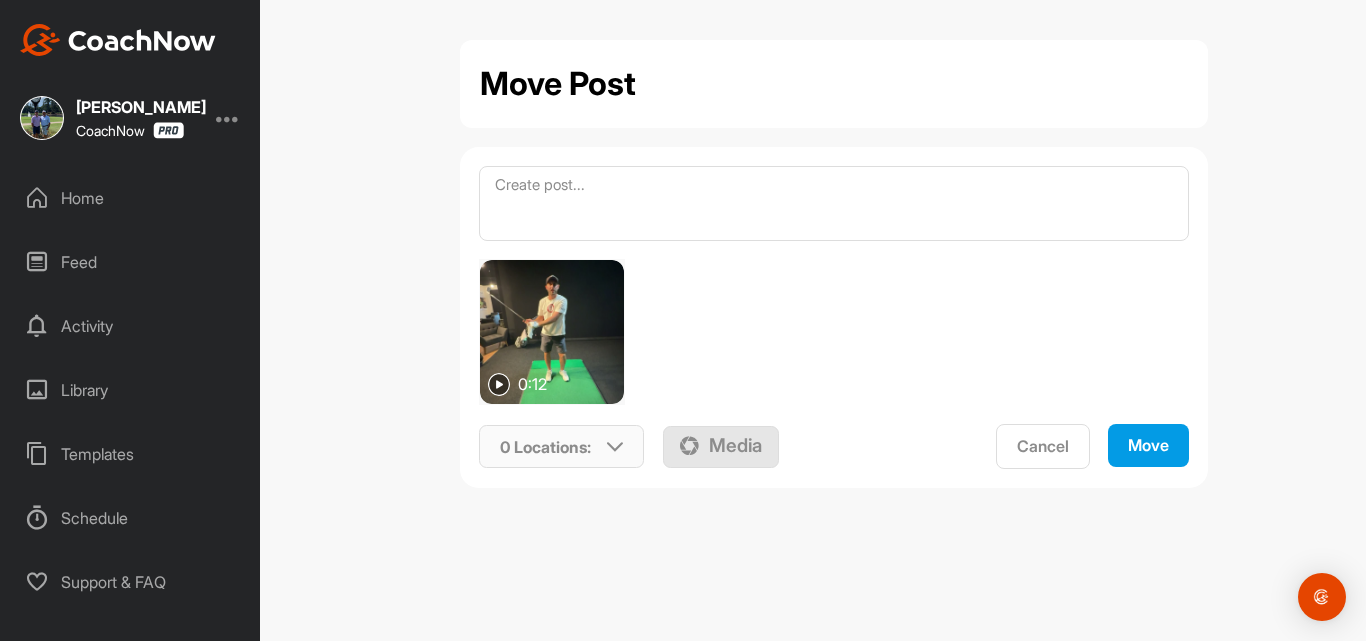 click at bounding box center (615, 447) 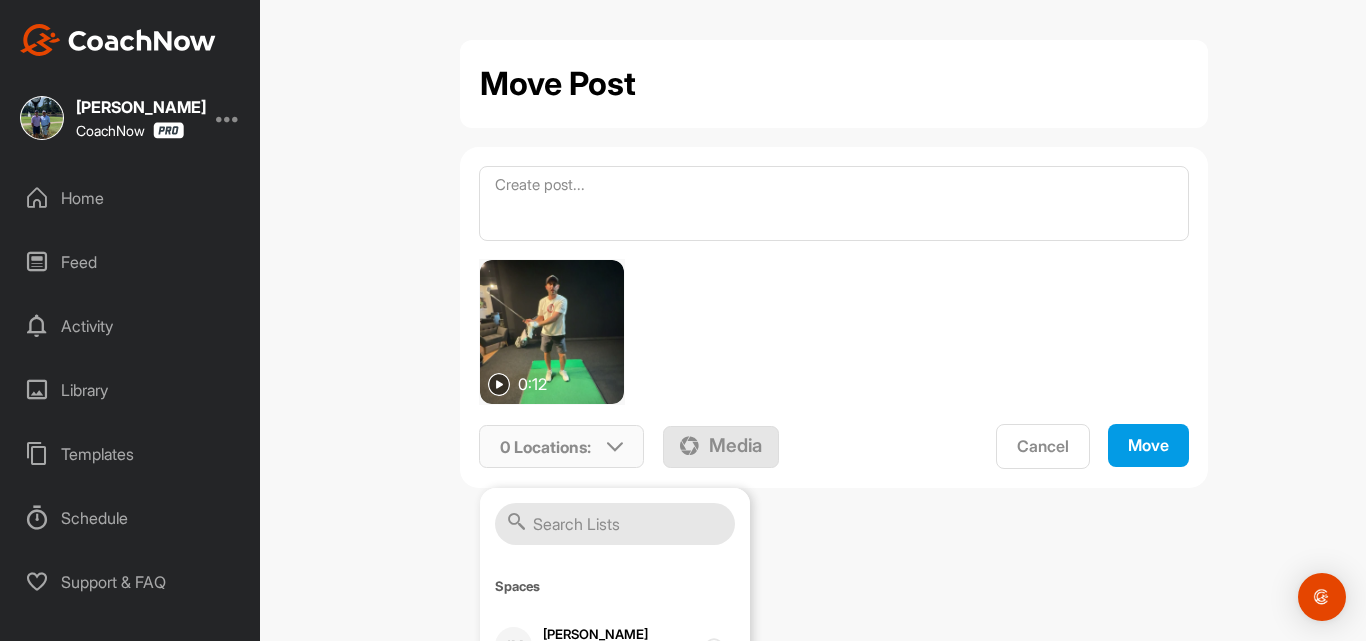 click at bounding box center (615, 524) 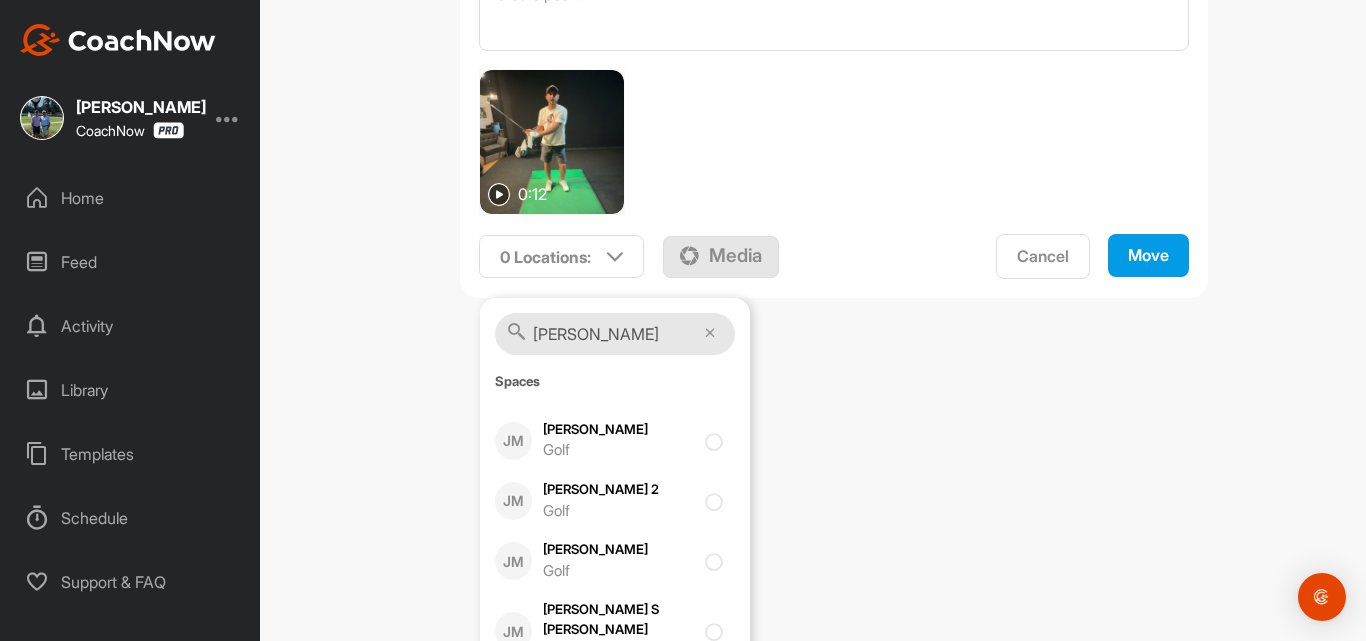 scroll, scrollTop: 200, scrollLeft: 0, axis: vertical 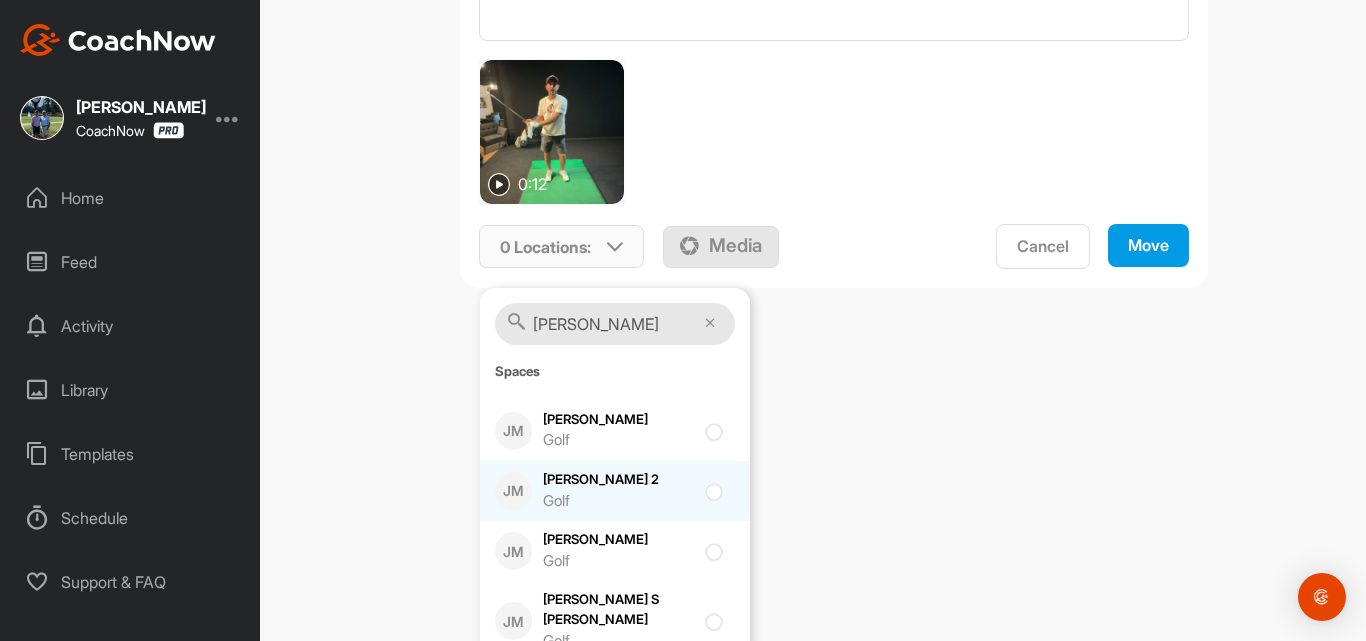 type on "[PERSON_NAME]" 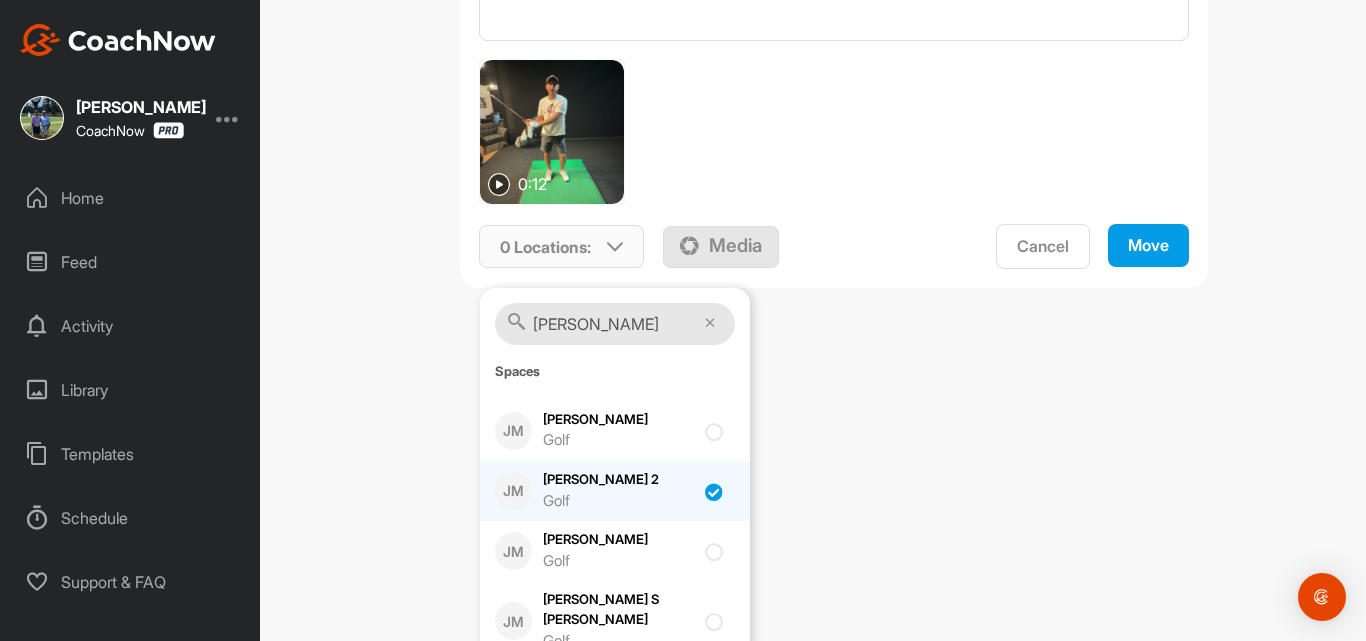 checkbox on "true" 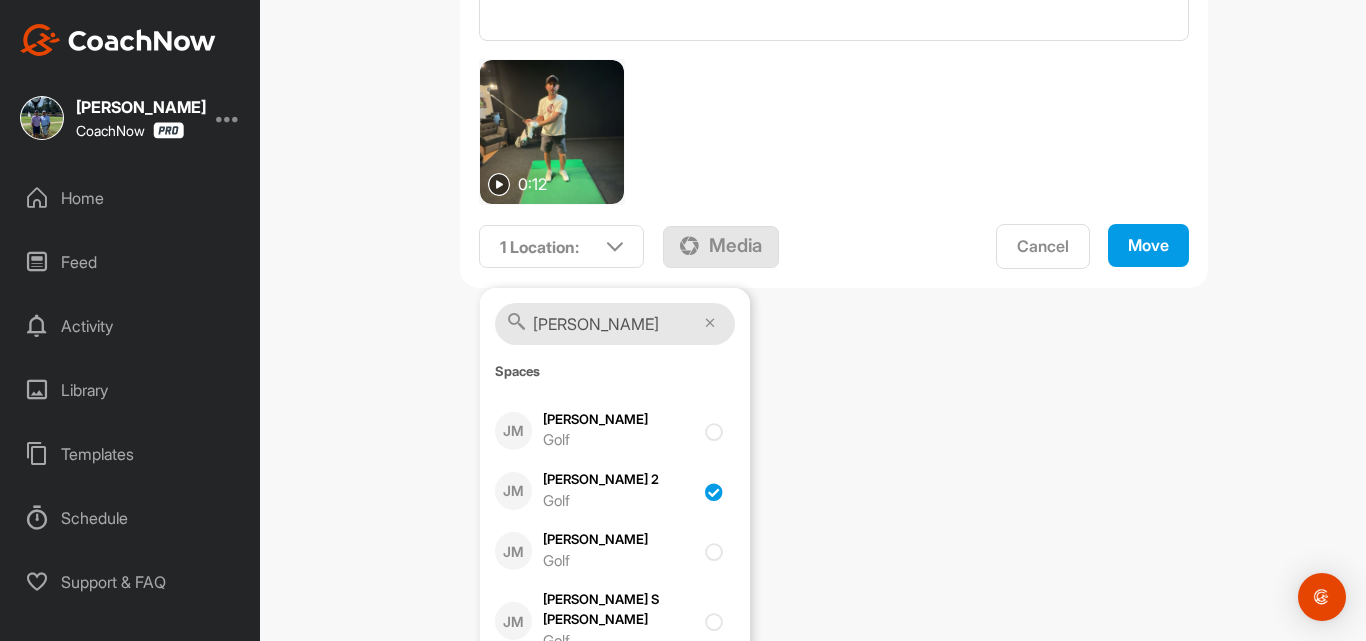 click on "Move" at bounding box center (1148, 245) 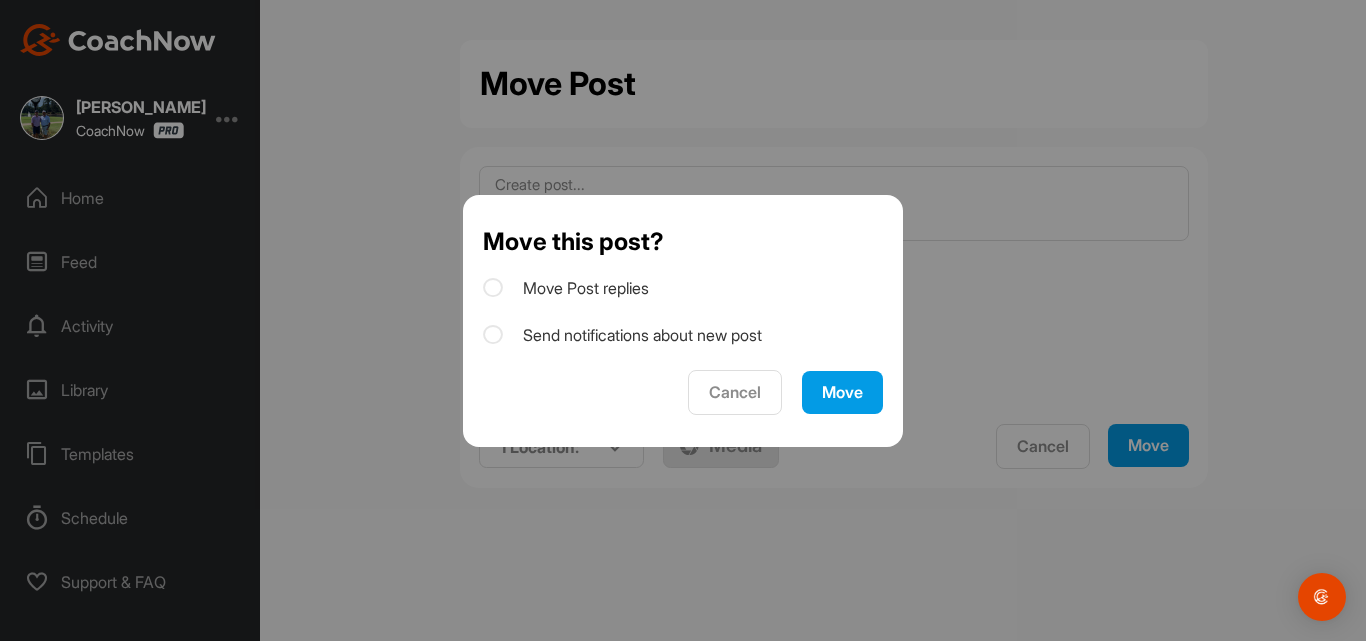 scroll, scrollTop: 0, scrollLeft: 0, axis: both 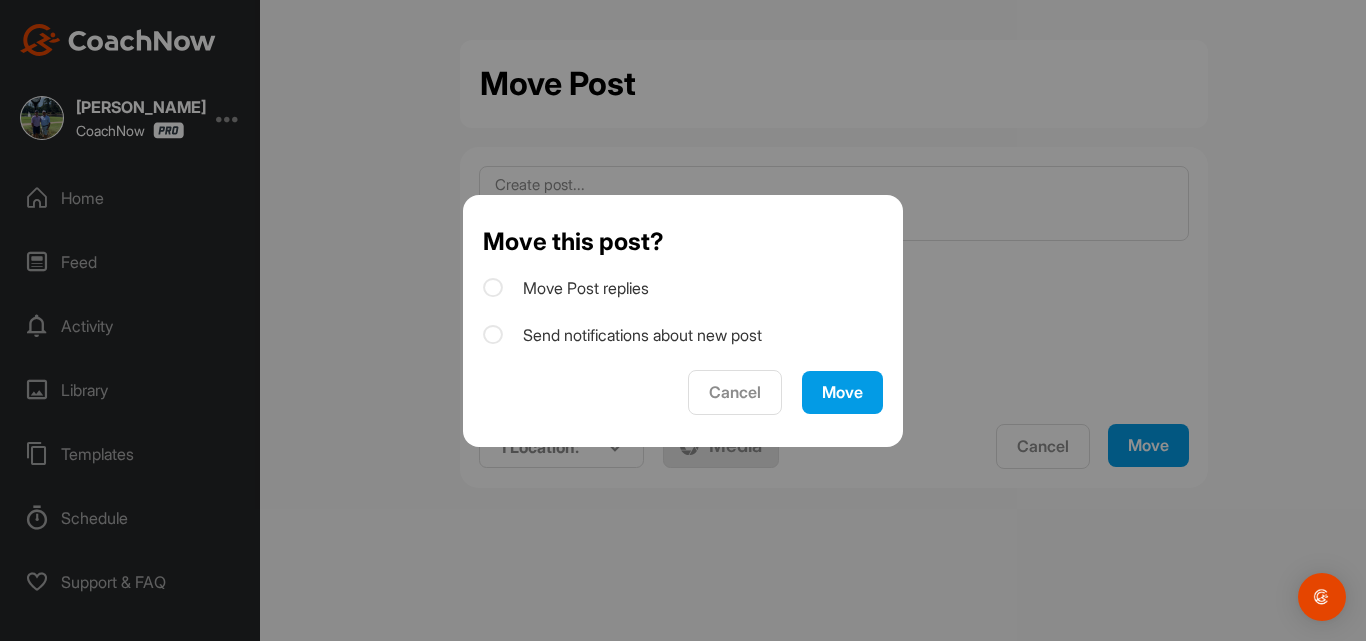 click at bounding box center (493, 288) 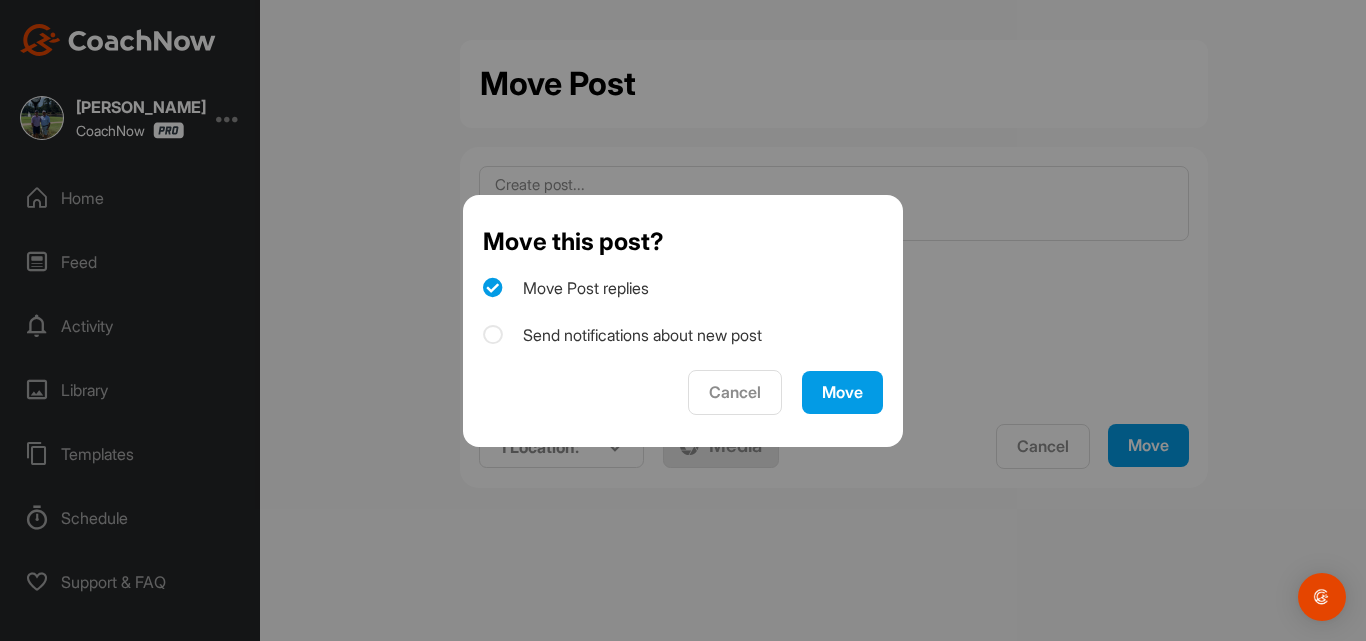 click at bounding box center (493, 335) 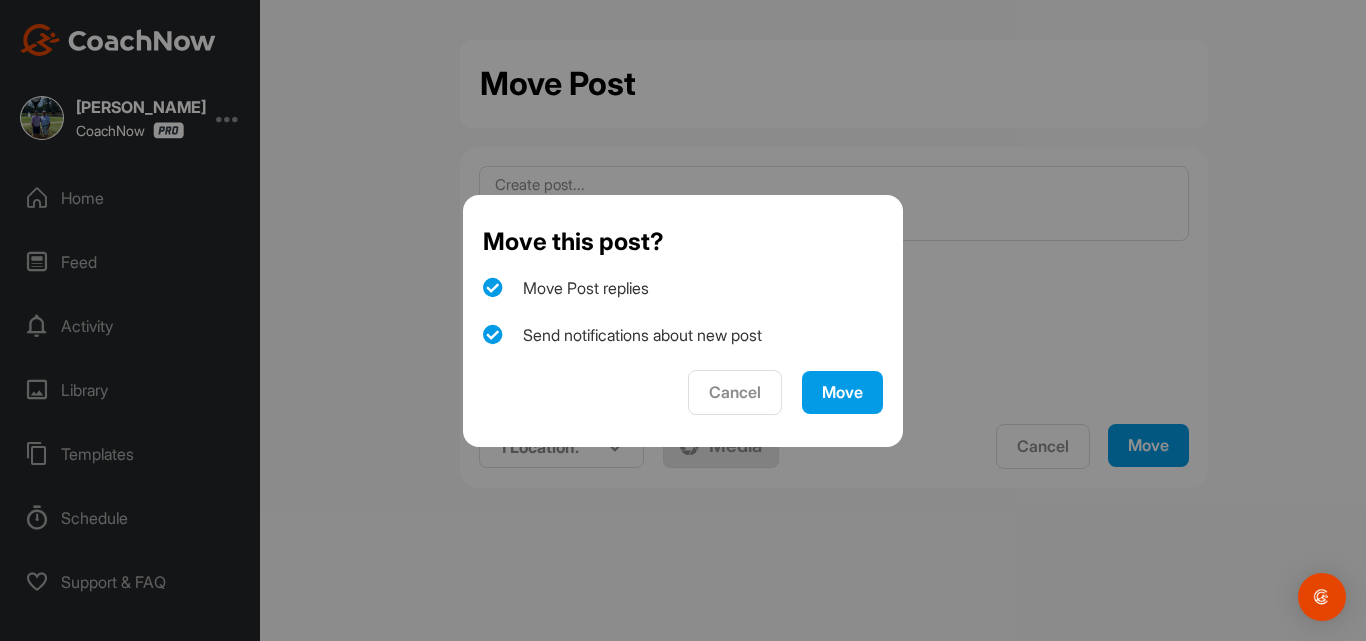 click on "Move" at bounding box center [842, 392] 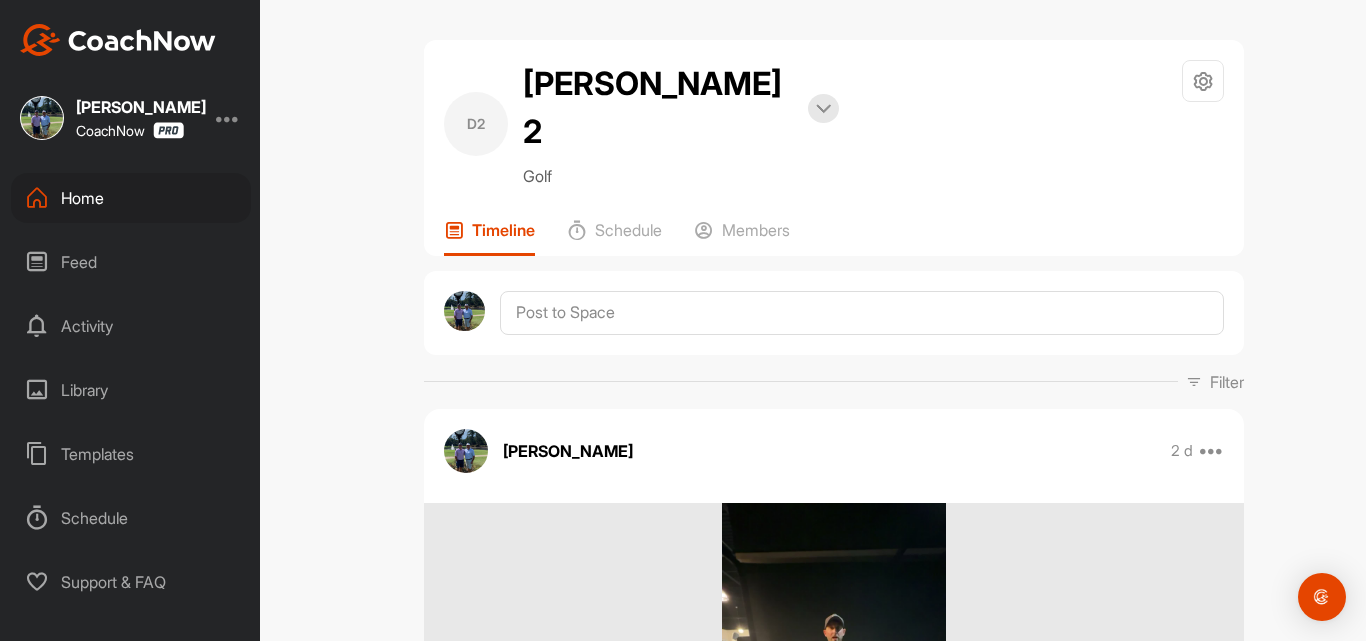 scroll, scrollTop: 0, scrollLeft: 0, axis: both 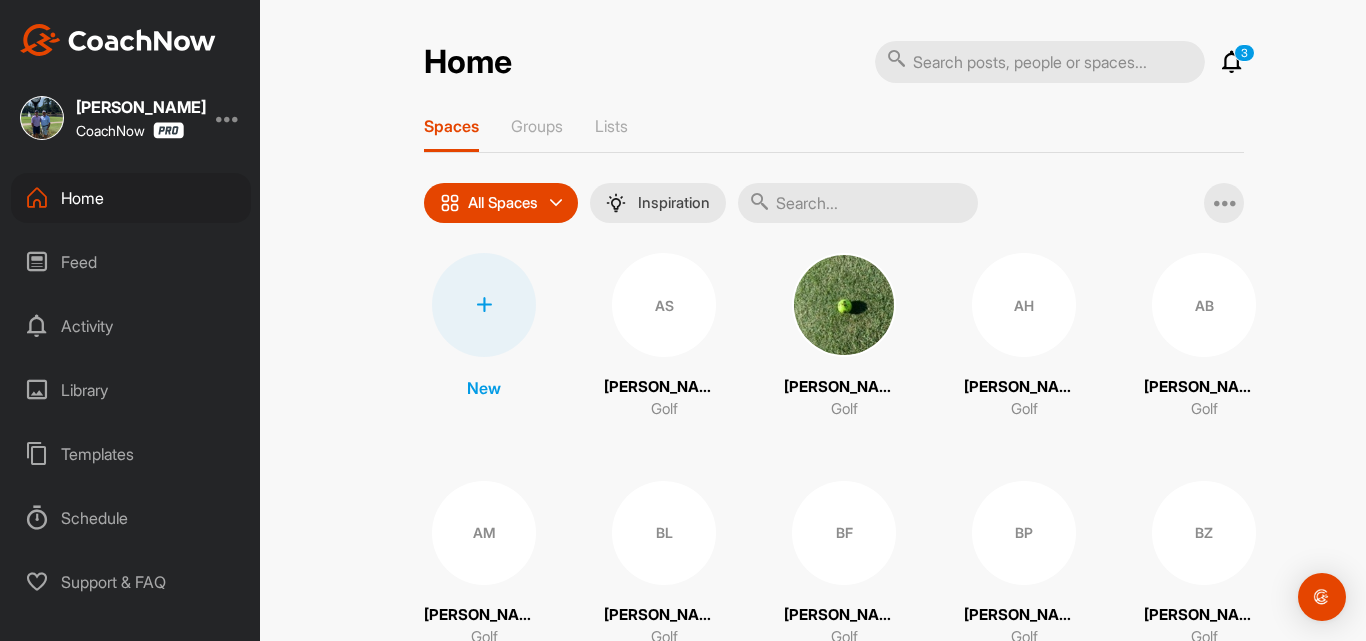 click at bounding box center (858, 203) 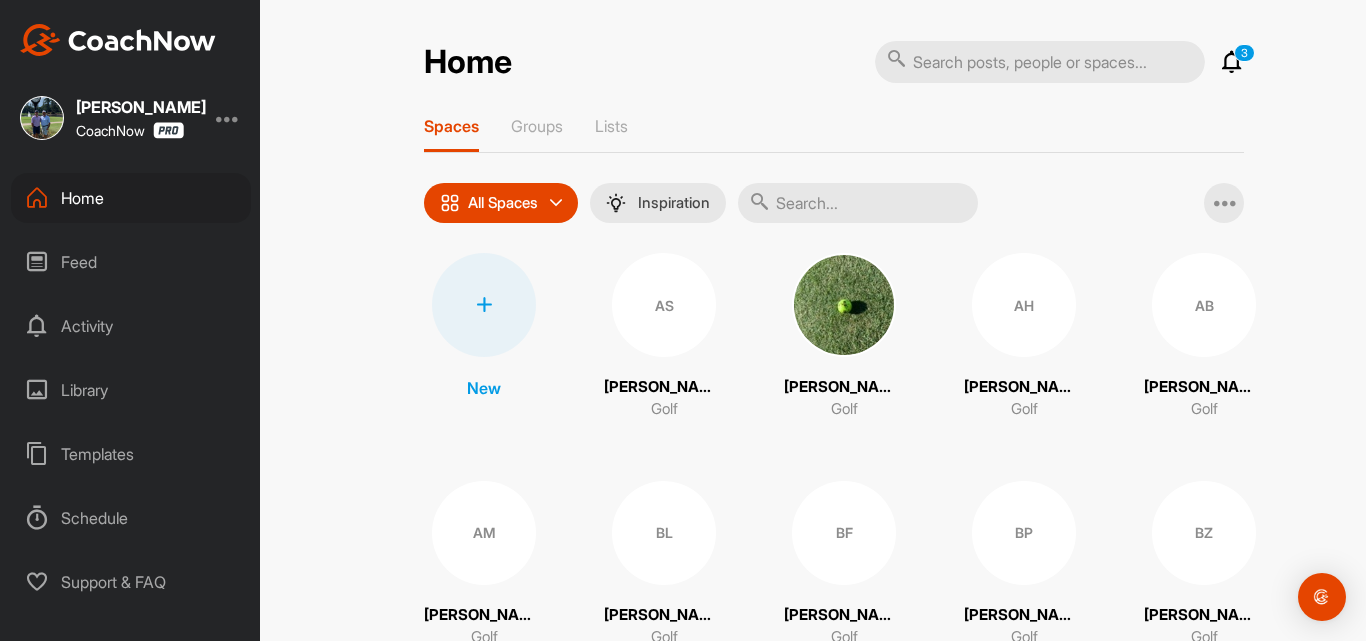 type on "[PERSON_NAME]" 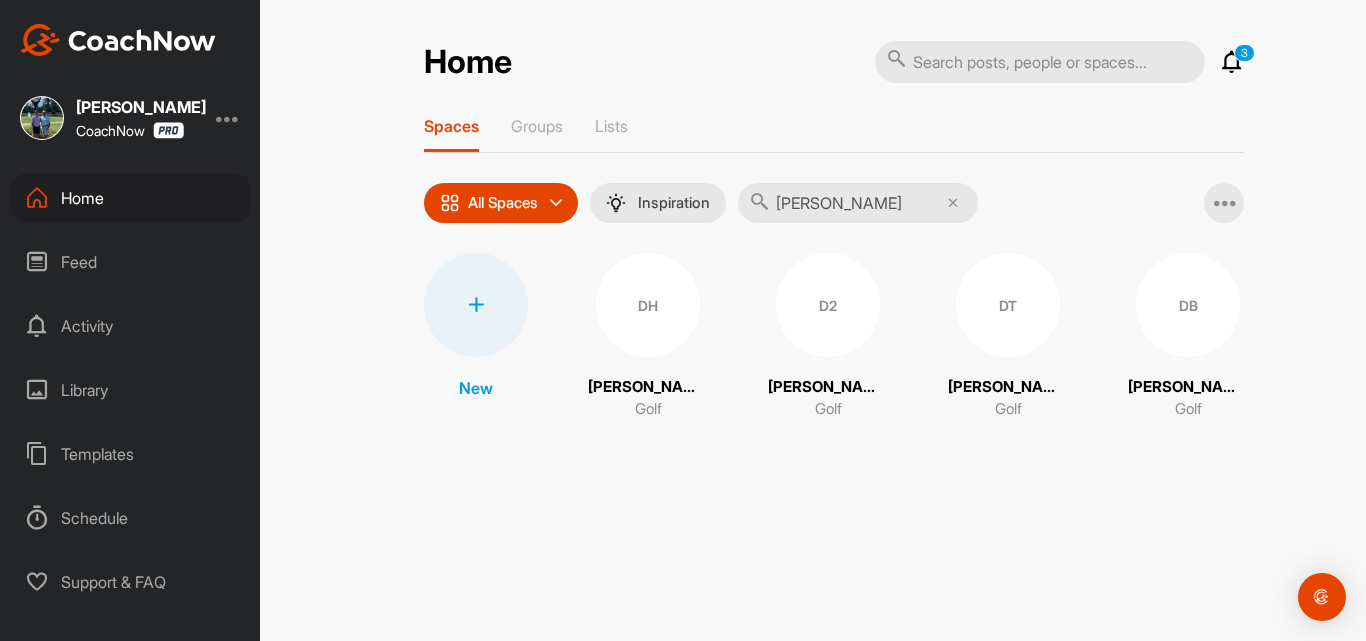 click on "DH" at bounding box center (648, 305) 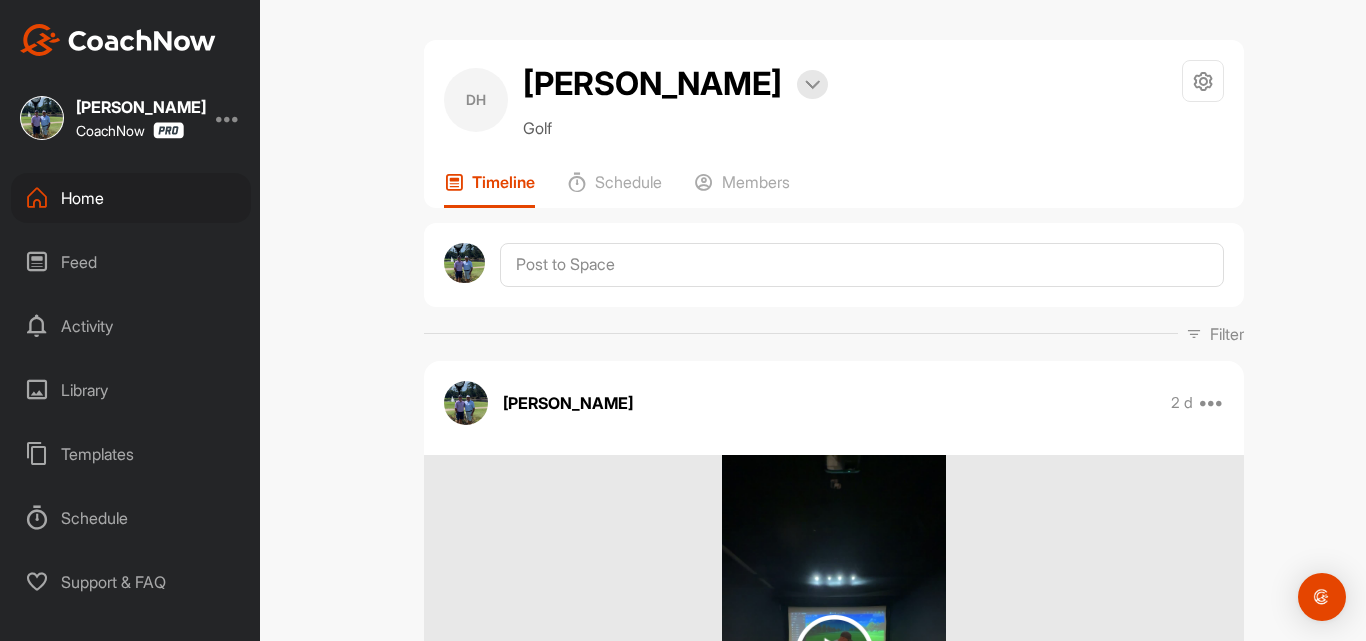 scroll, scrollTop: 0, scrollLeft: 0, axis: both 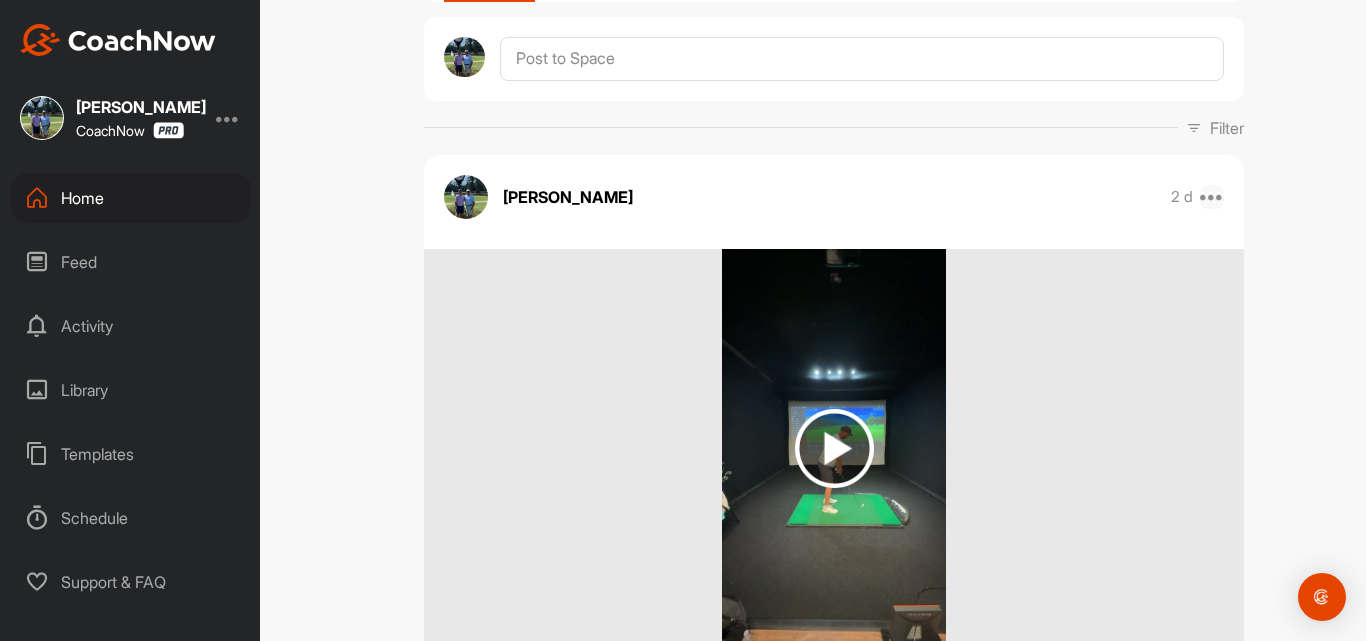 click at bounding box center (1212, 197) 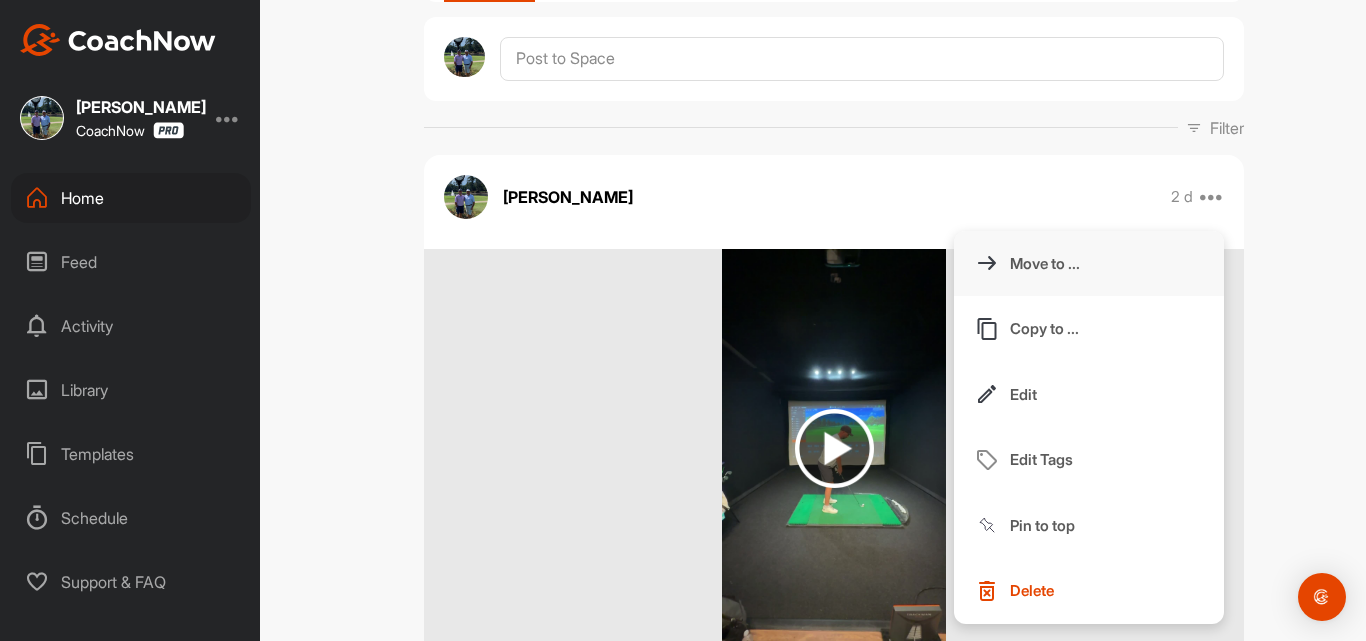 click on "Move to ..." at bounding box center (1089, 264) 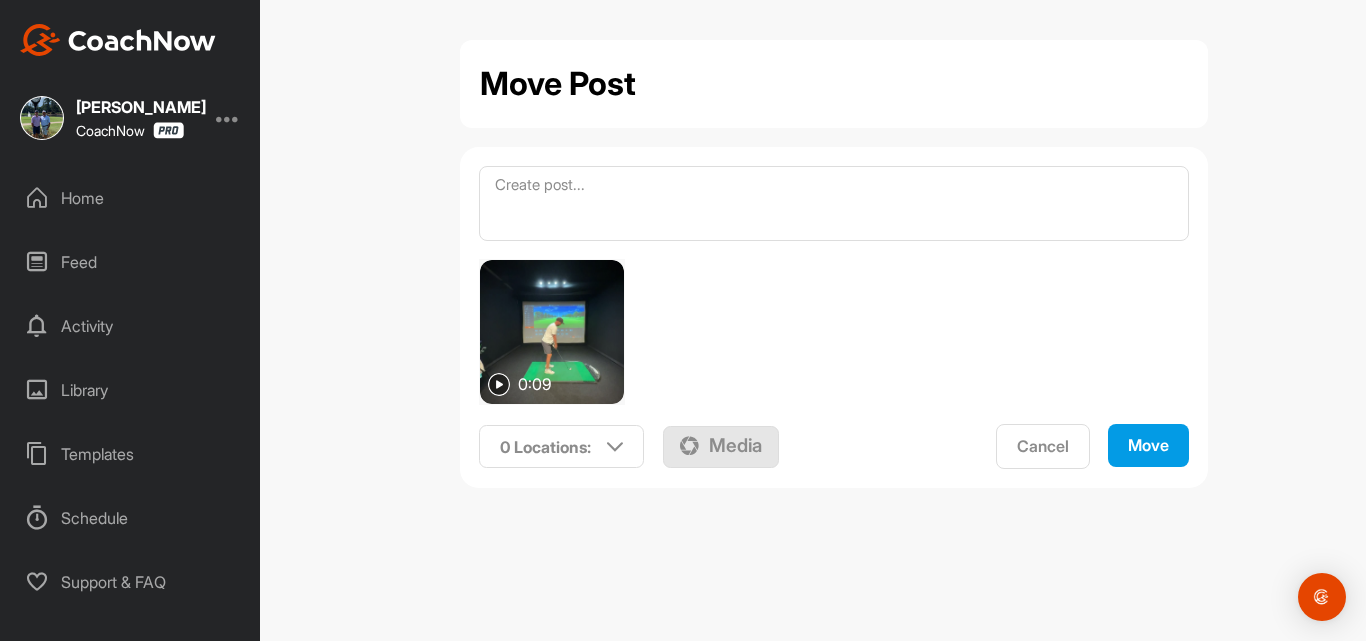 scroll, scrollTop: 0, scrollLeft: 0, axis: both 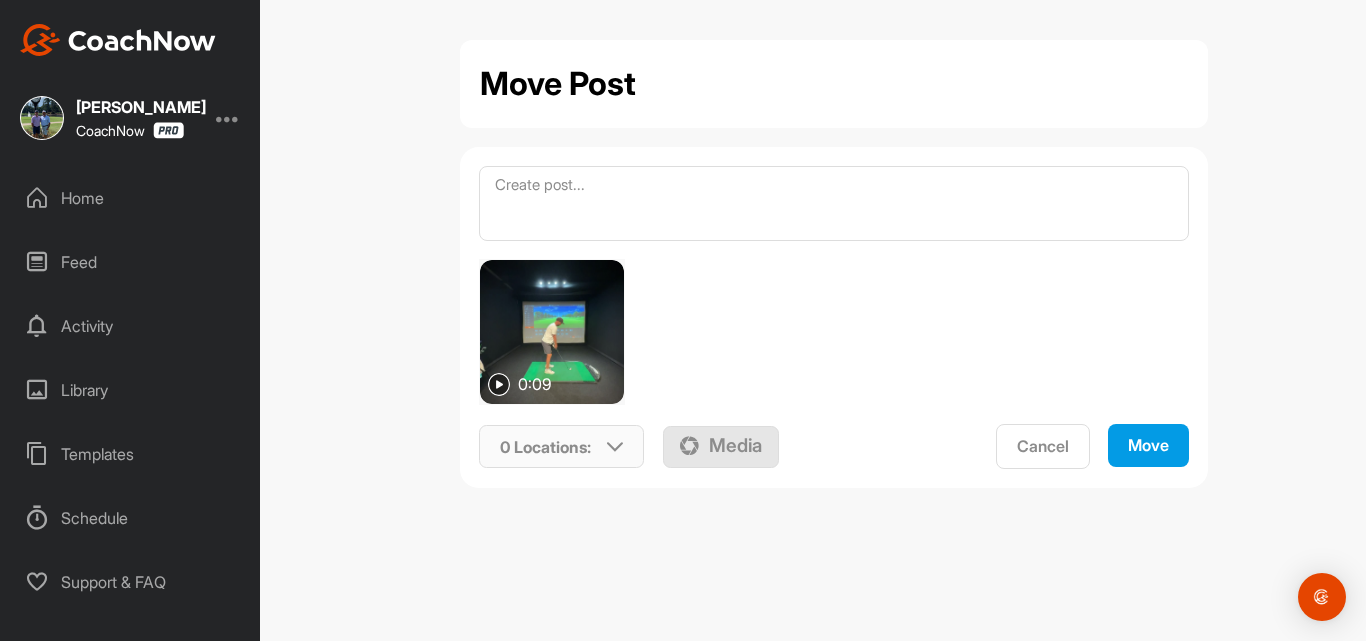 click at bounding box center (615, 447) 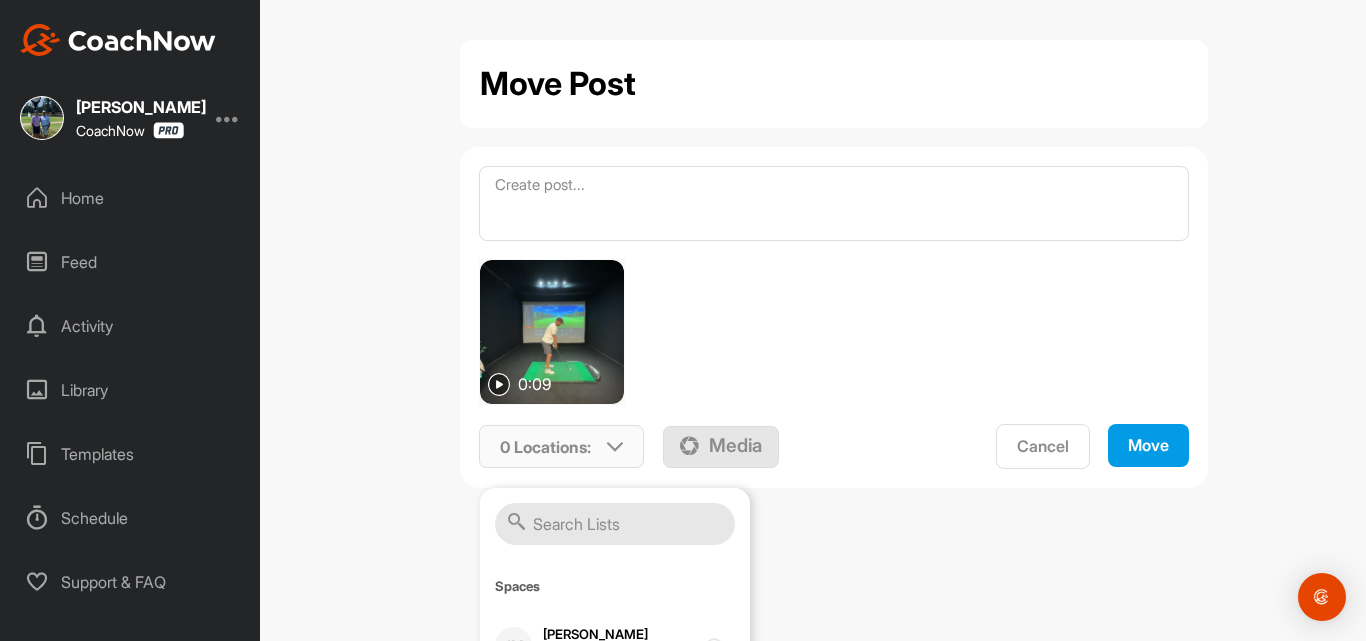 click at bounding box center [615, 524] 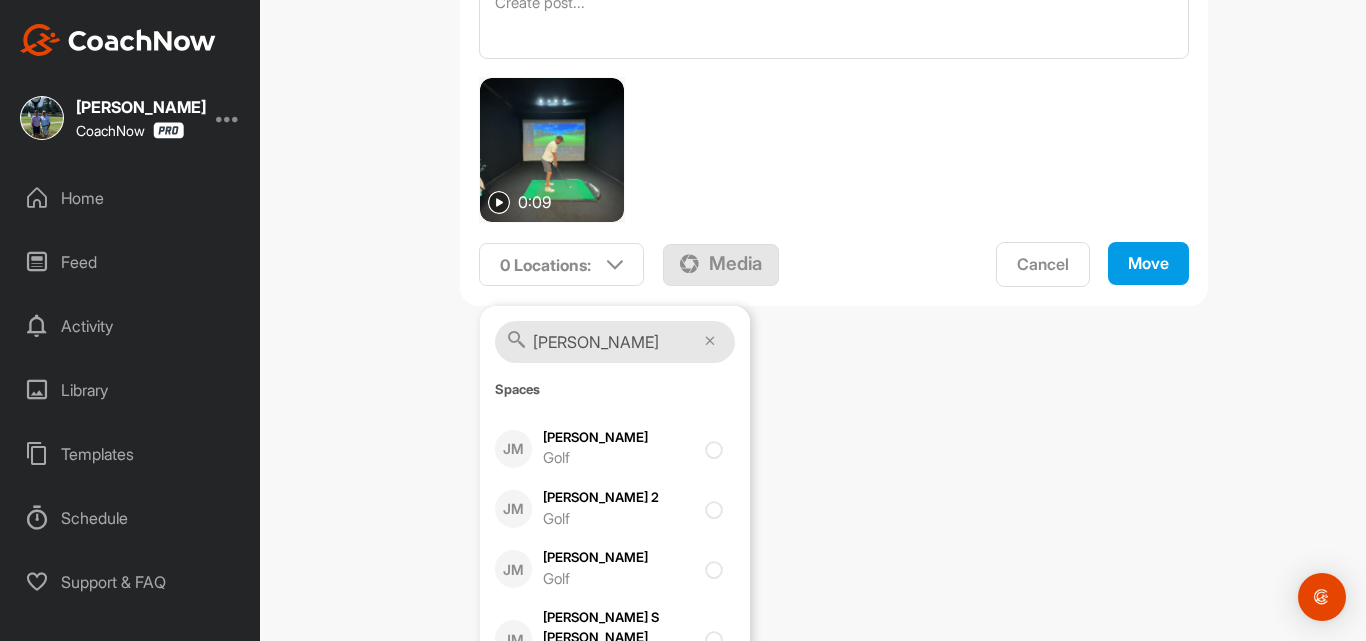 scroll, scrollTop: 190, scrollLeft: 0, axis: vertical 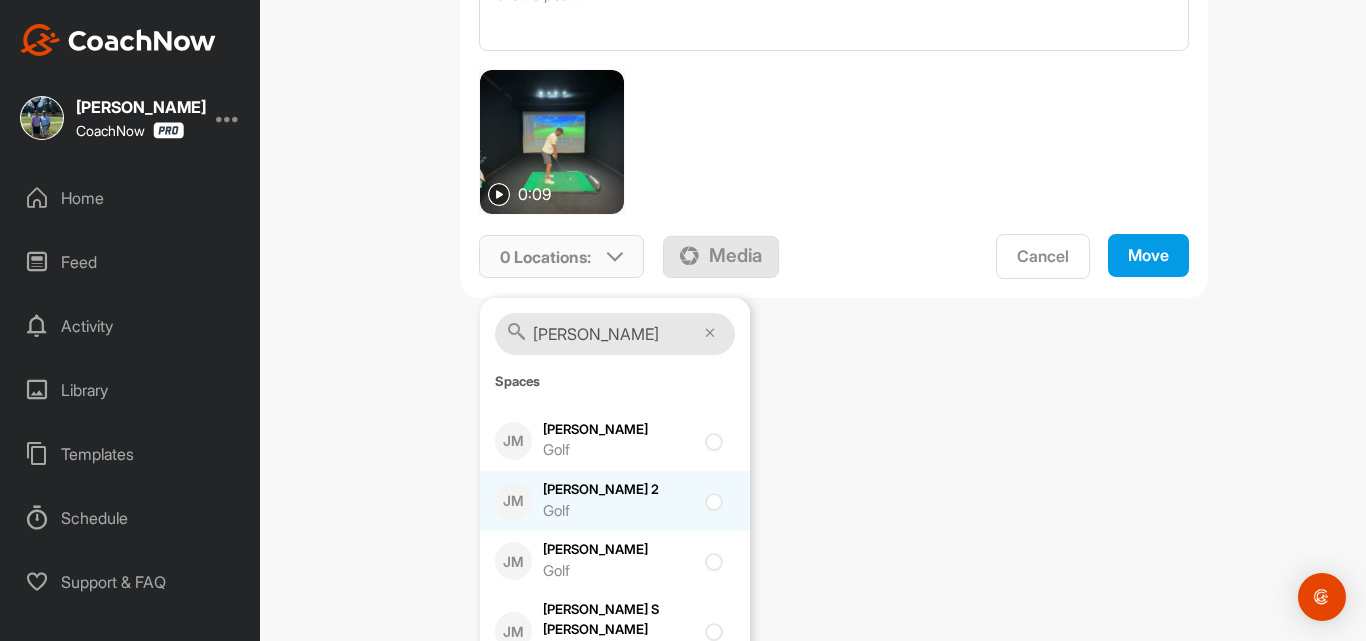 type on "[PERSON_NAME]" 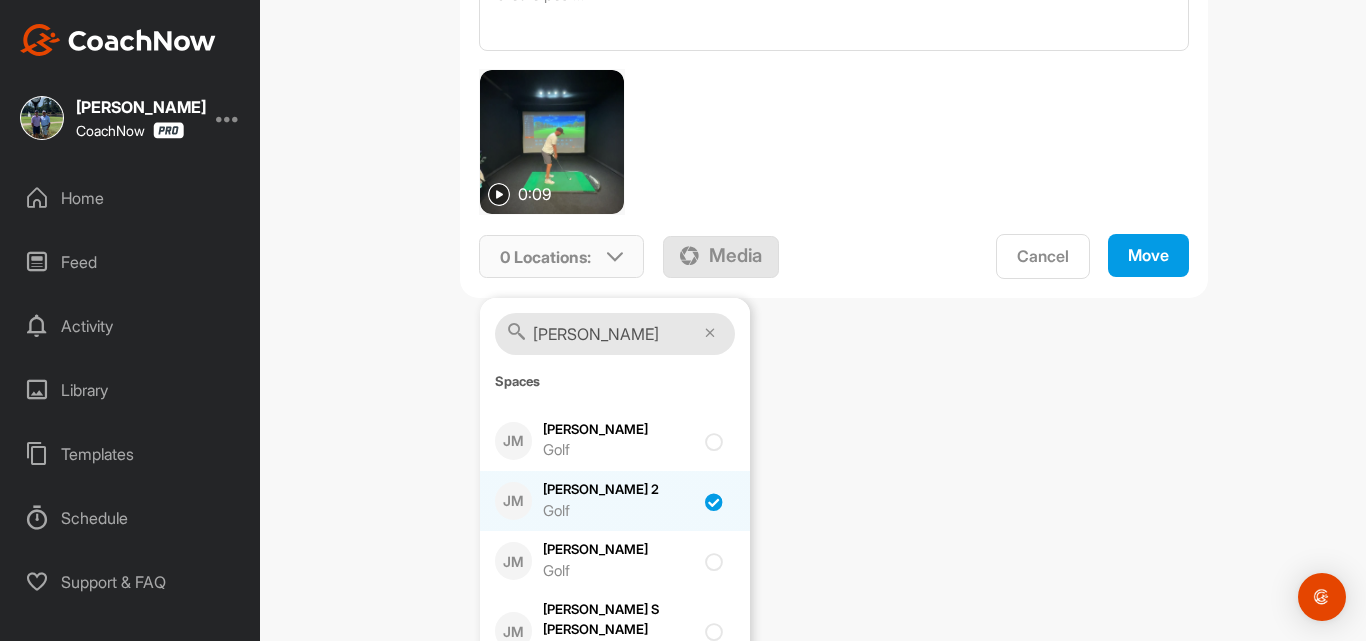 checkbox on "true" 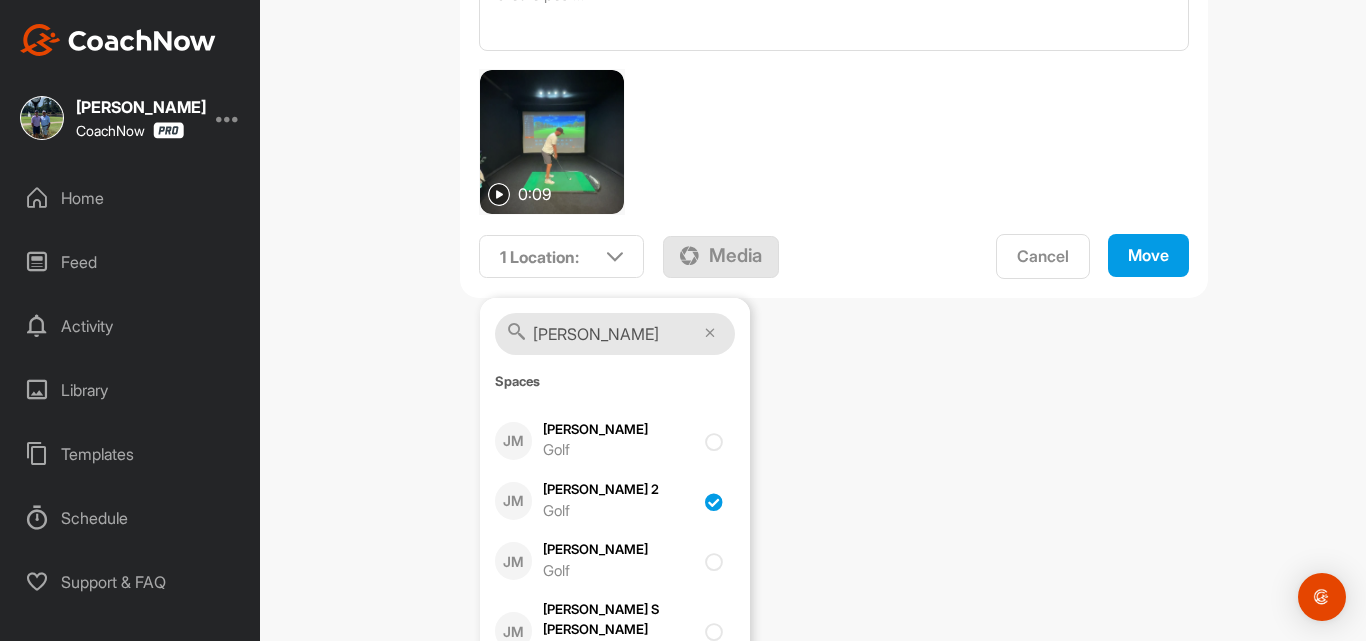 click on "Move" at bounding box center [1148, 255] 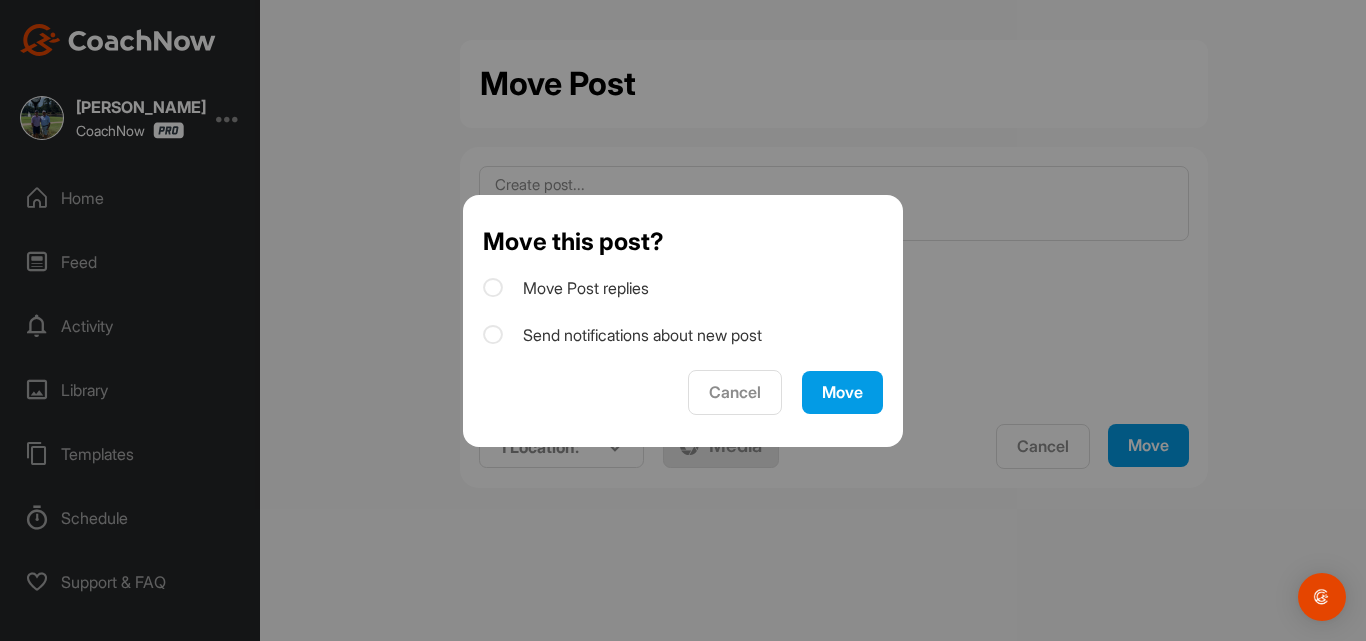 scroll, scrollTop: 0, scrollLeft: 0, axis: both 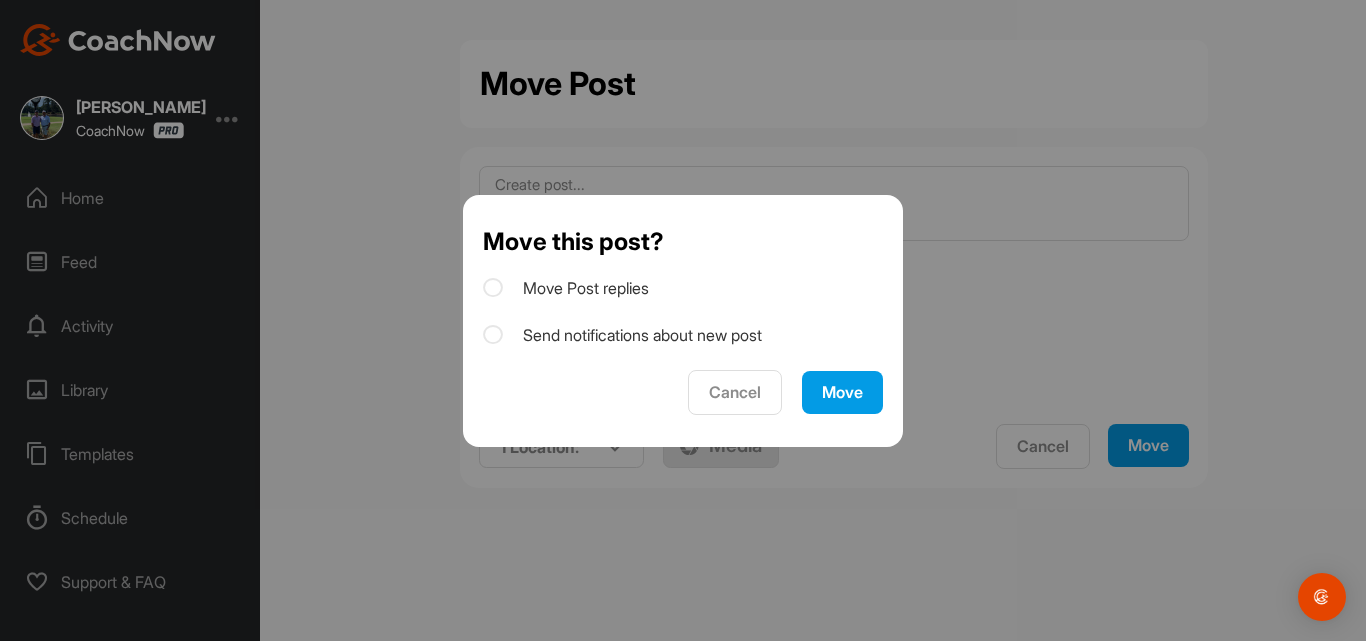 click at bounding box center (493, 288) 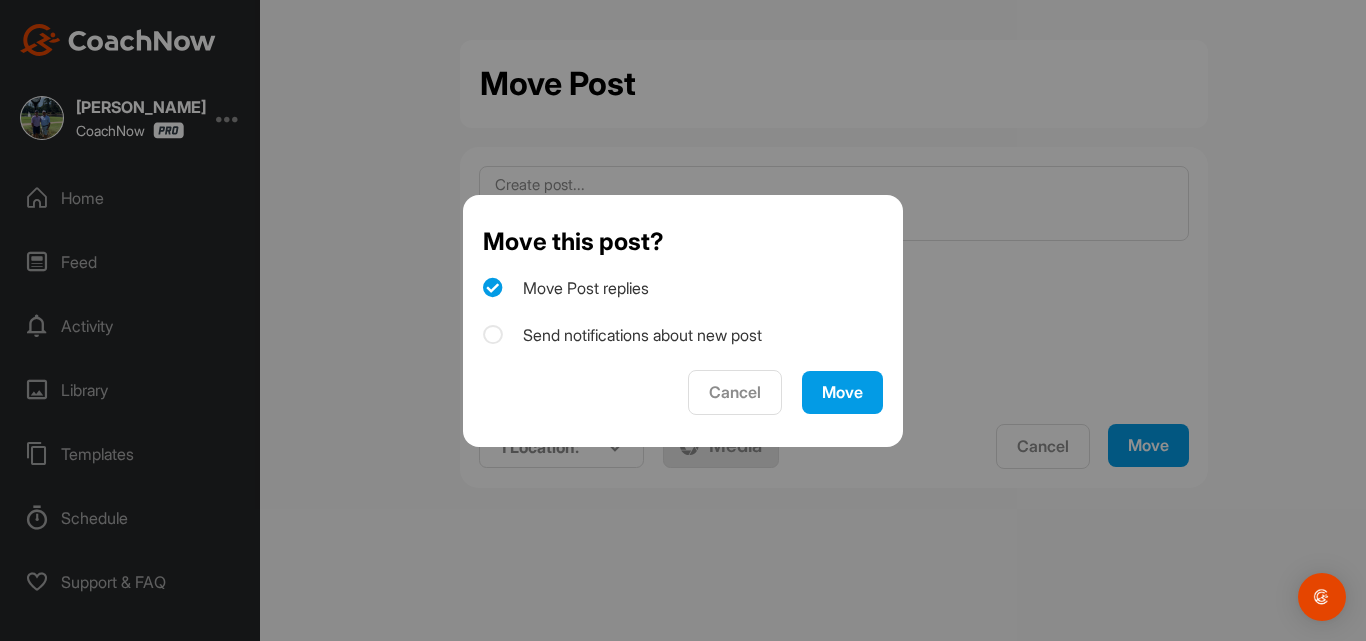checkbox on "true" 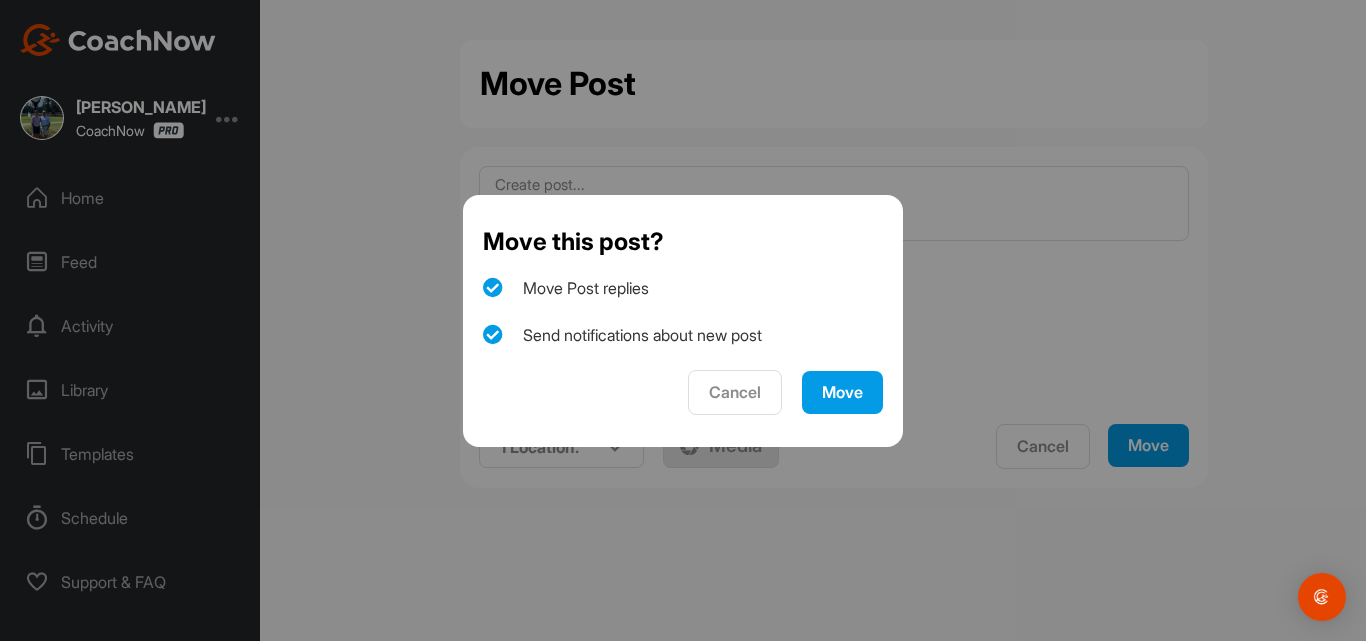 click on "Move" at bounding box center (842, 392) 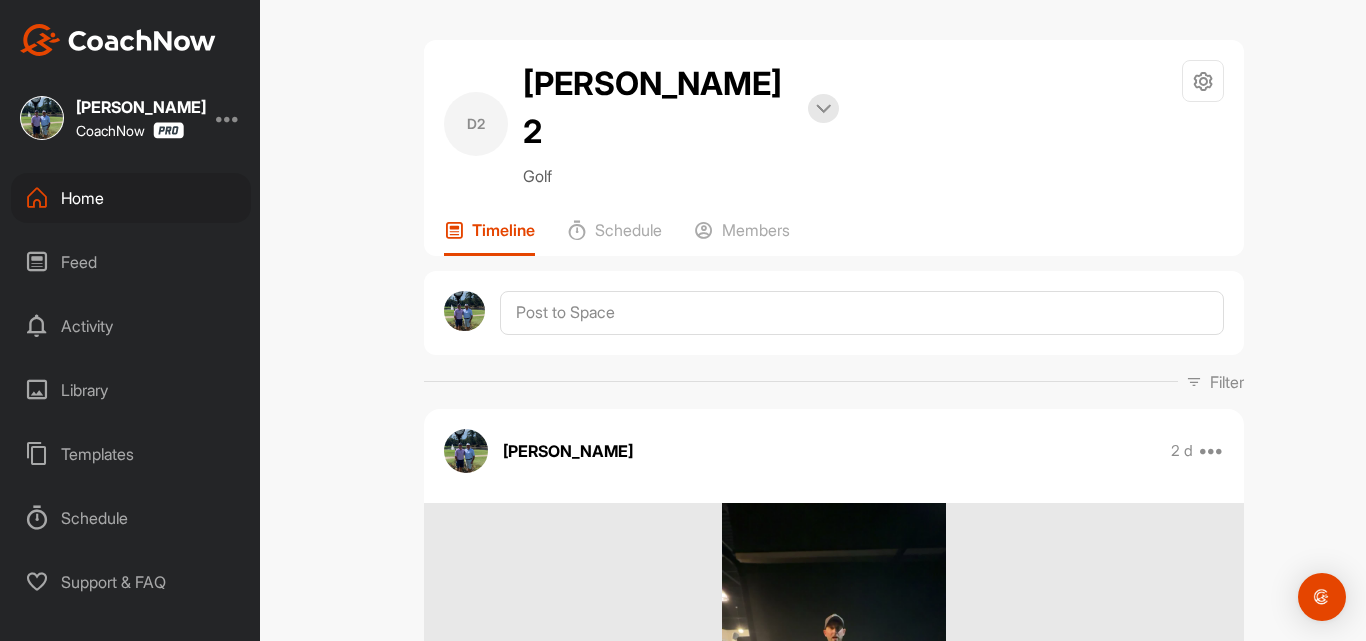 scroll, scrollTop: 0, scrollLeft: 0, axis: both 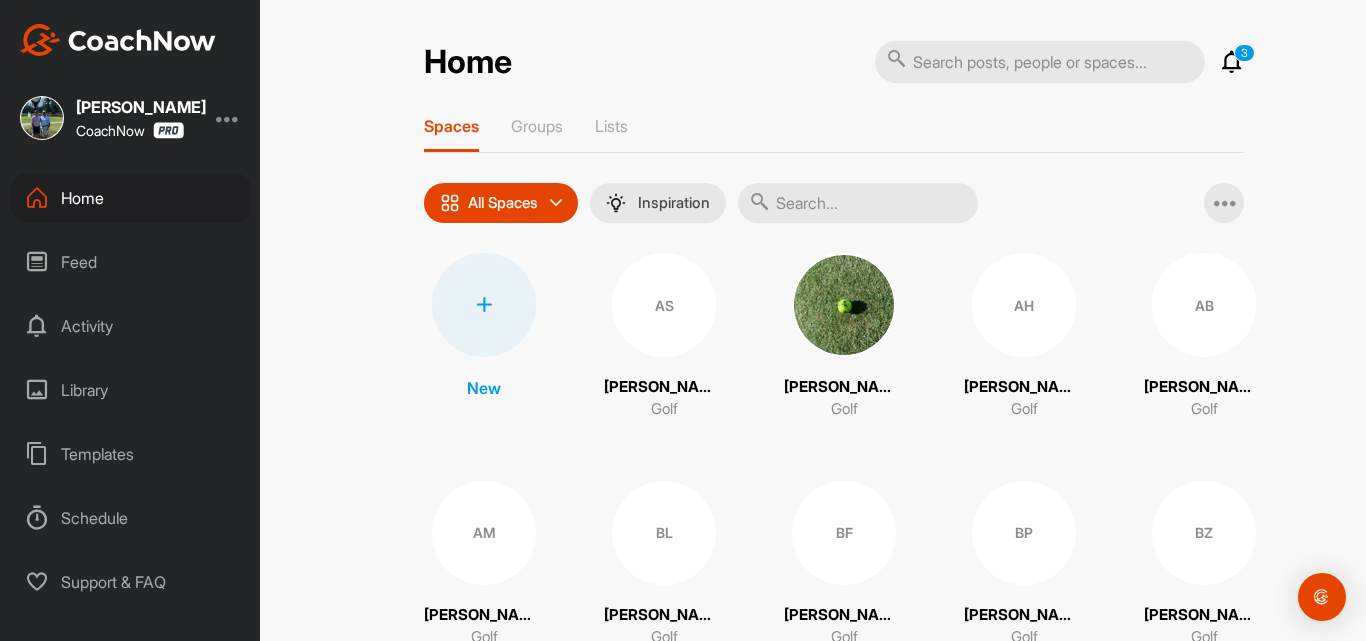 click at bounding box center (858, 203) 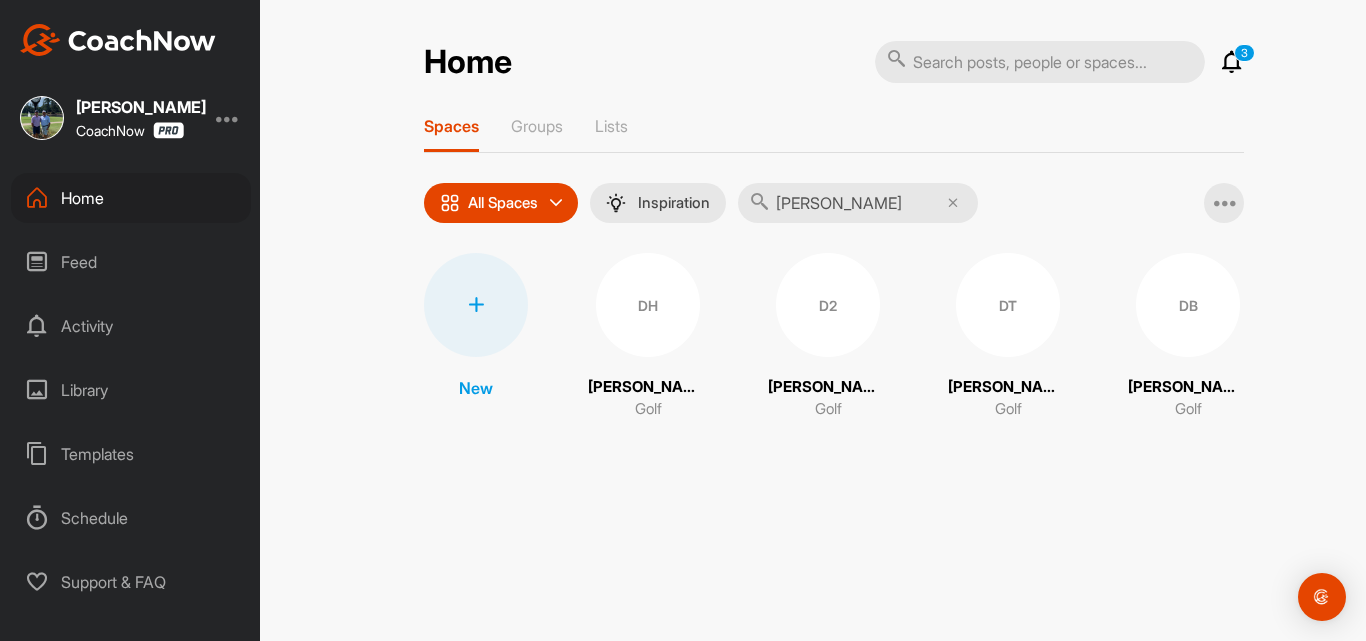 click on "DH" at bounding box center (648, 305) 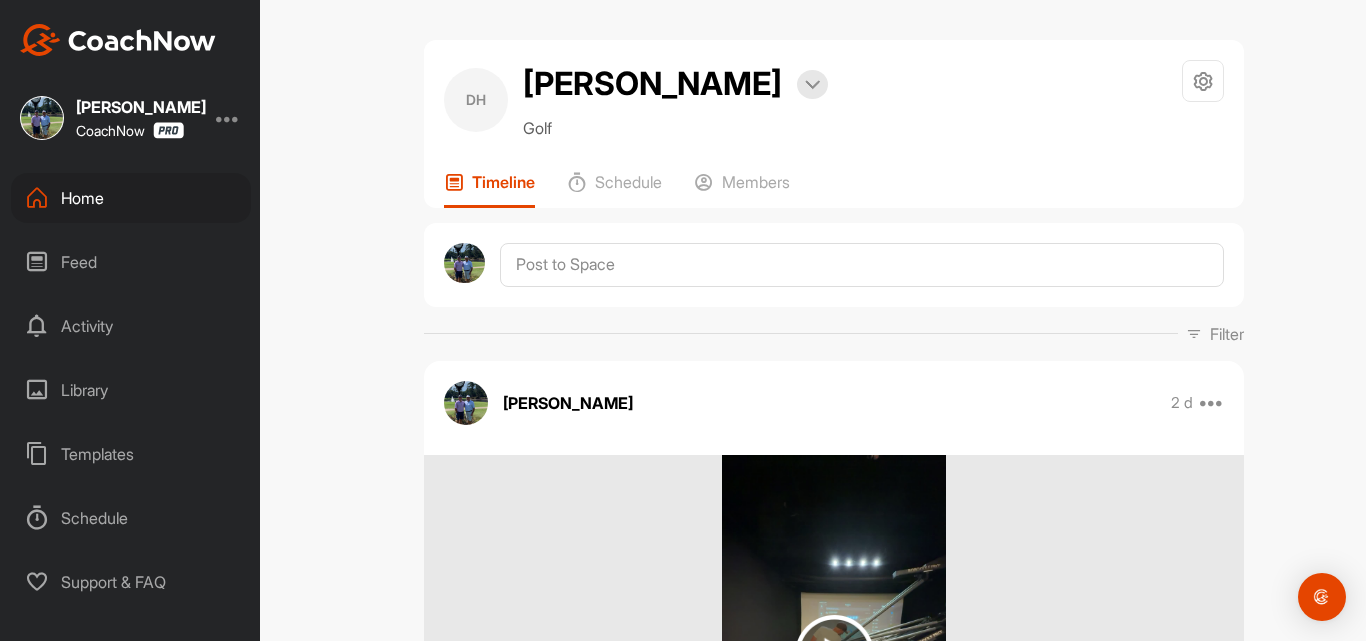 scroll, scrollTop: 0, scrollLeft: 0, axis: both 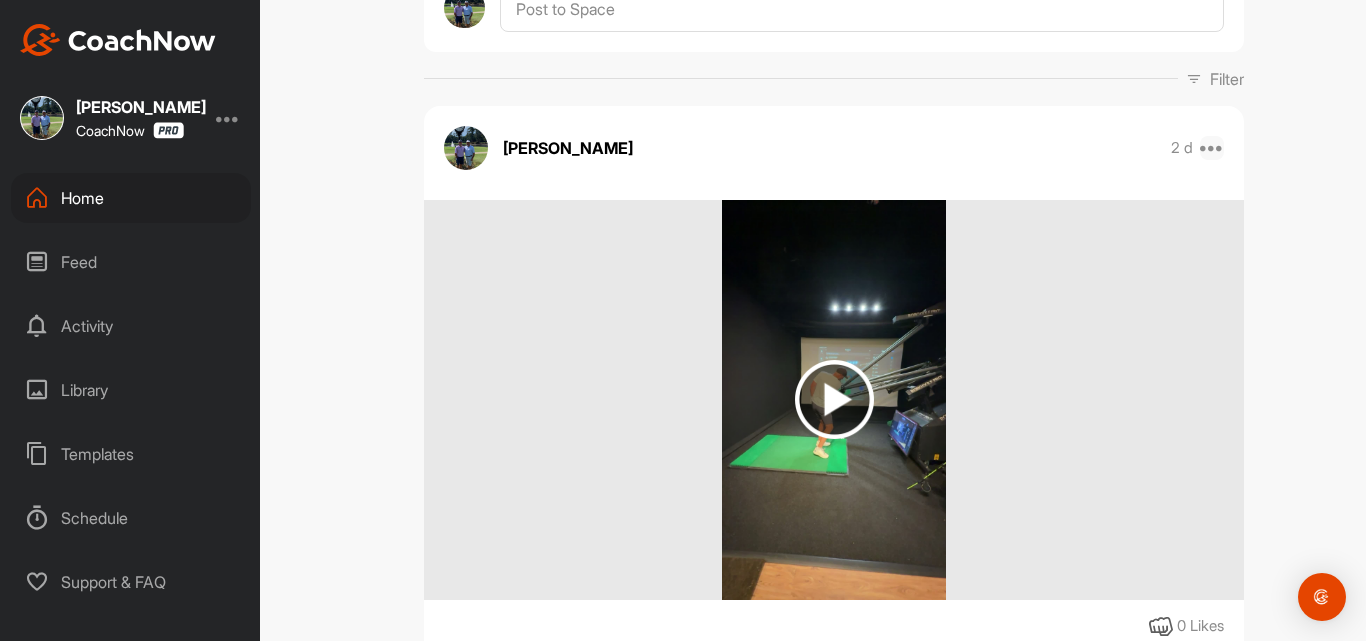 click at bounding box center [1212, 148] 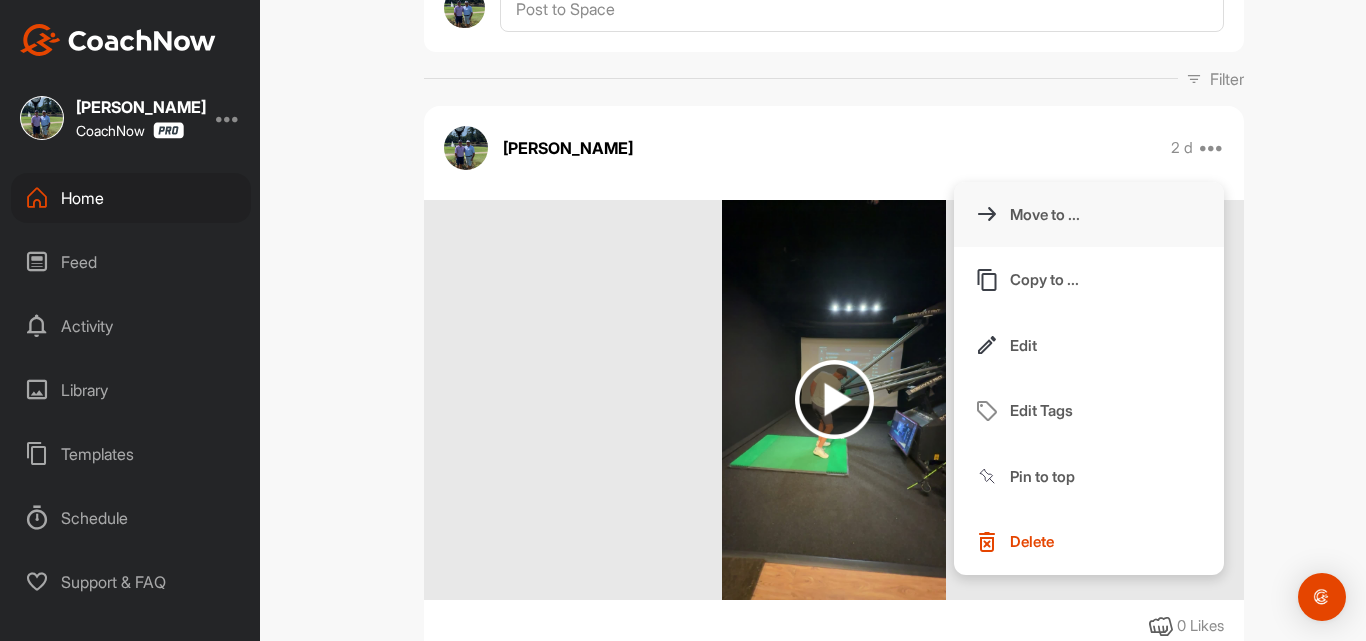 click on "Move to ..." at bounding box center (1089, 215) 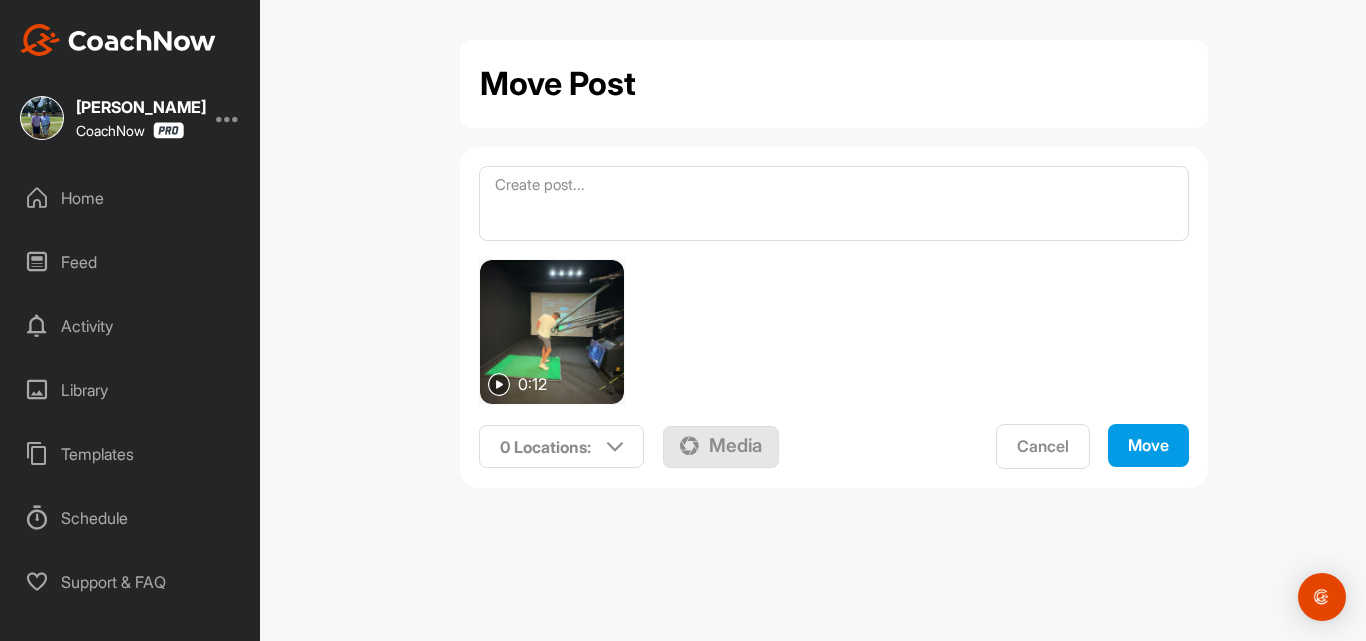 scroll, scrollTop: 0, scrollLeft: 0, axis: both 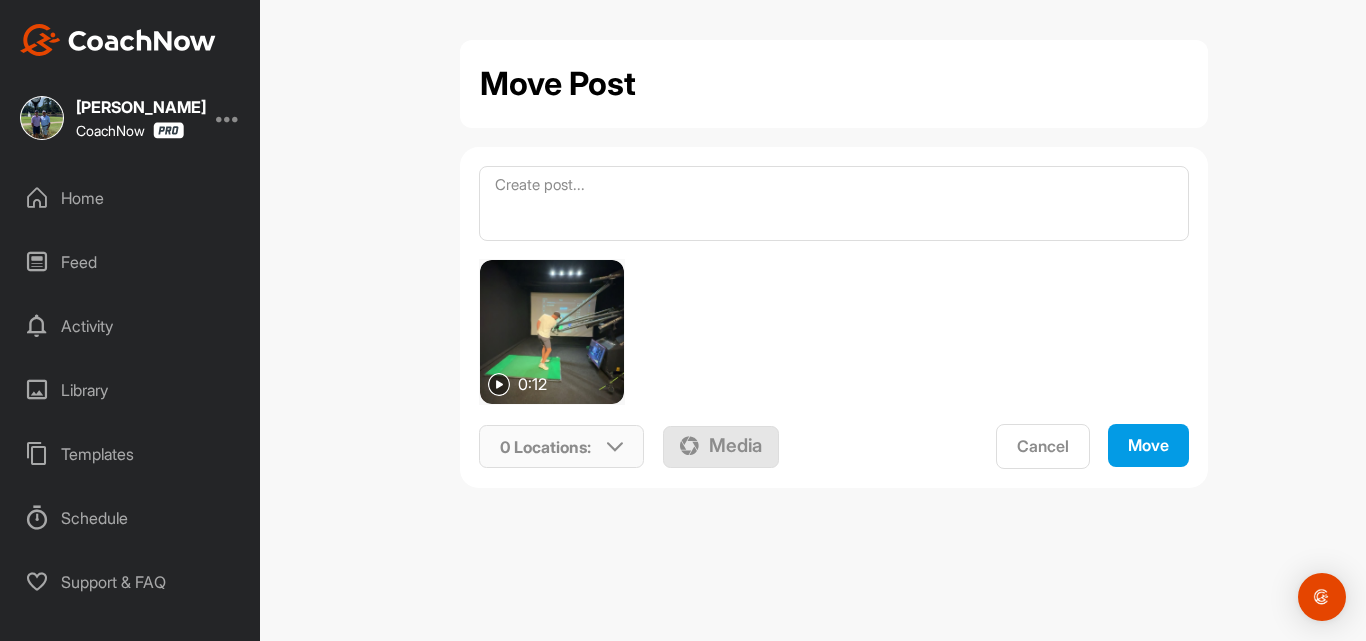 click at bounding box center [615, 447] 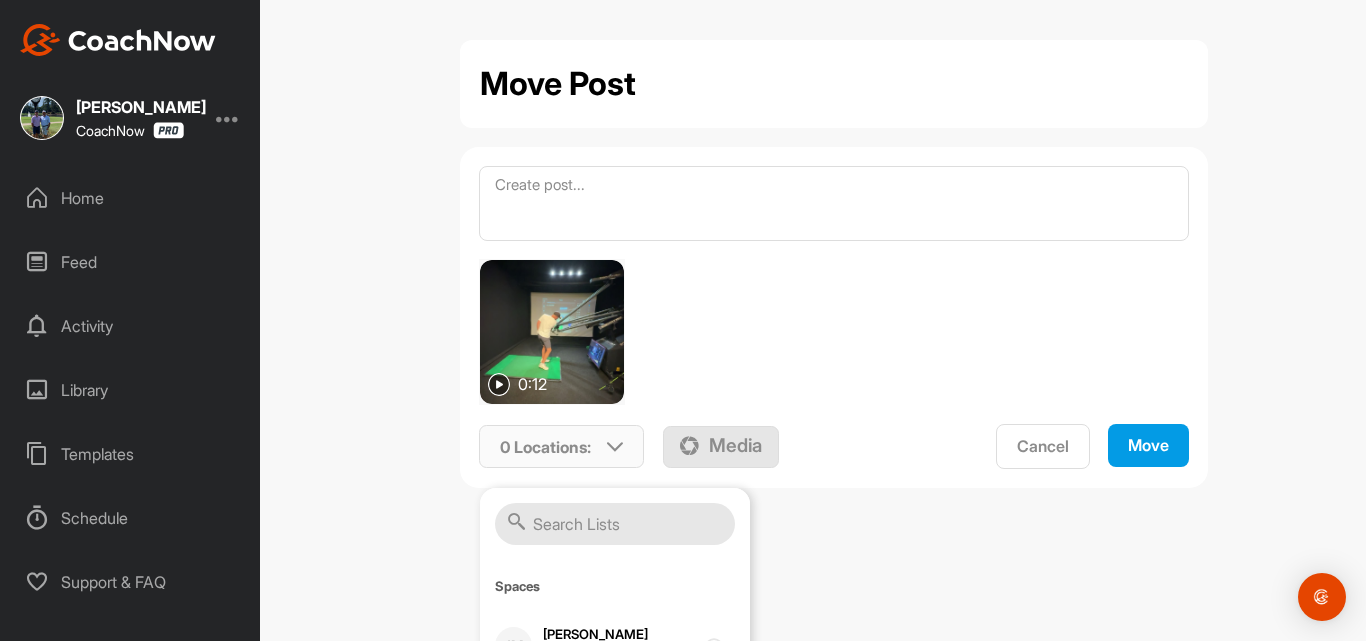 click at bounding box center (615, 524) 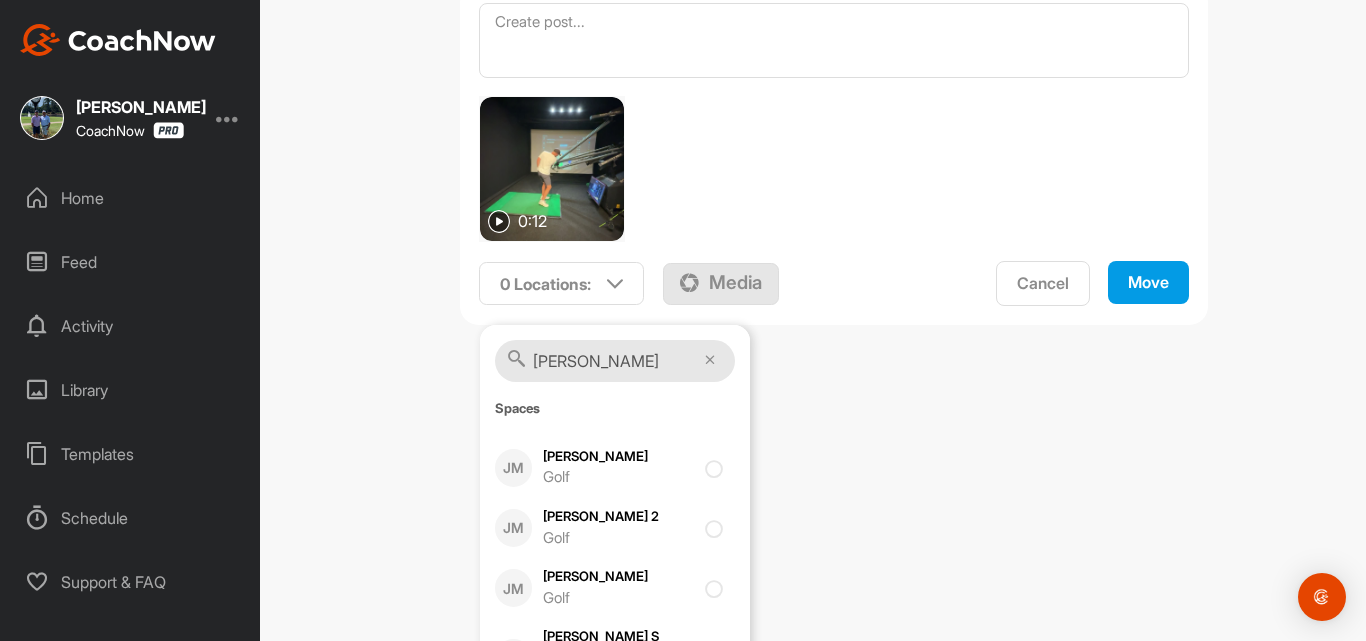 scroll, scrollTop: 167, scrollLeft: 0, axis: vertical 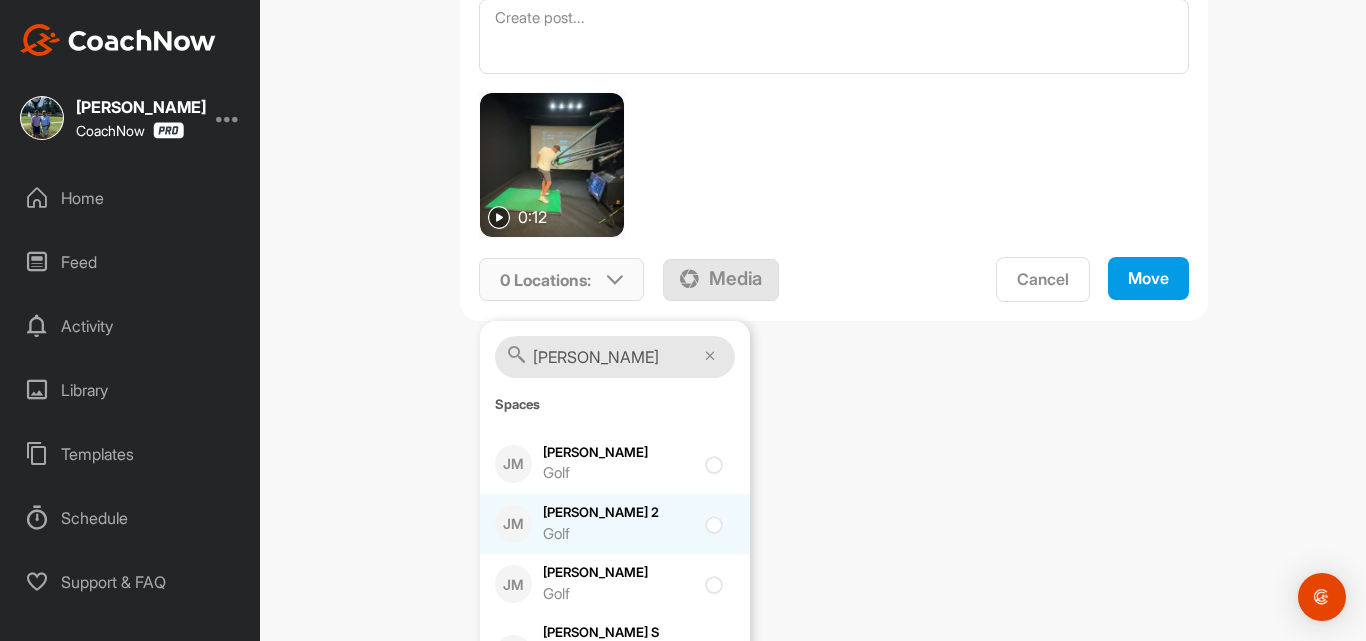 type on "[PERSON_NAME]" 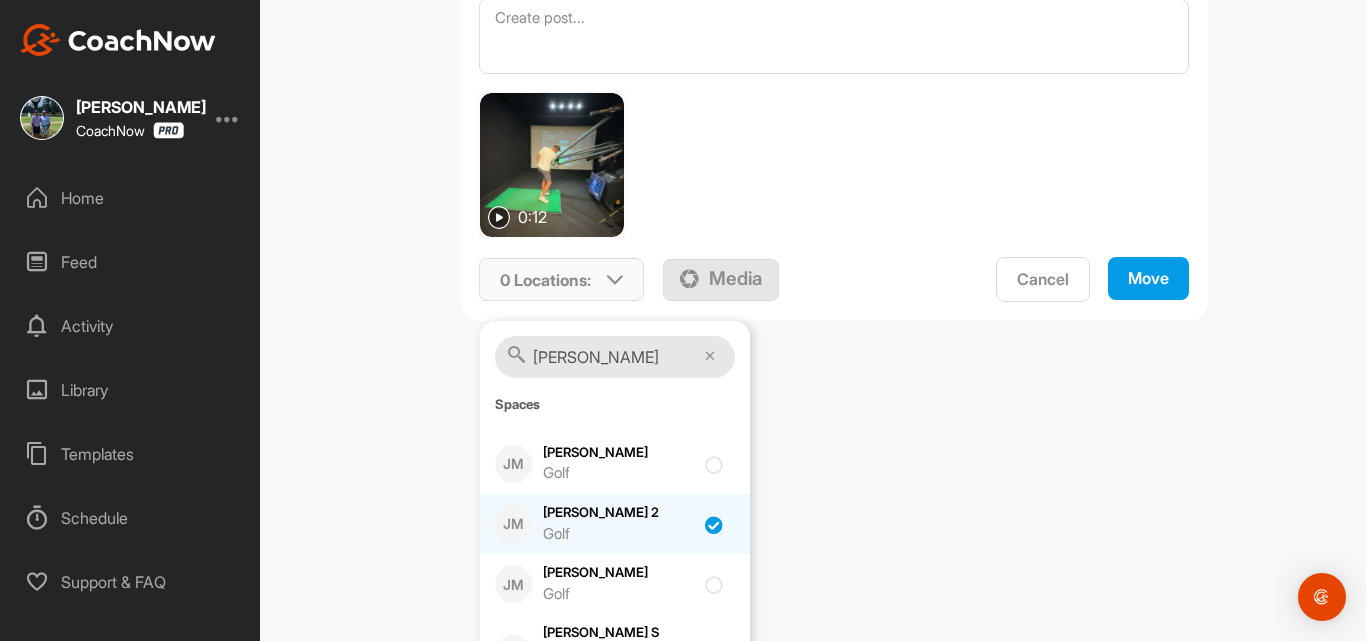 checkbox on "true" 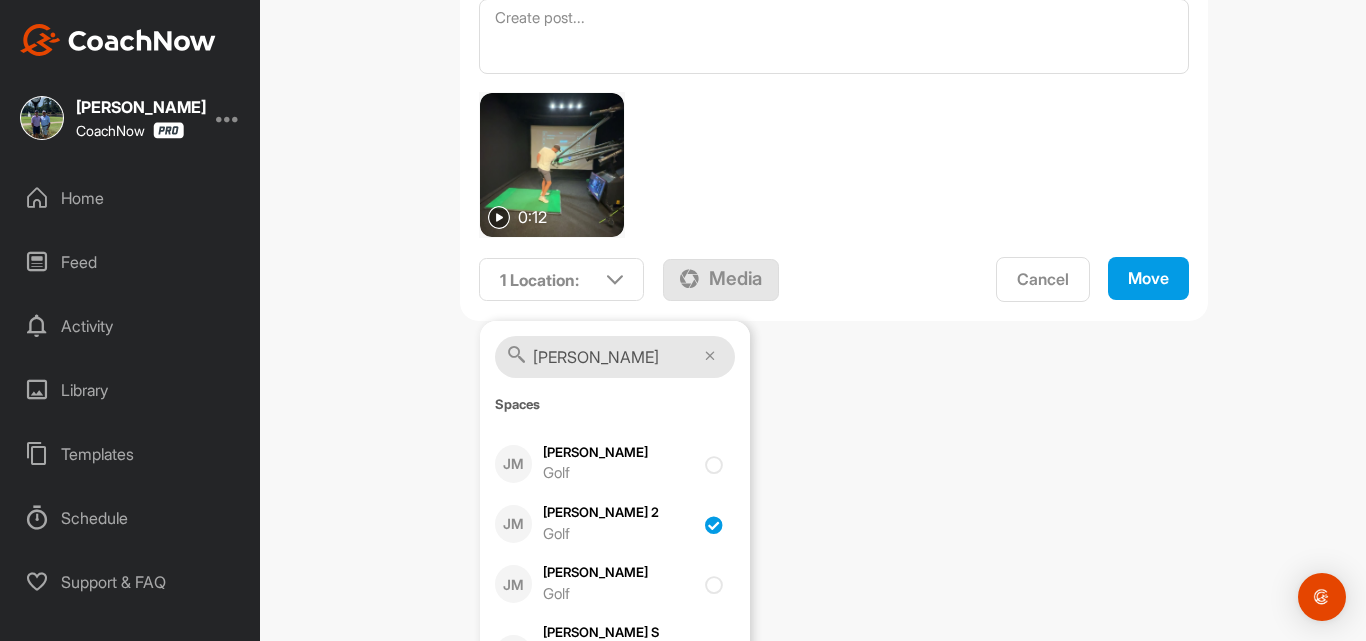 click on "Move" at bounding box center [1148, 278] 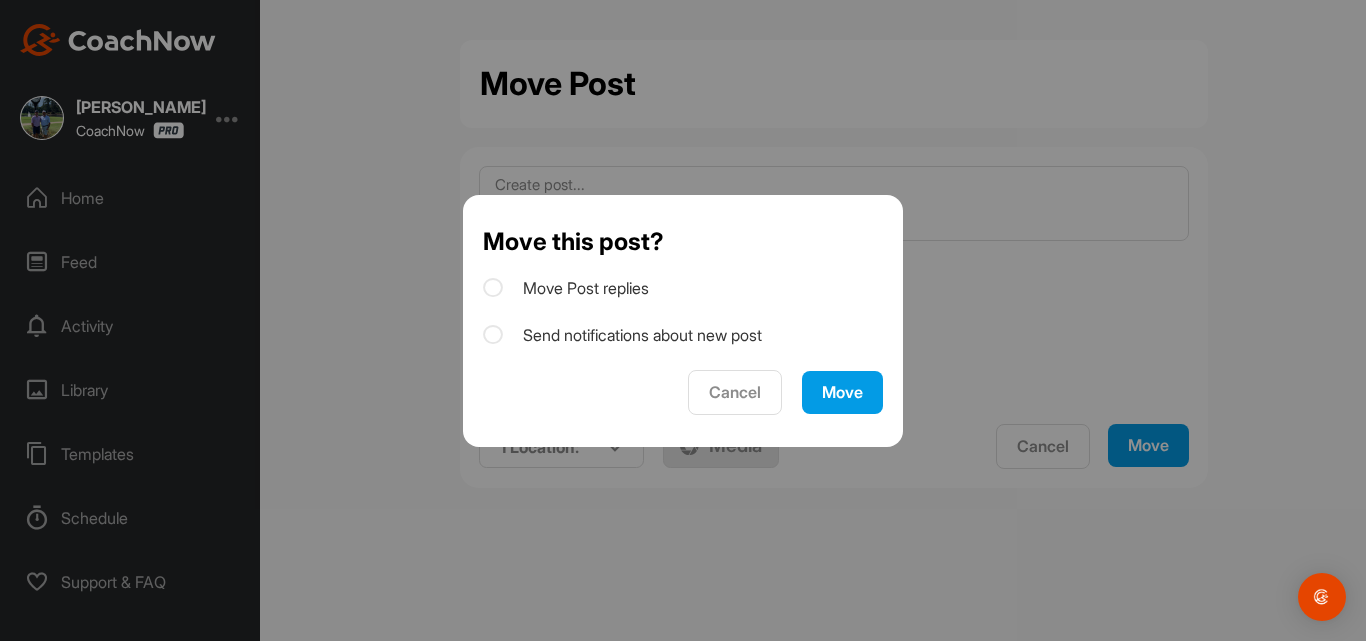 scroll, scrollTop: 0, scrollLeft: 0, axis: both 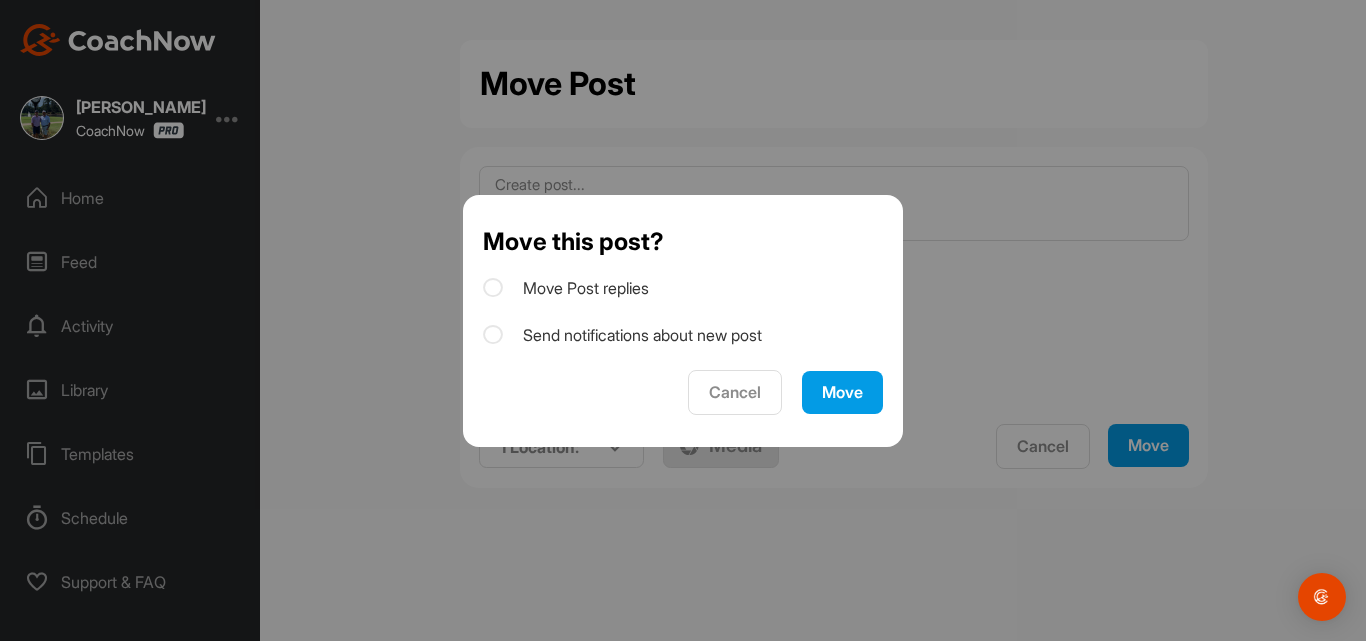 click at bounding box center (493, 288) 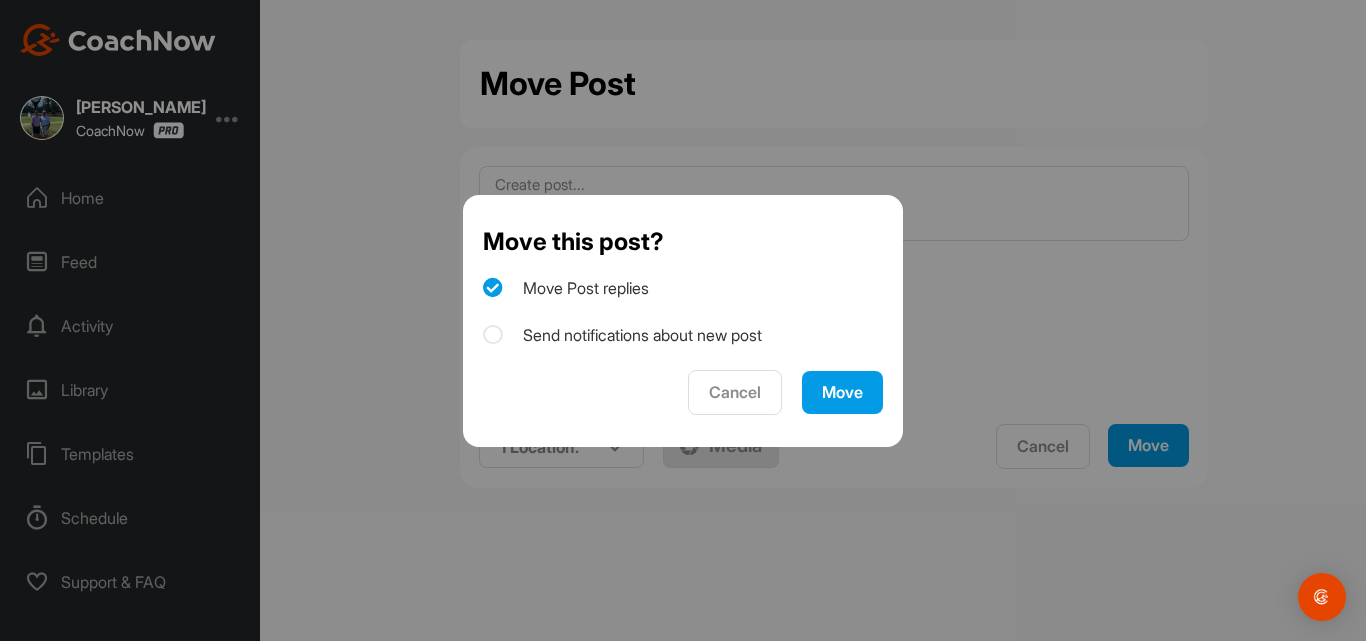 click at bounding box center [493, 335] 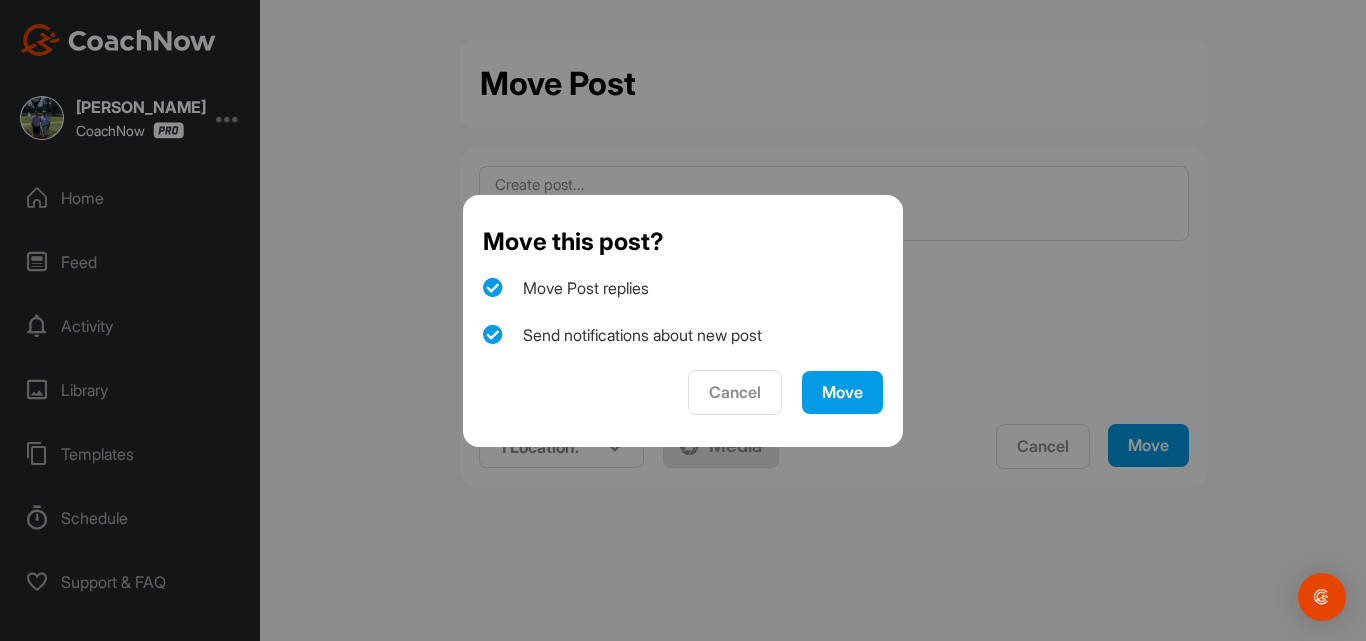click on "Move" at bounding box center (842, 392) 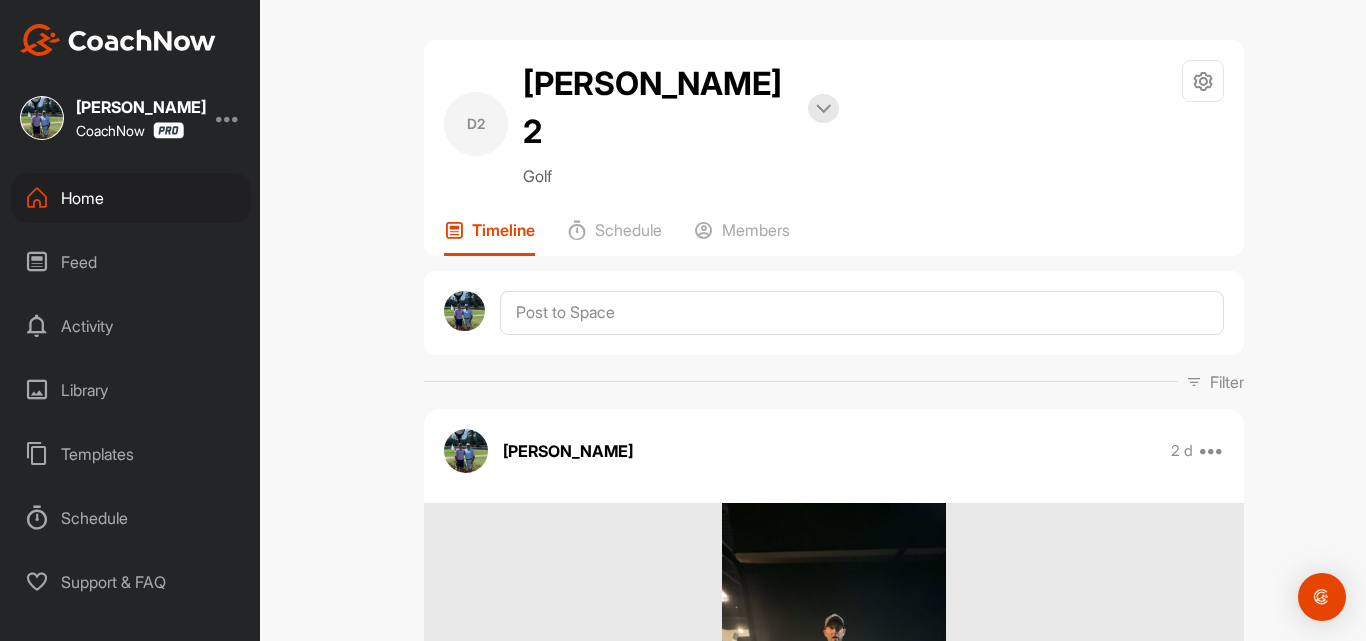 scroll, scrollTop: 0, scrollLeft: 0, axis: both 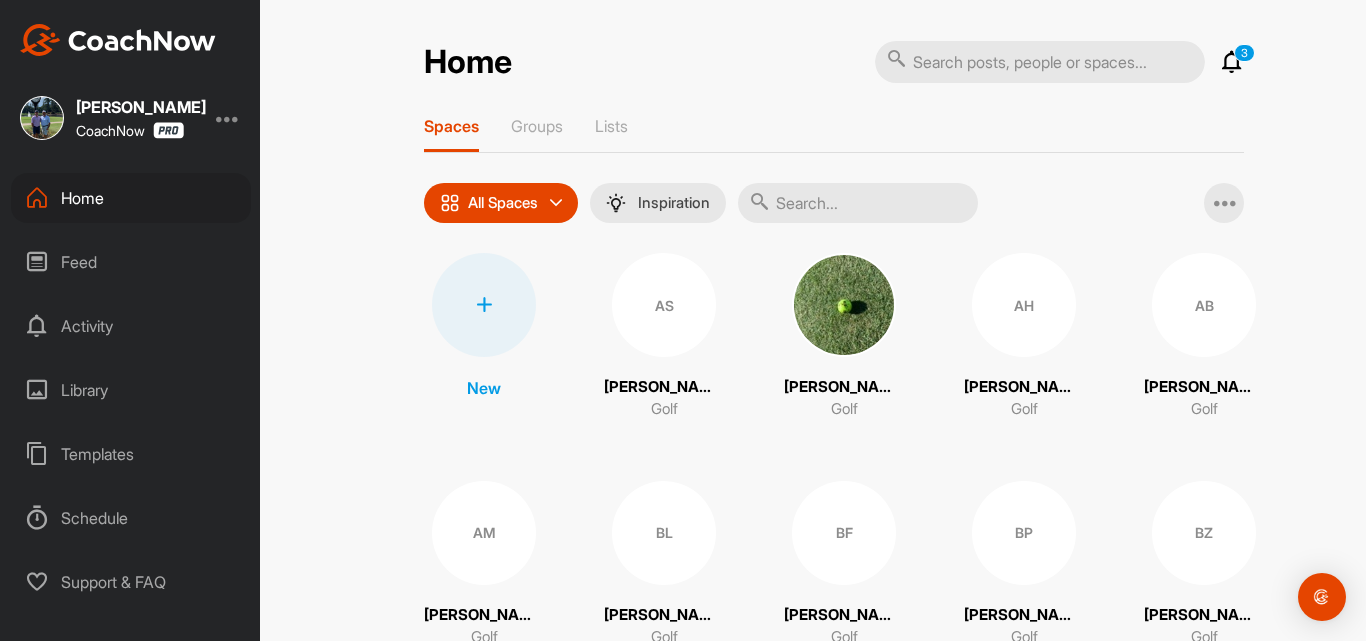 click at bounding box center [858, 203] 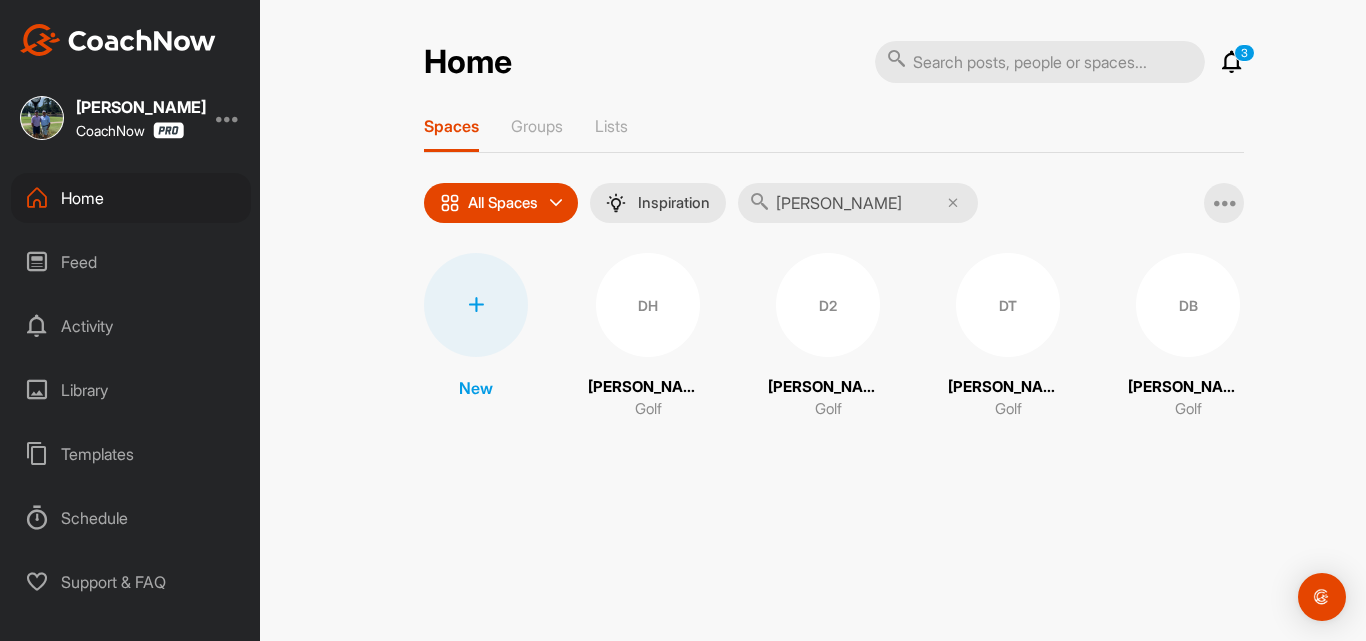 click on "DH" at bounding box center [648, 305] 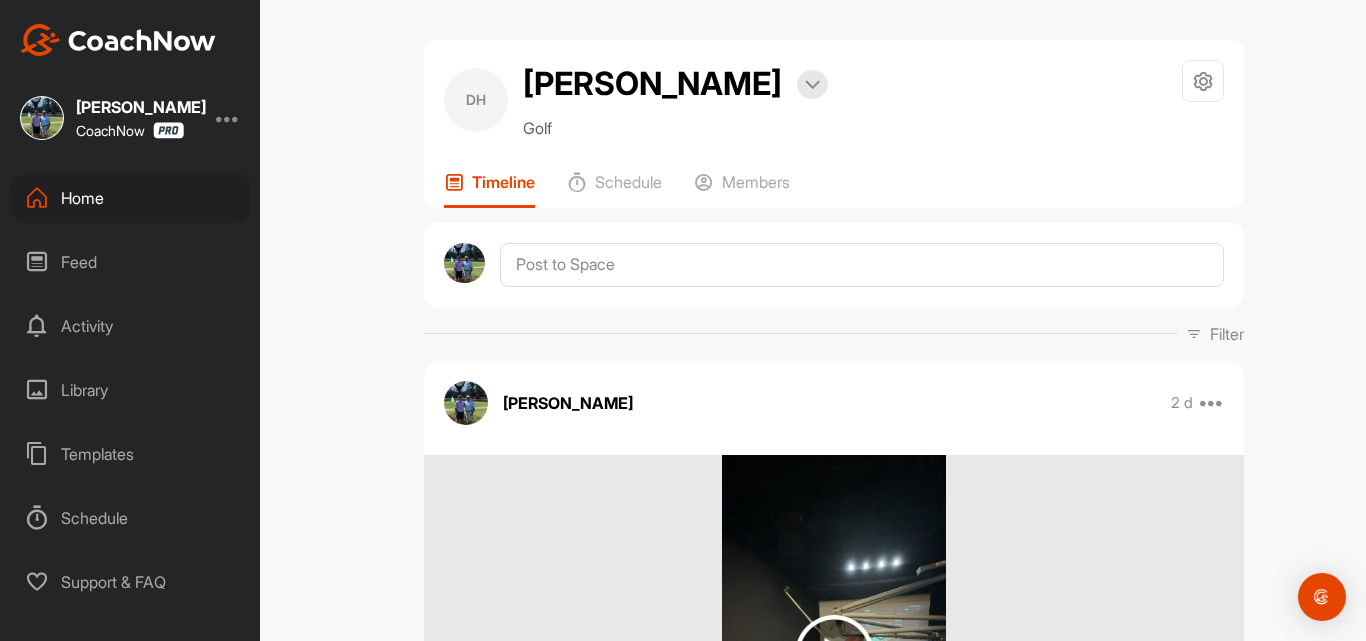 scroll, scrollTop: 0, scrollLeft: 0, axis: both 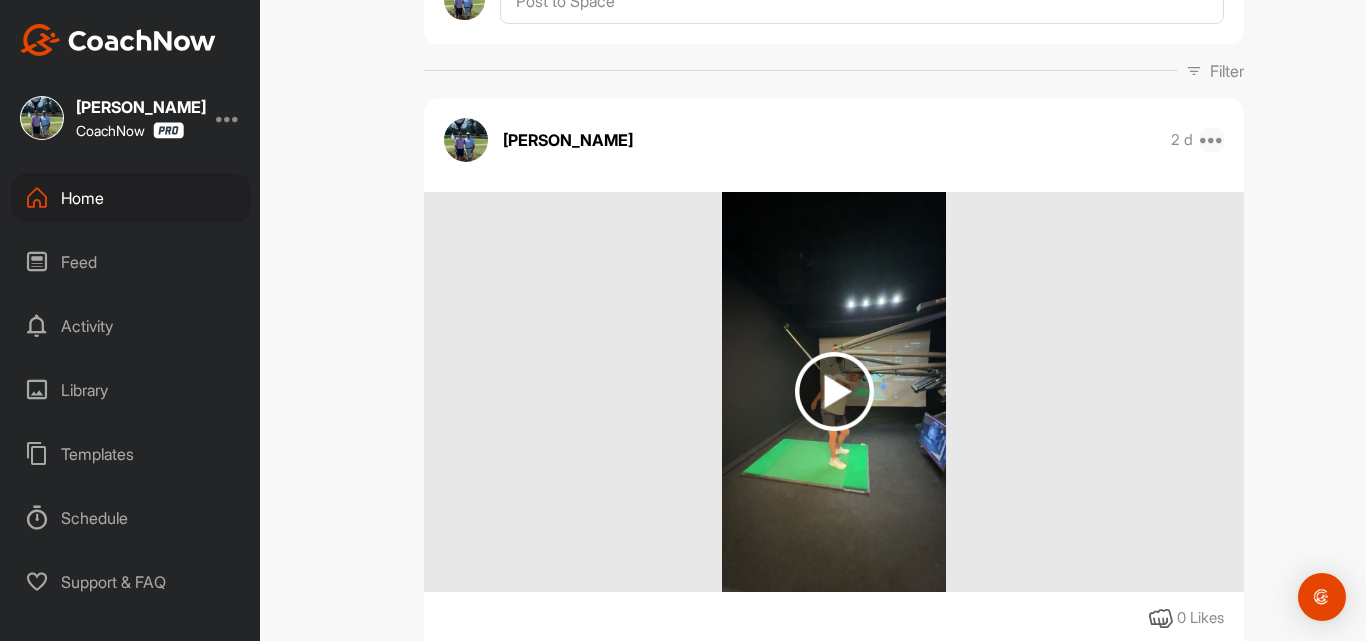 click at bounding box center (1212, 140) 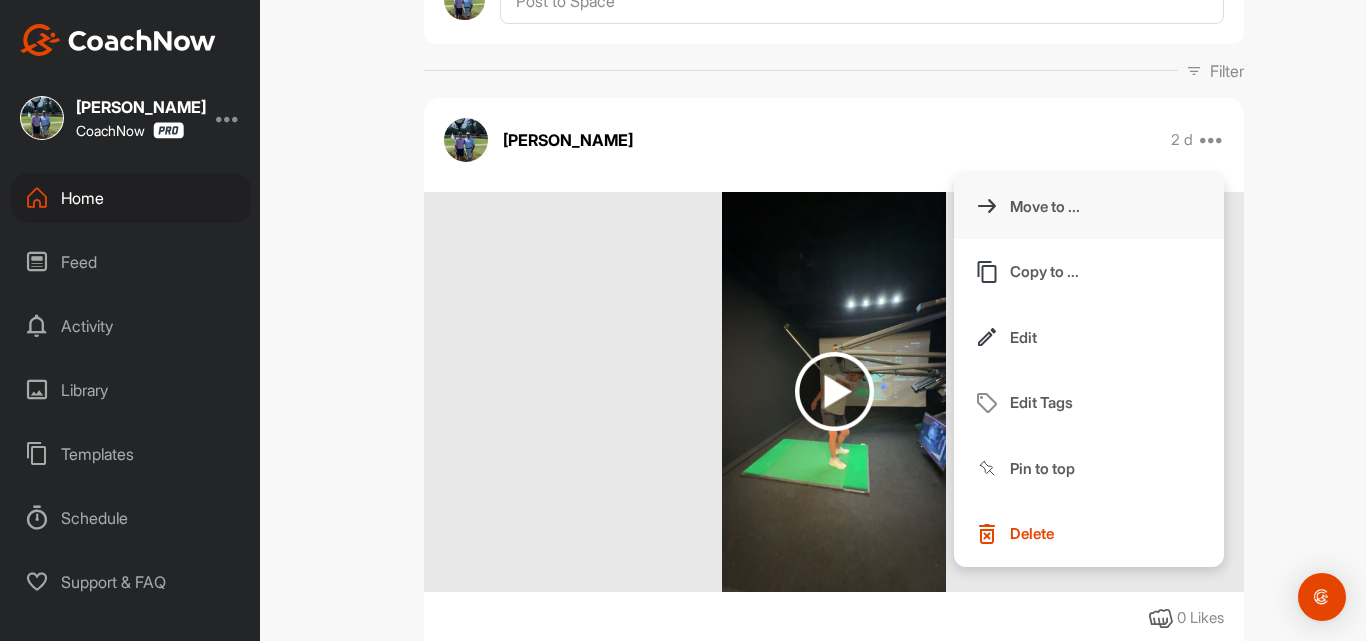 click on "Move to ..." at bounding box center (1089, 207) 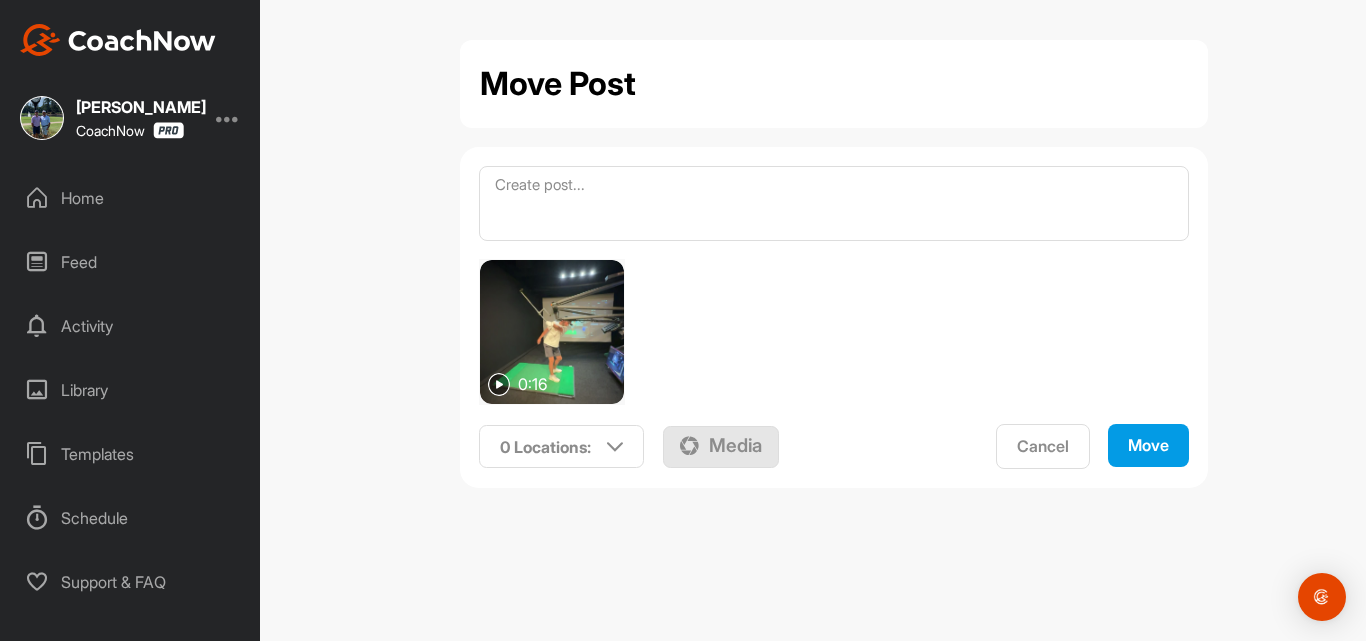 scroll, scrollTop: 0, scrollLeft: 0, axis: both 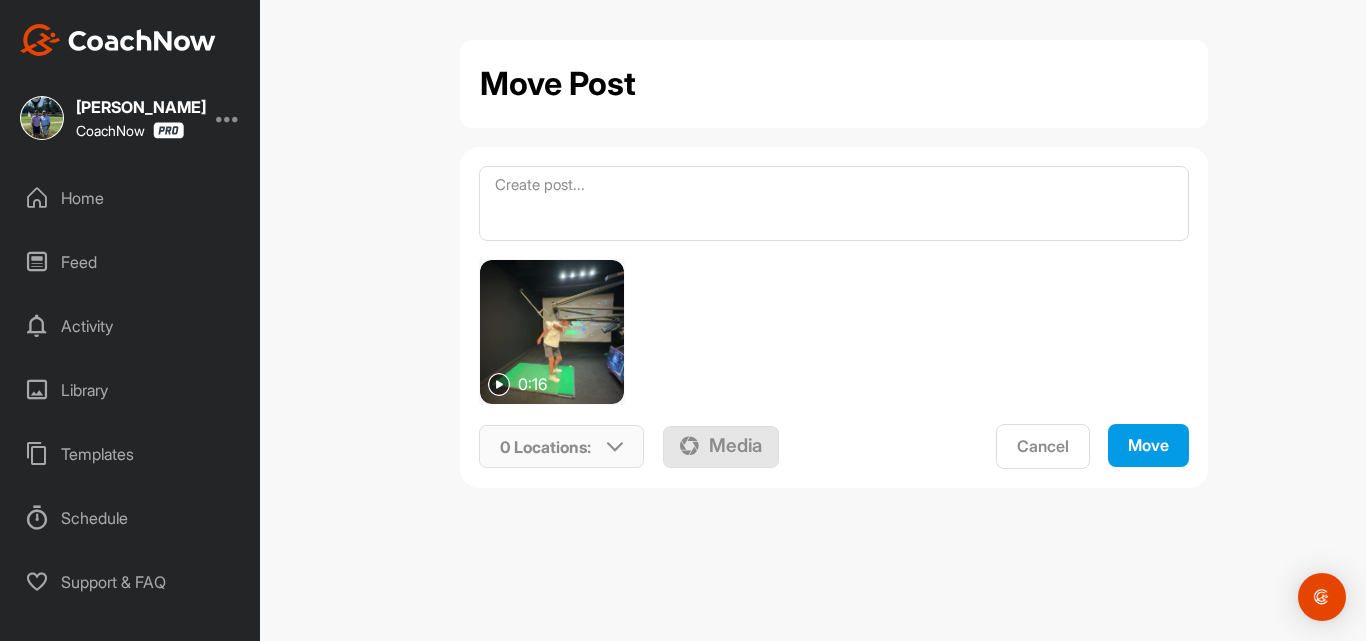 click on "0 Locations :" at bounding box center [545, 447] 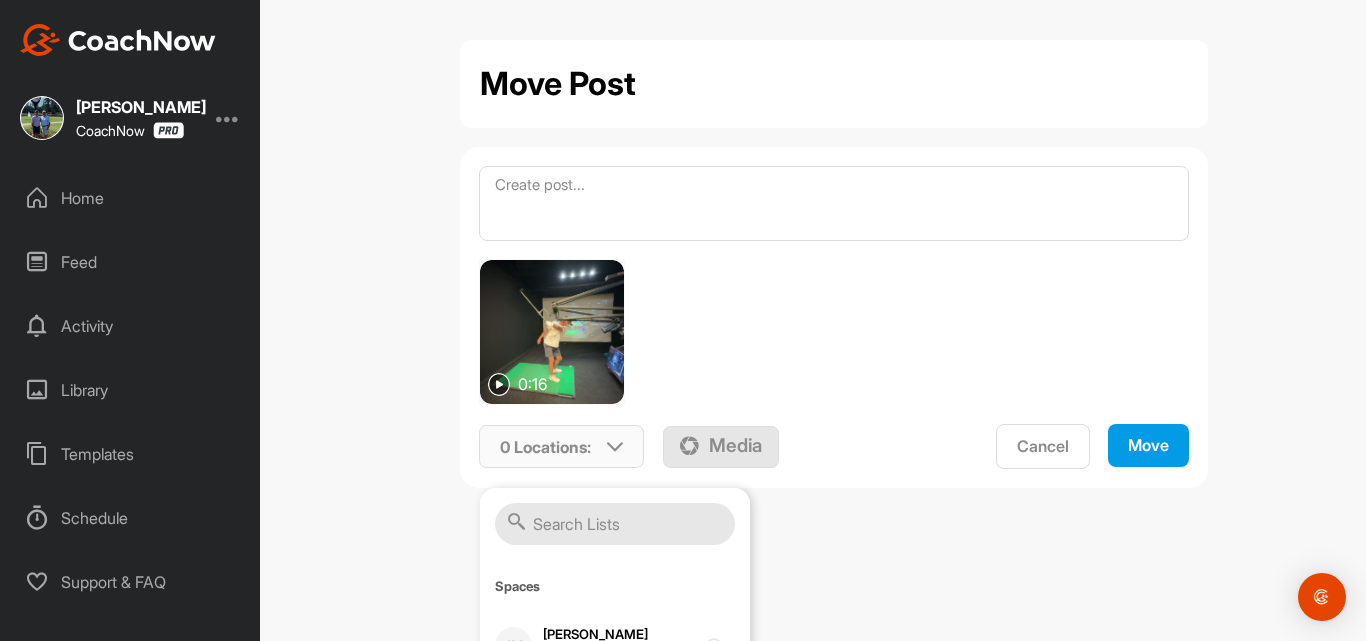 click at bounding box center [615, 524] 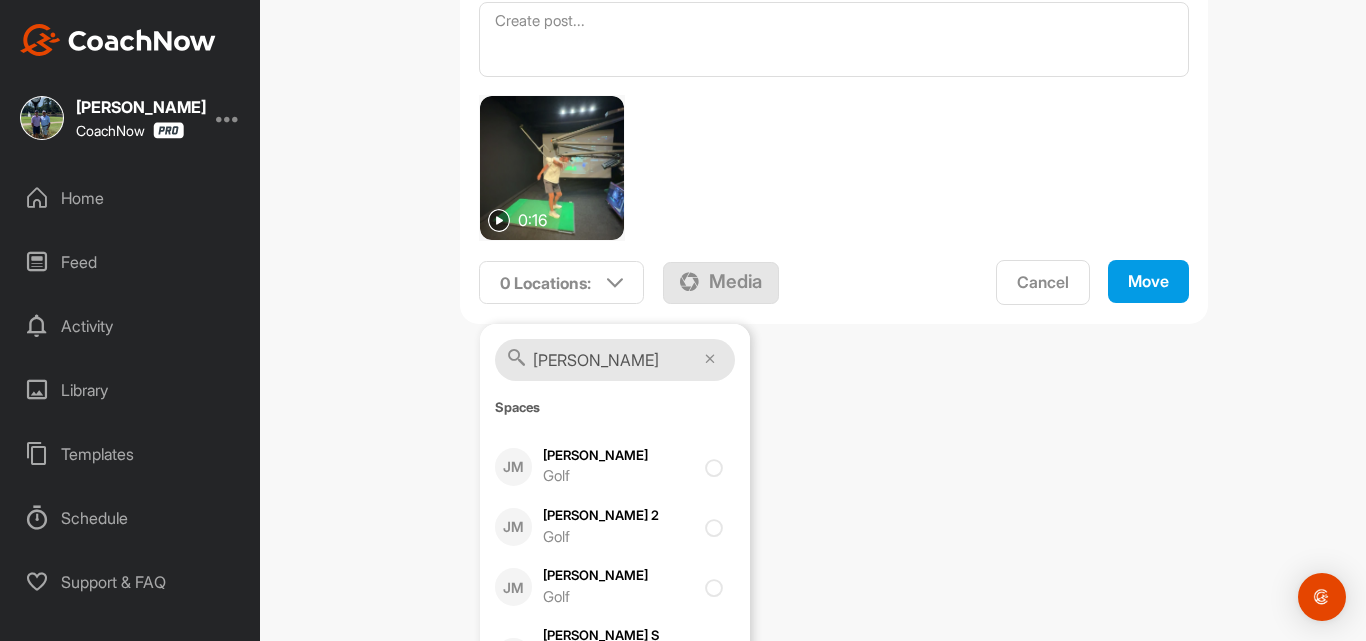 scroll, scrollTop: 167, scrollLeft: 0, axis: vertical 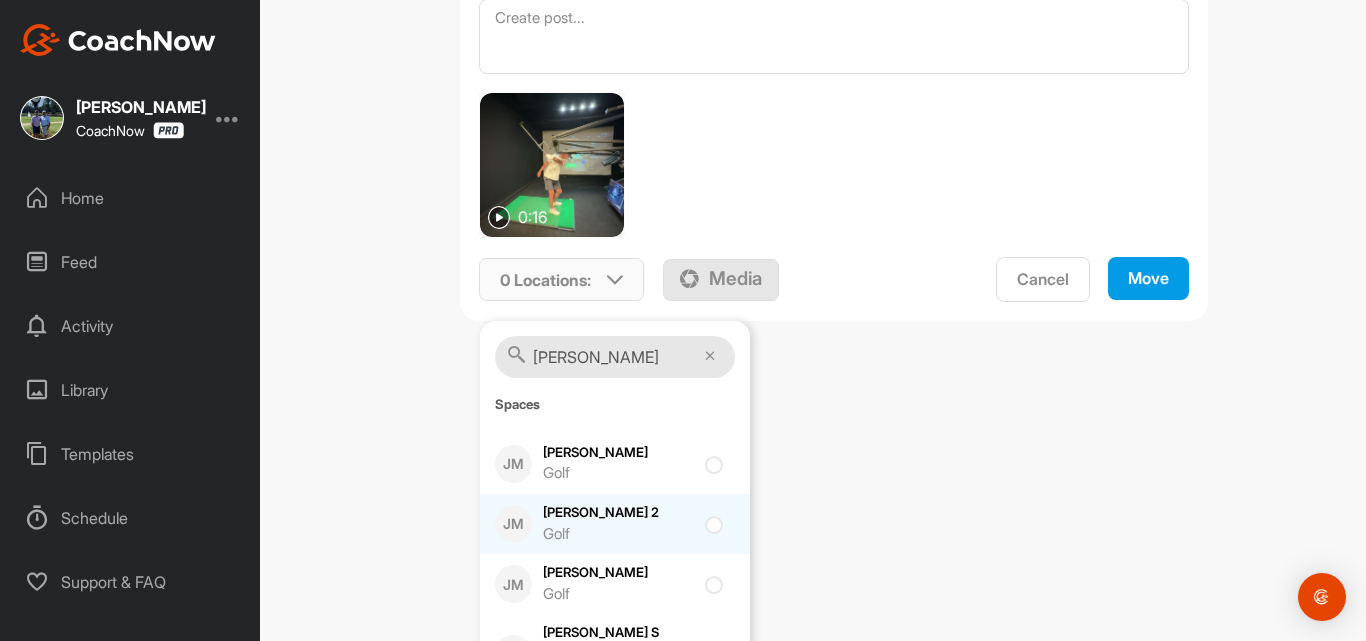 type on "[PERSON_NAME]" 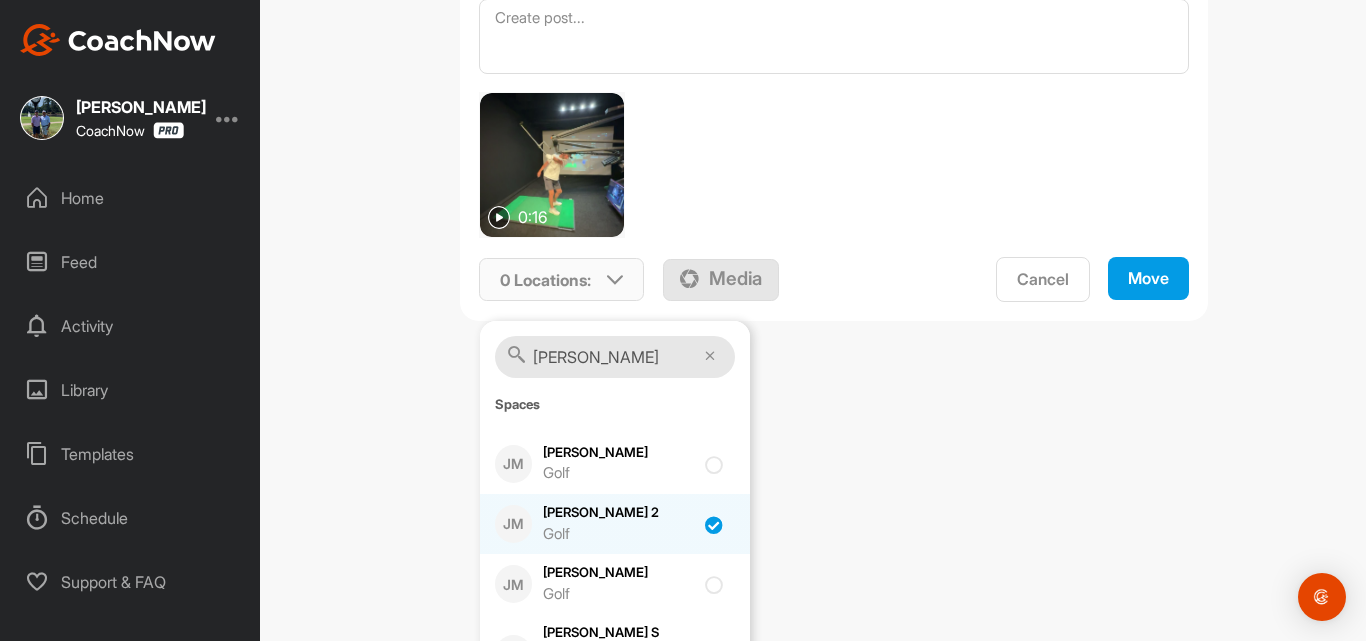 checkbox on "true" 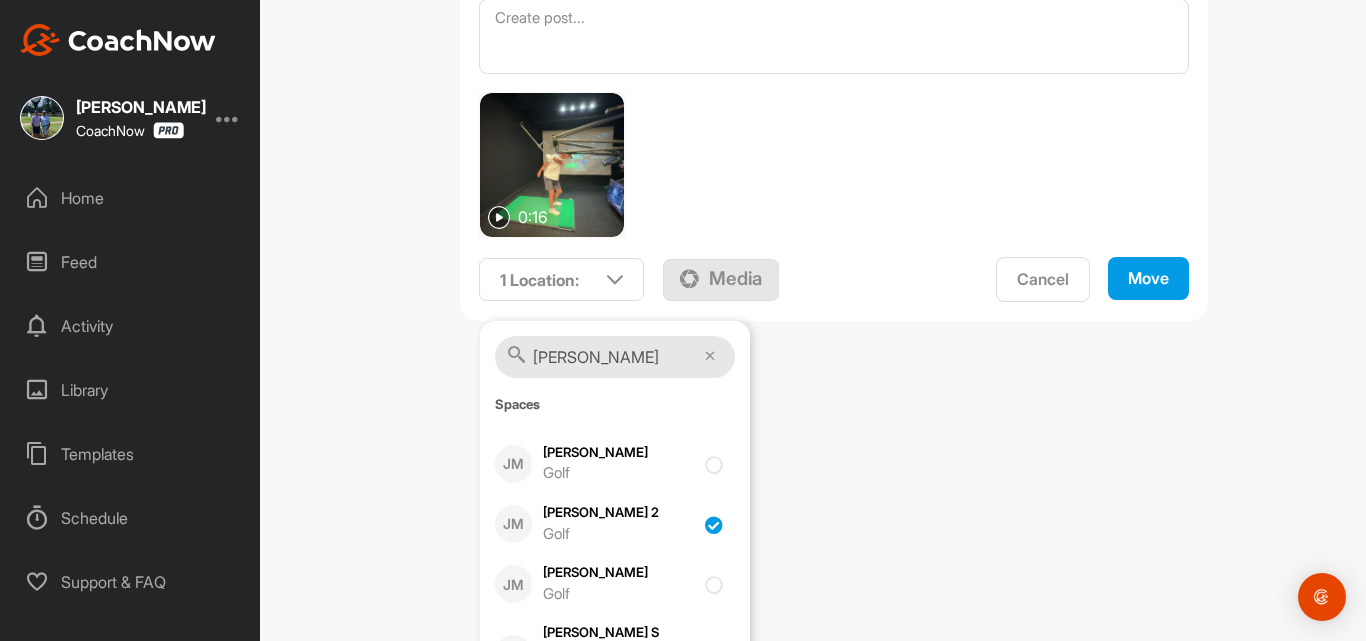 click on "Move" at bounding box center (1148, 278) 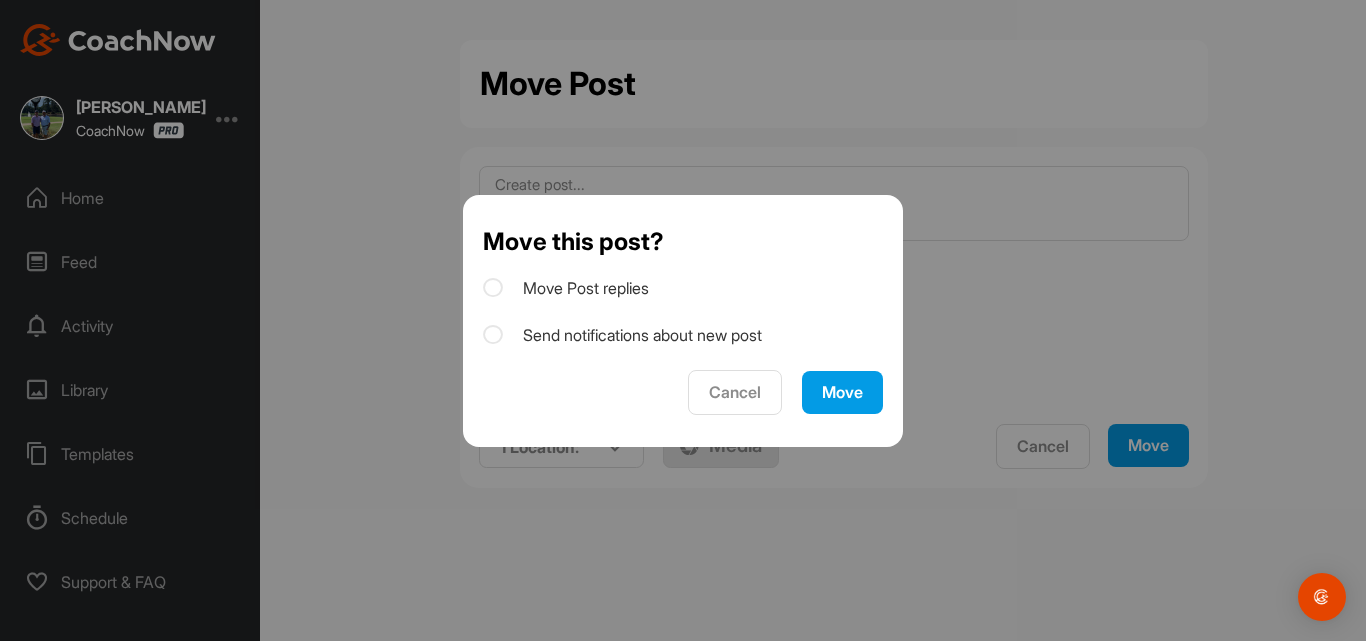 scroll, scrollTop: 0, scrollLeft: 0, axis: both 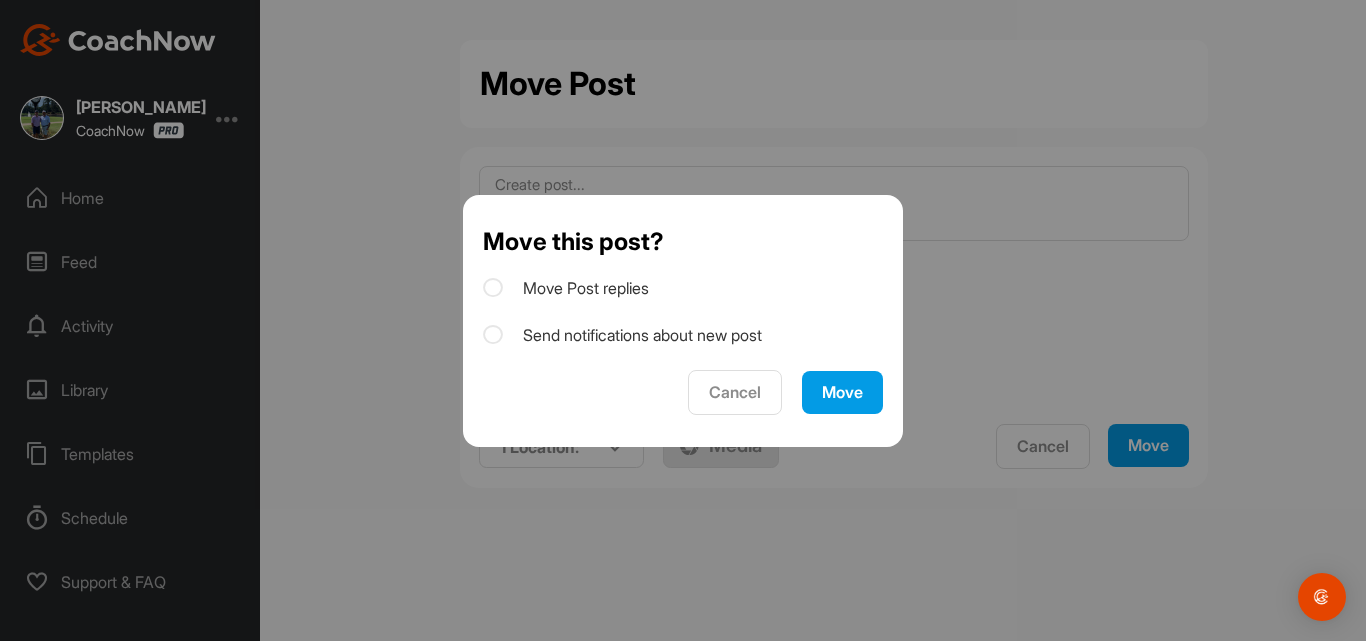 click at bounding box center [493, 288] 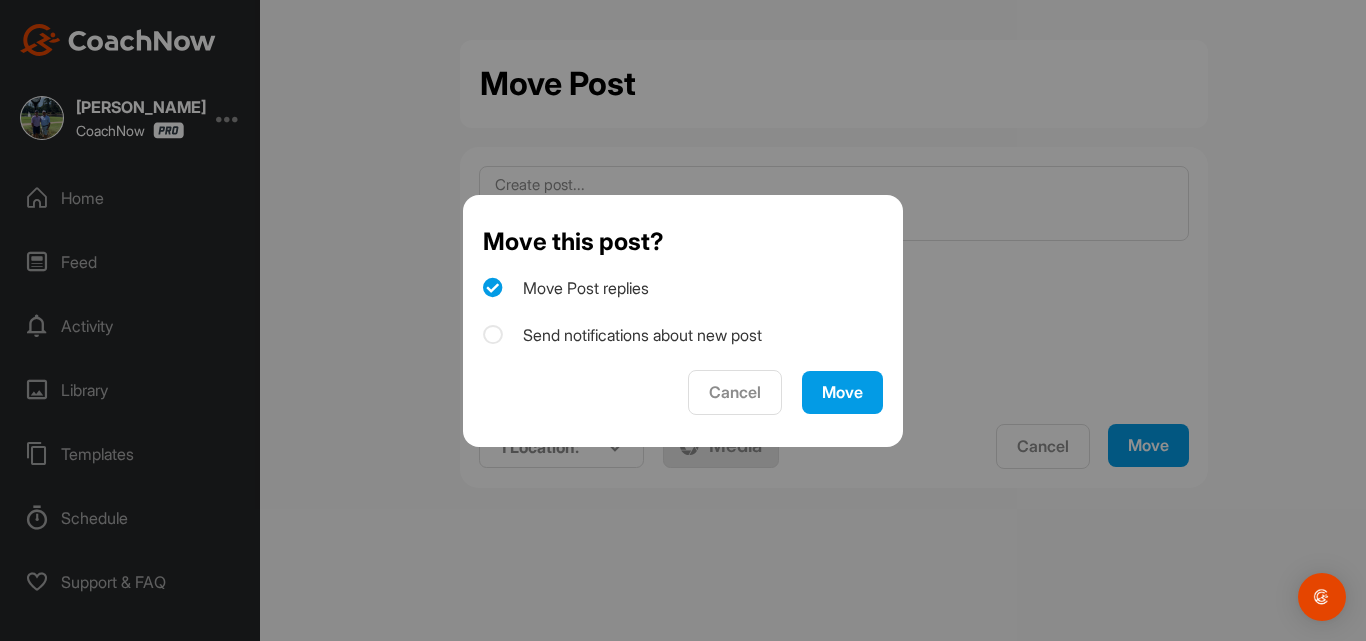 click at bounding box center [493, 335] 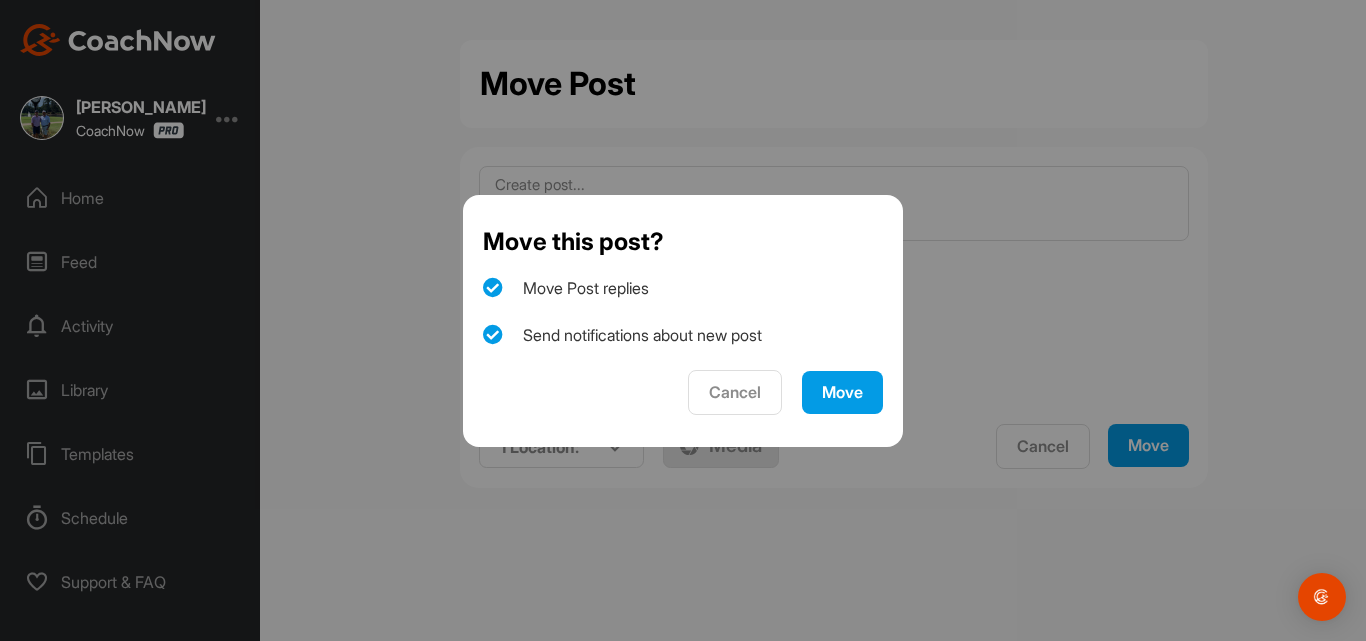 click on "Move" at bounding box center (842, 392) 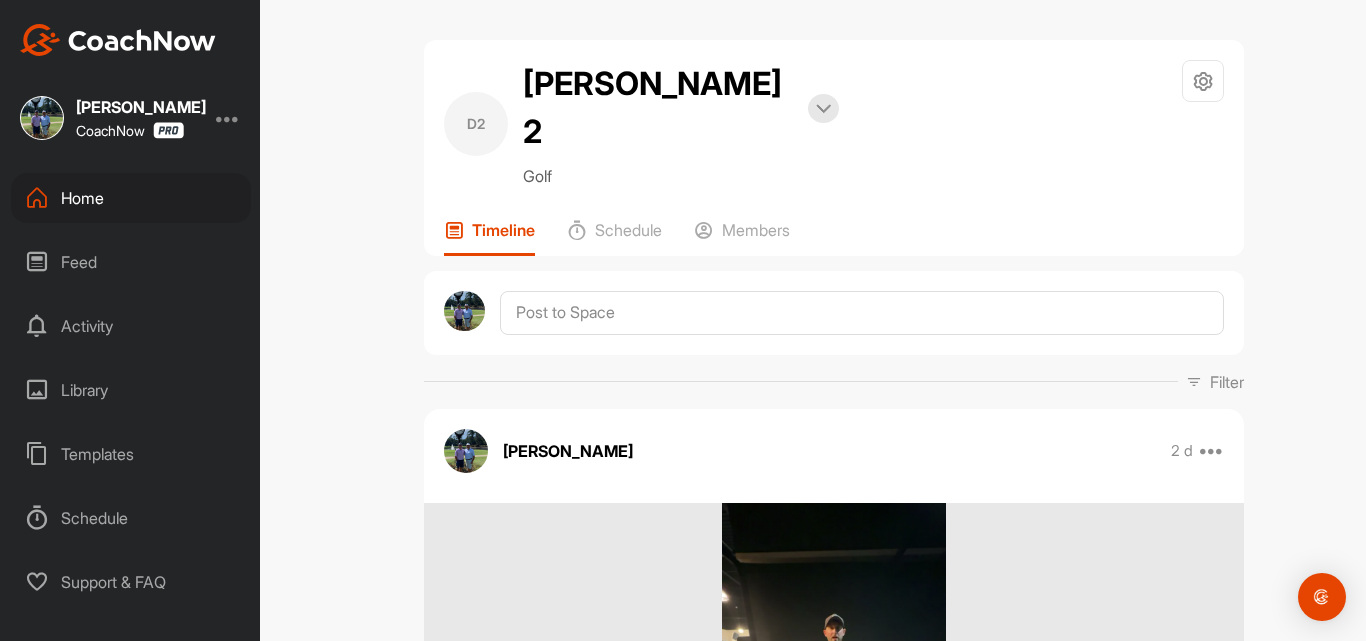 scroll, scrollTop: 0, scrollLeft: 0, axis: both 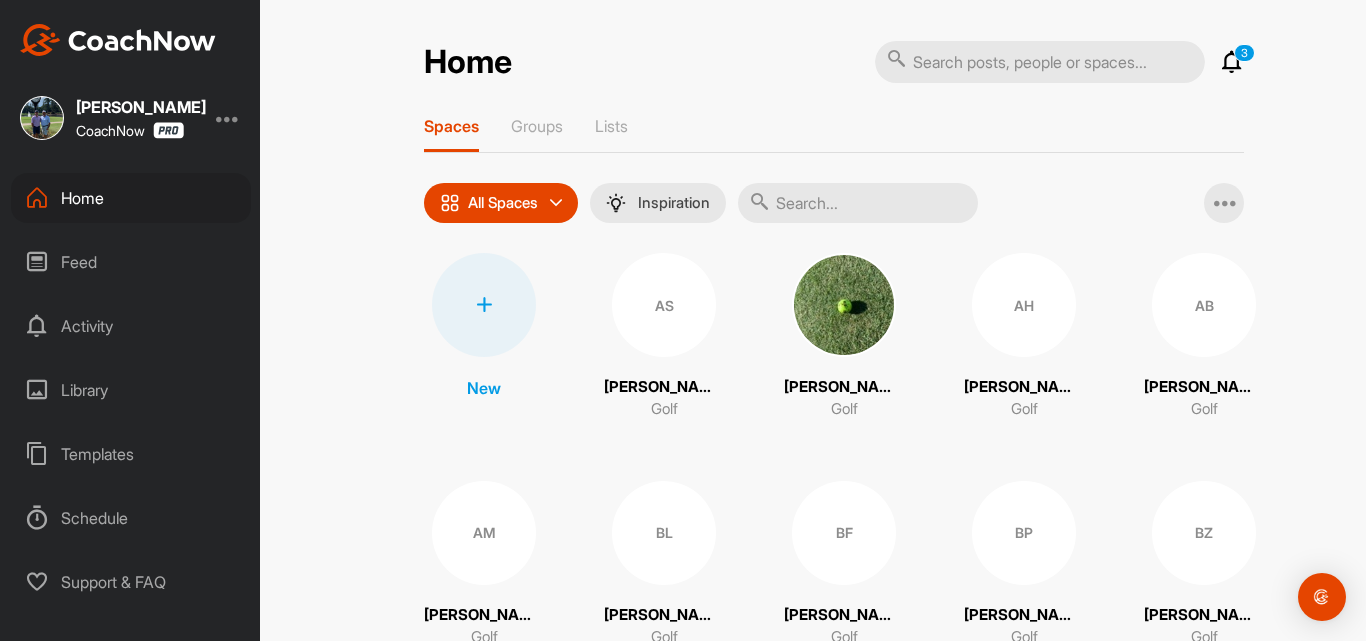 click at bounding box center [858, 203] 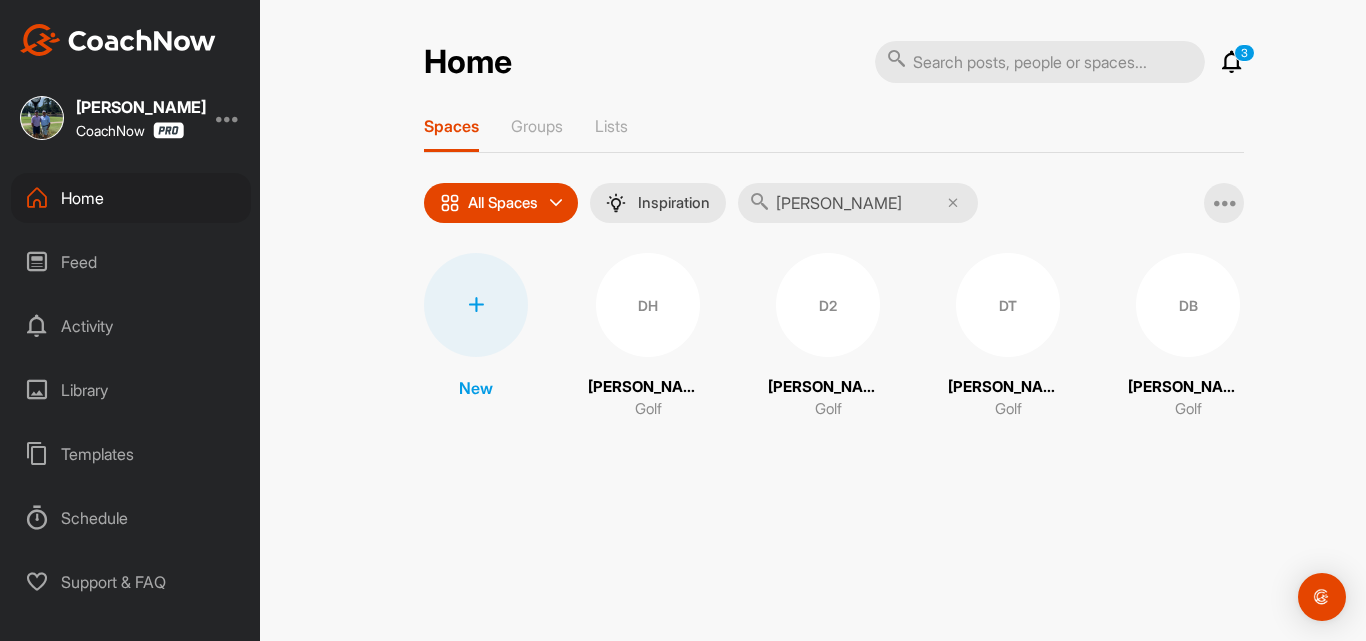 click on "DH" at bounding box center (648, 305) 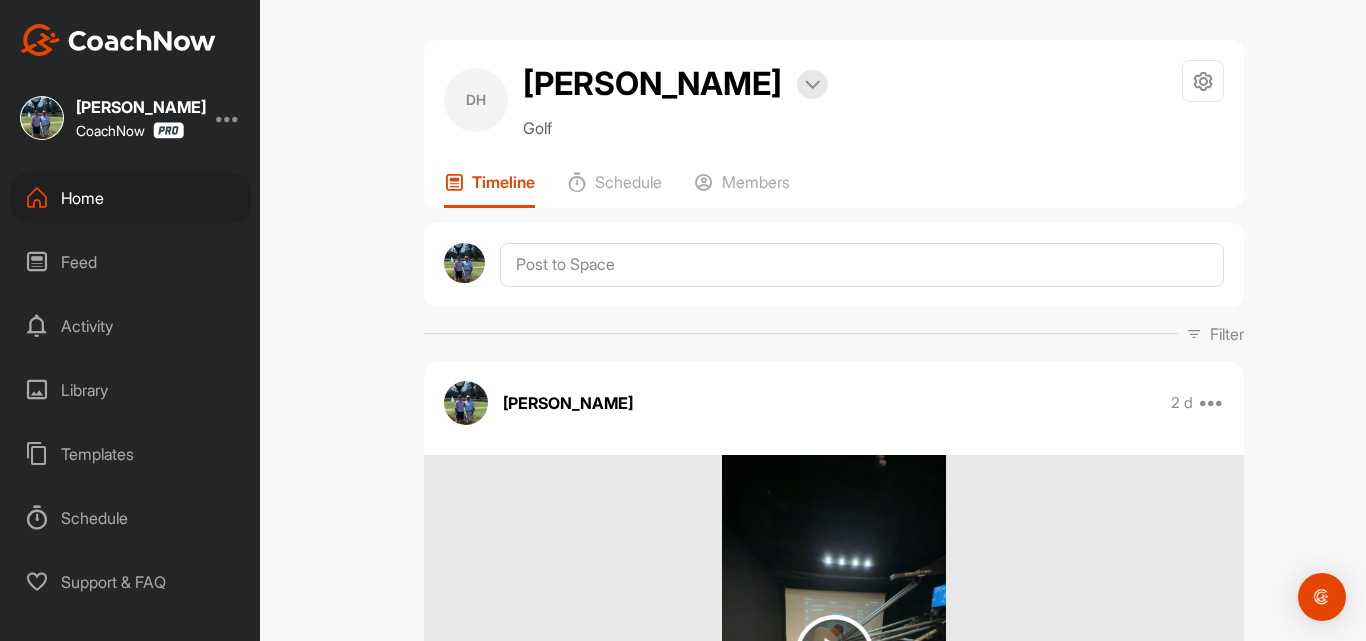 scroll, scrollTop: 0, scrollLeft: 0, axis: both 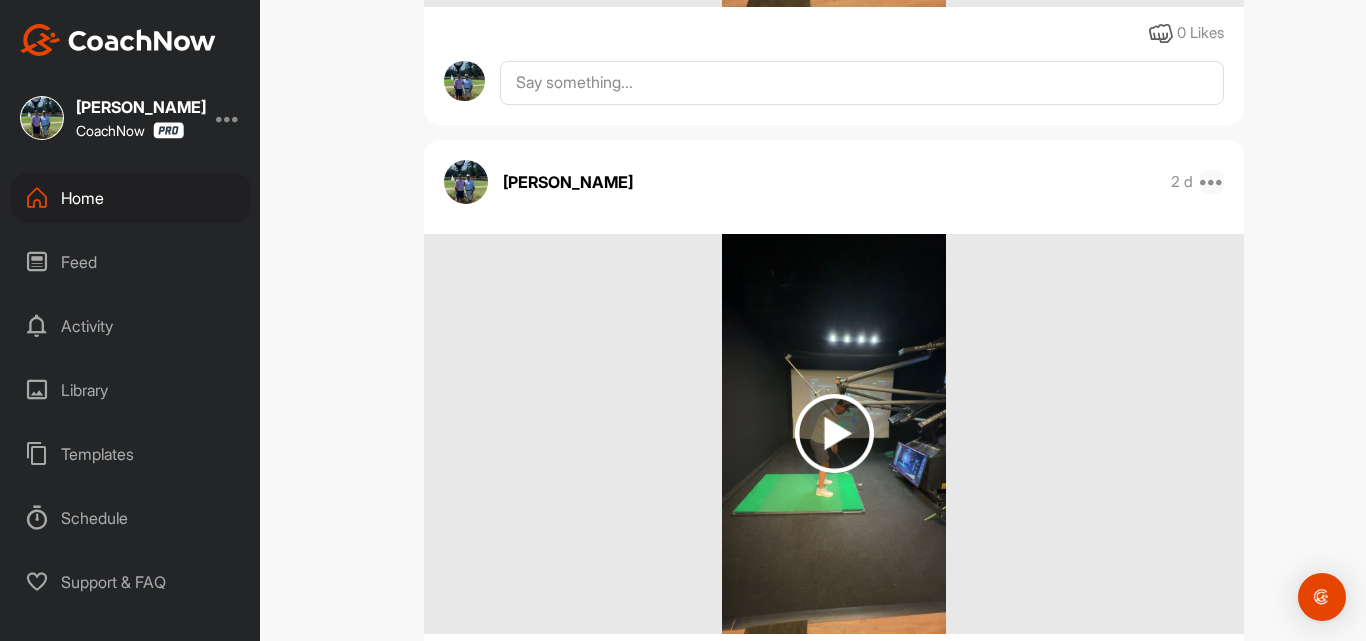 click at bounding box center [1212, 182] 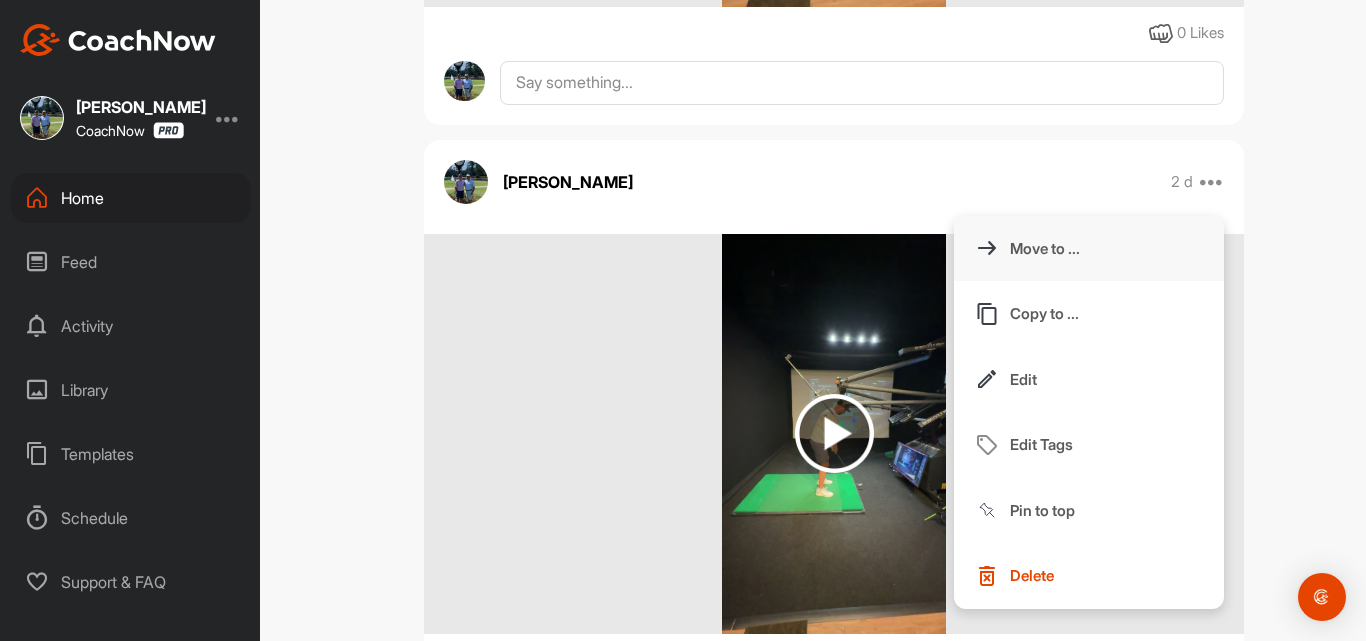 click on "Move to ..." at bounding box center (1089, 249) 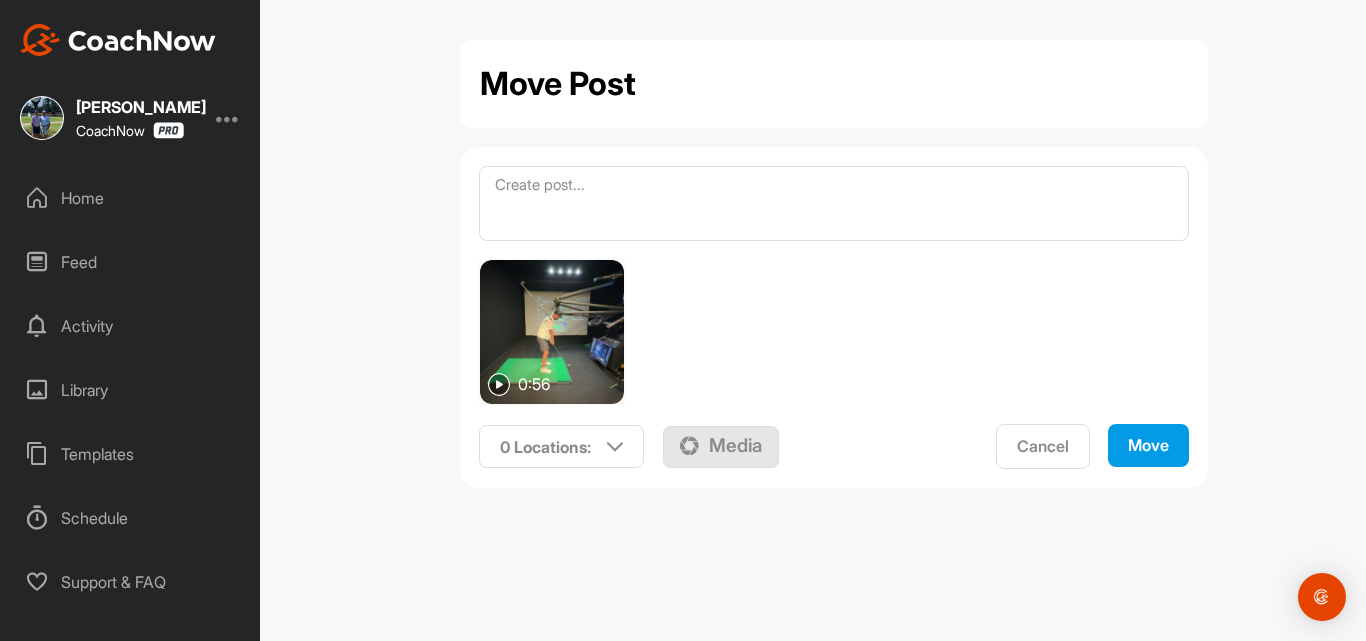 scroll, scrollTop: 0, scrollLeft: 0, axis: both 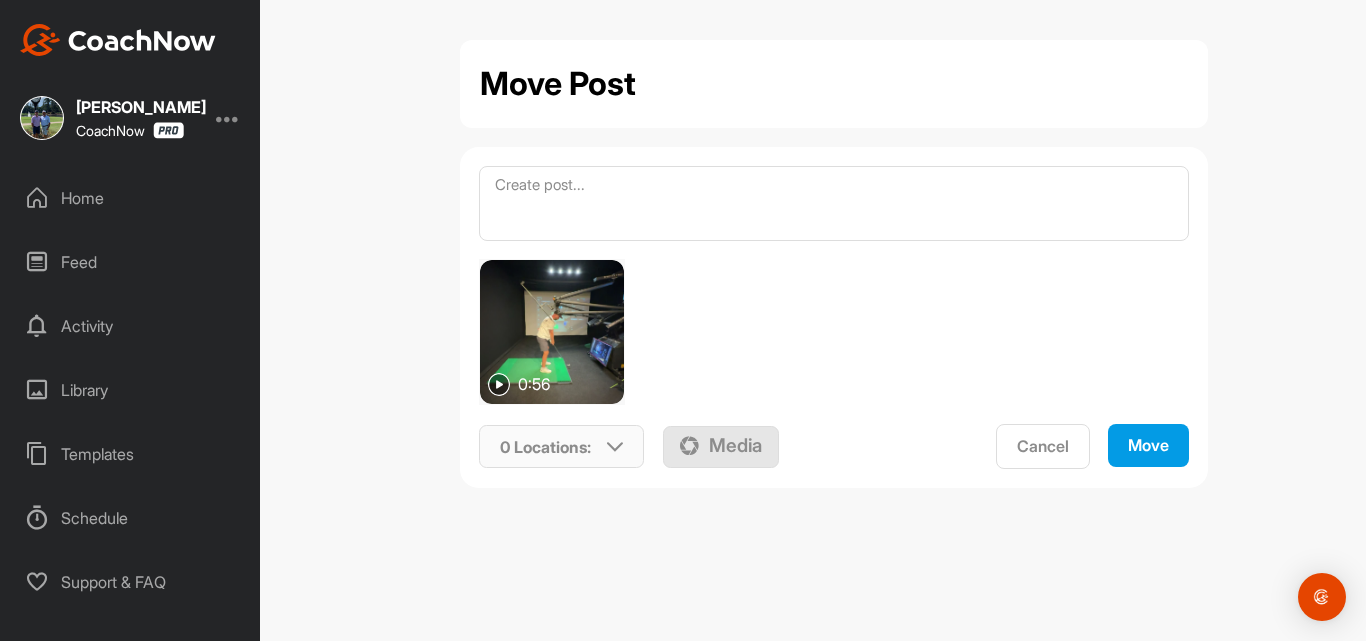 click on "0 Locations :" at bounding box center [562, 447] 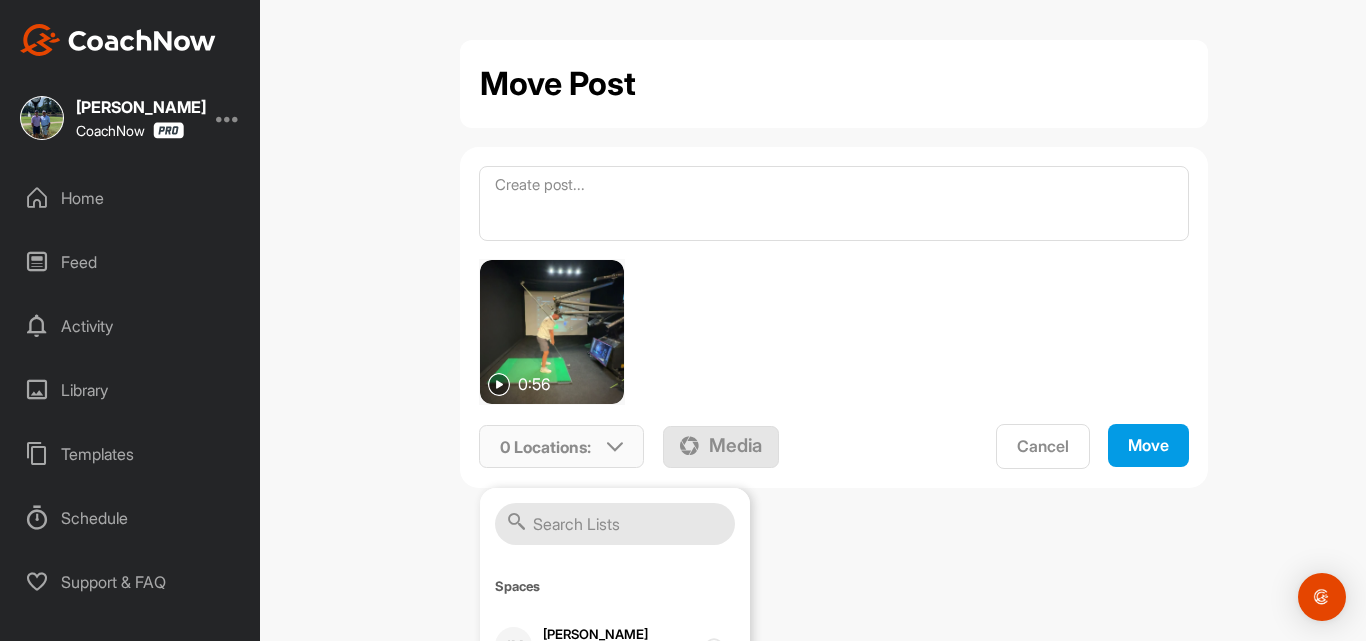 click at bounding box center [615, 524] 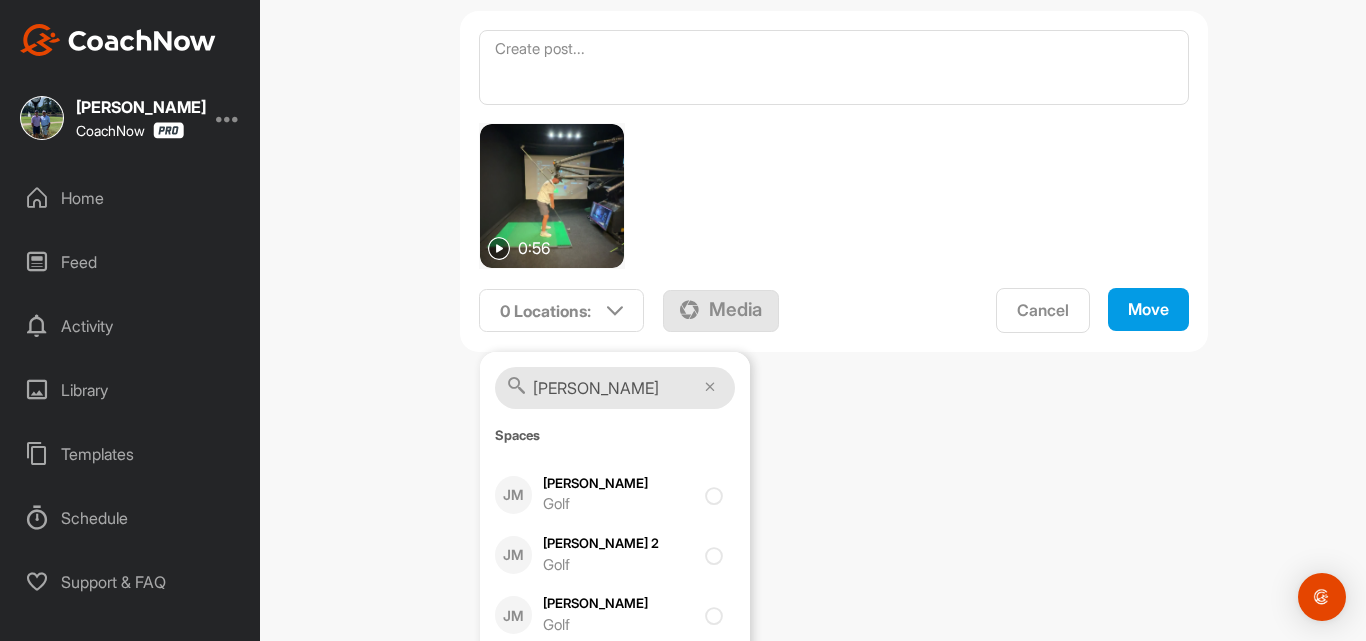 scroll, scrollTop: 167, scrollLeft: 0, axis: vertical 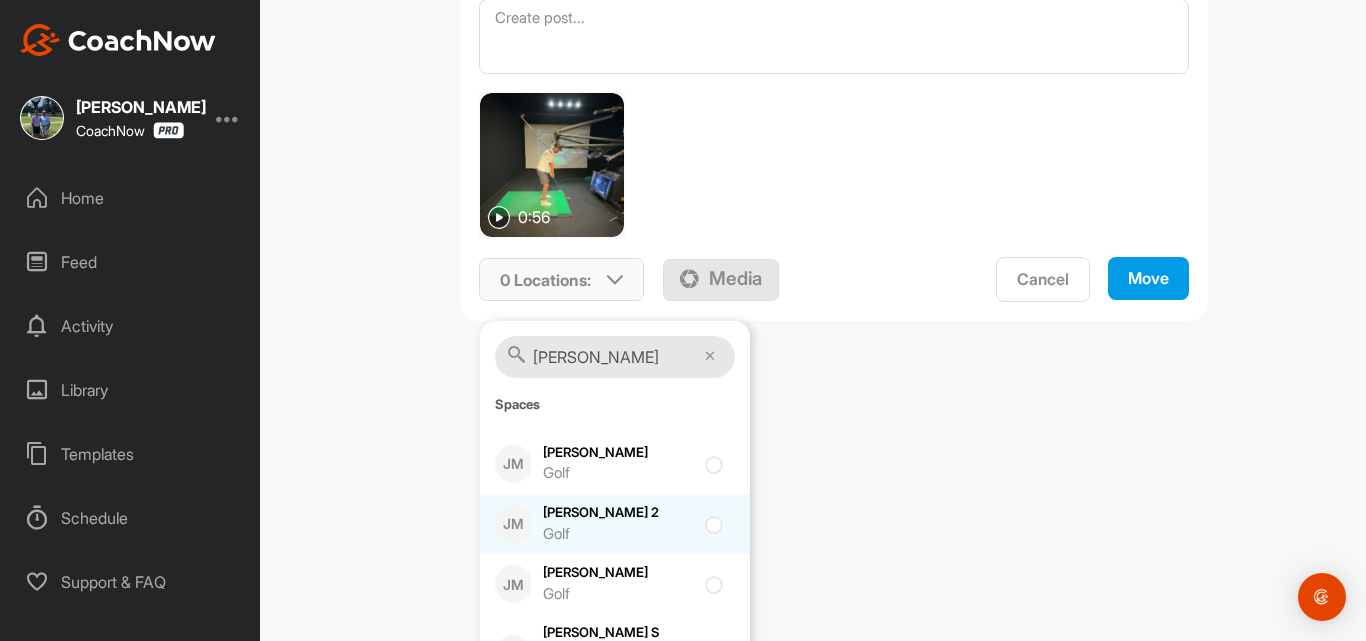 type on "[PERSON_NAME]" 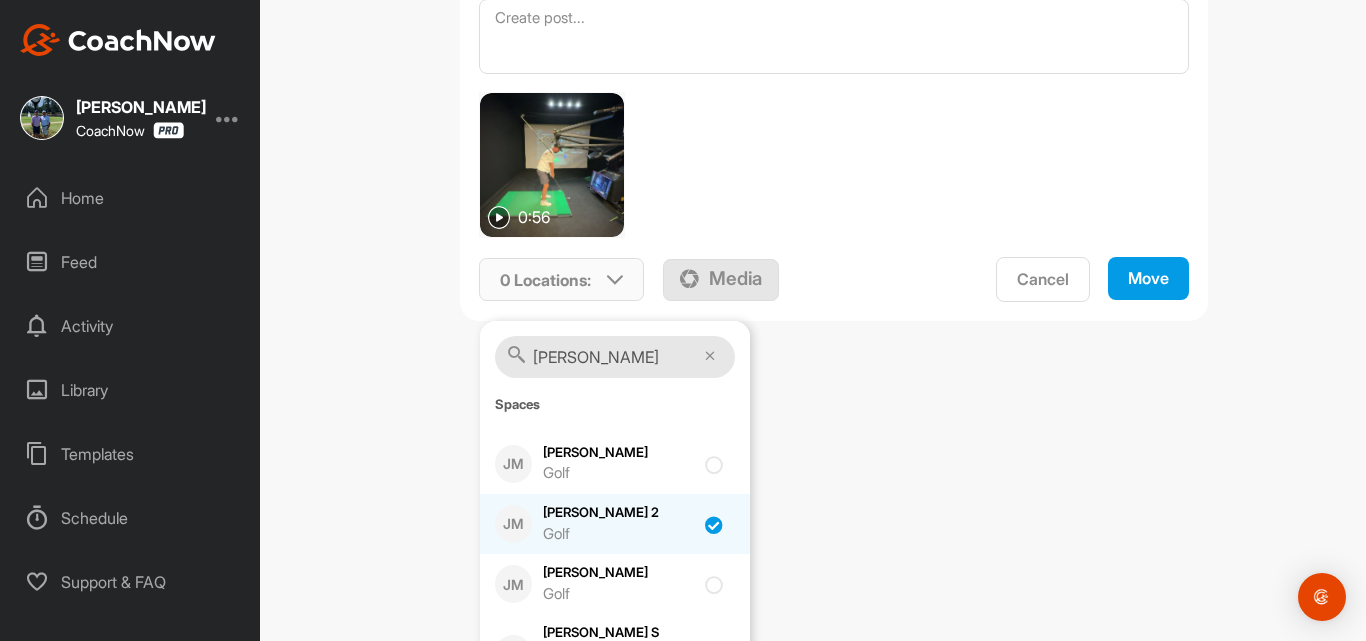checkbox on "true" 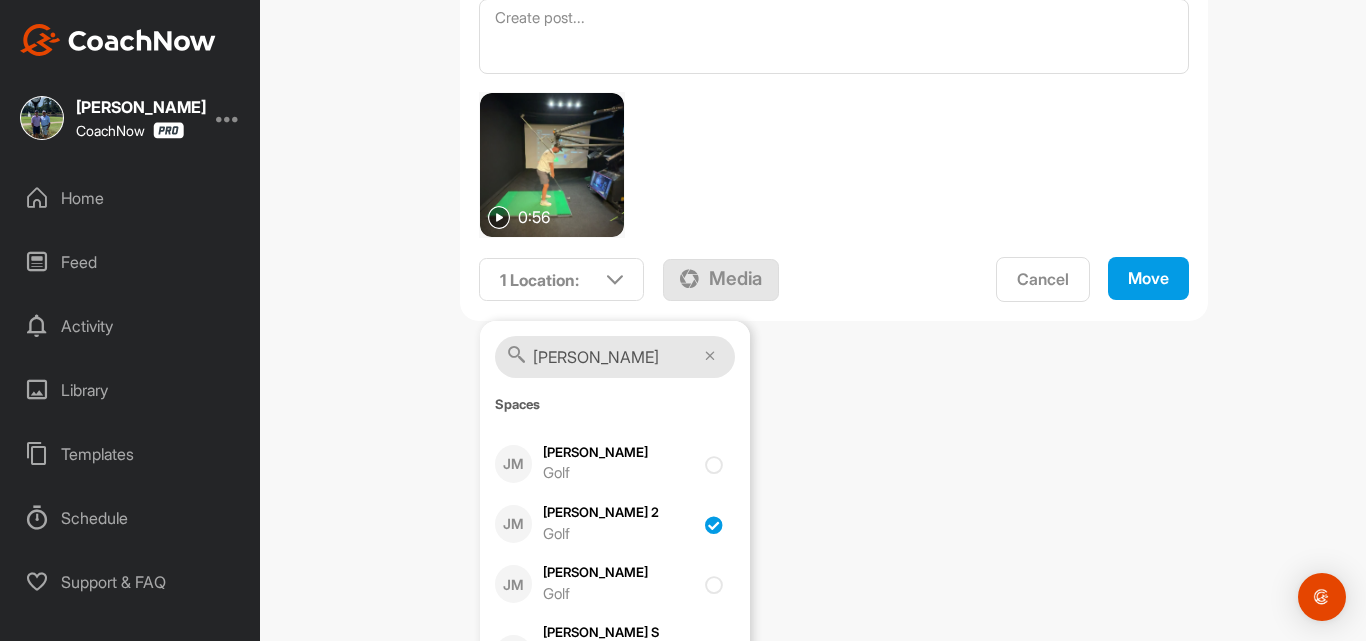 click on "Move" at bounding box center (1148, 278) 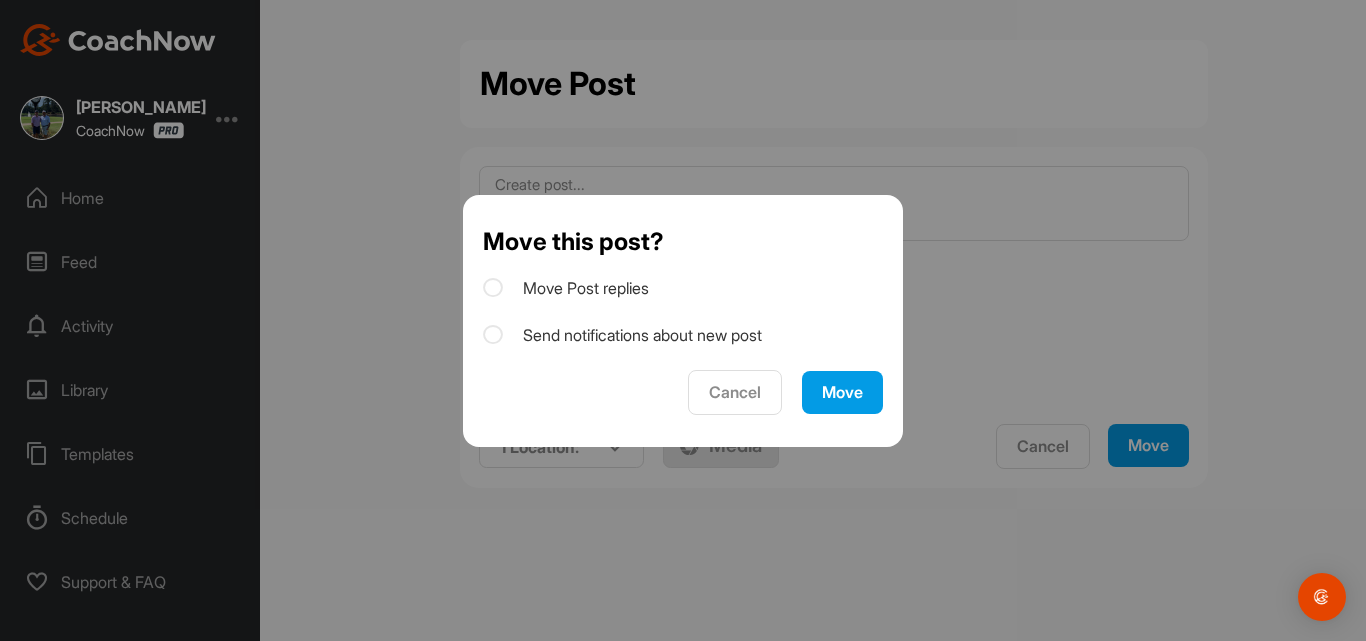 scroll, scrollTop: 0, scrollLeft: 0, axis: both 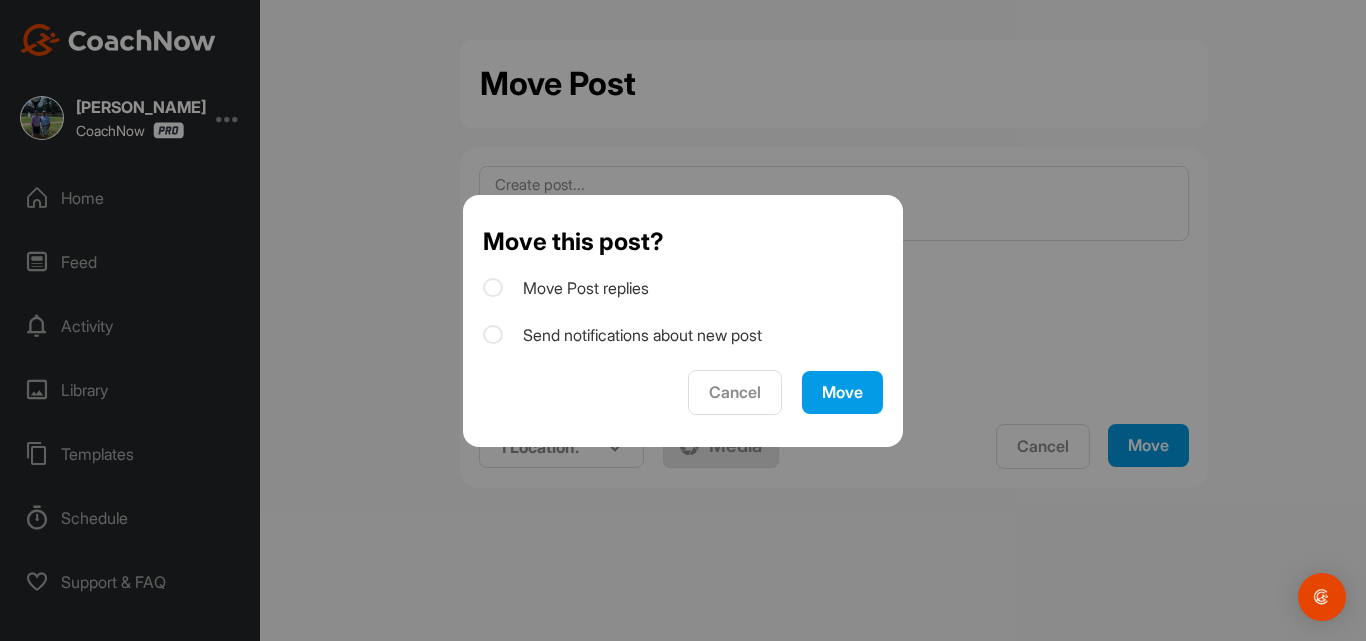 click at bounding box center (493, 288) 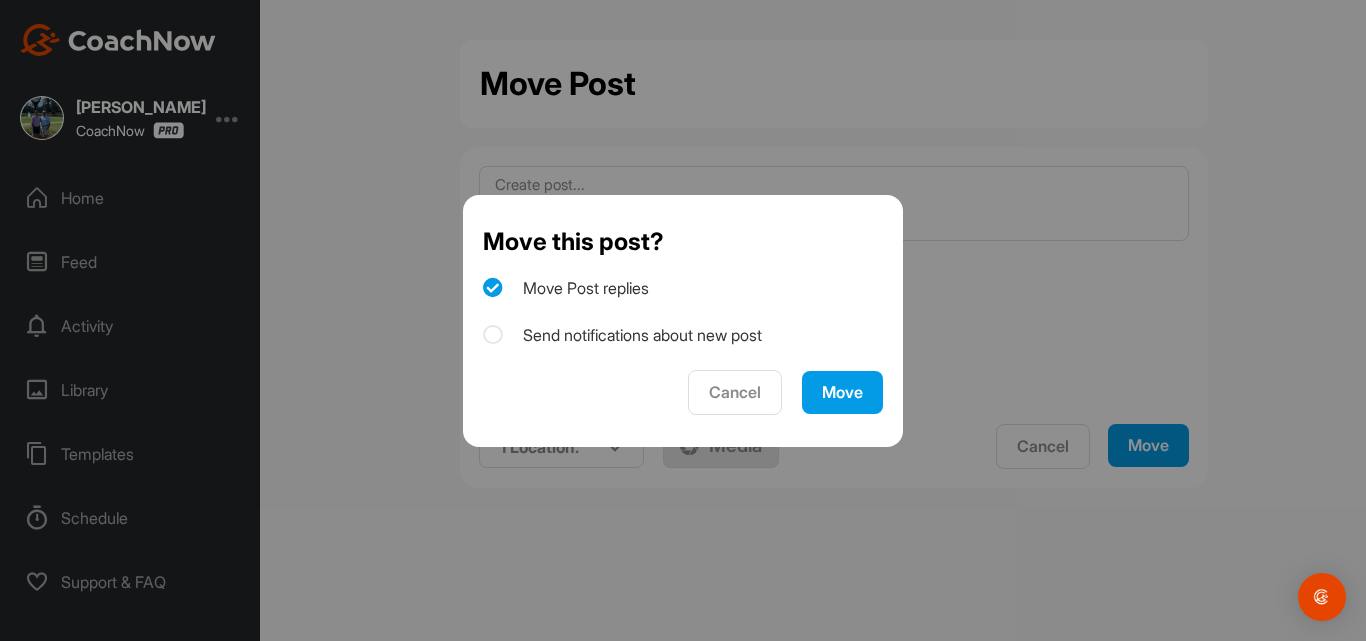 click at bounding box center [493, 335] 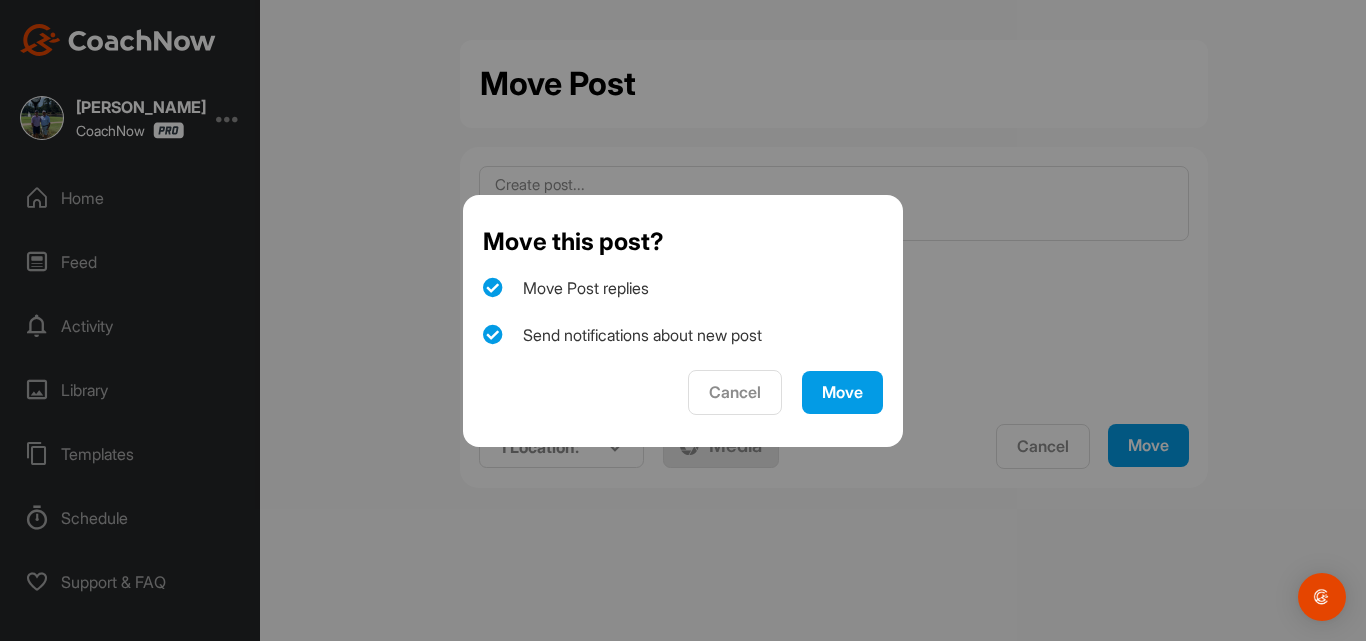 click on "Move" at bounding box center [842, 392] 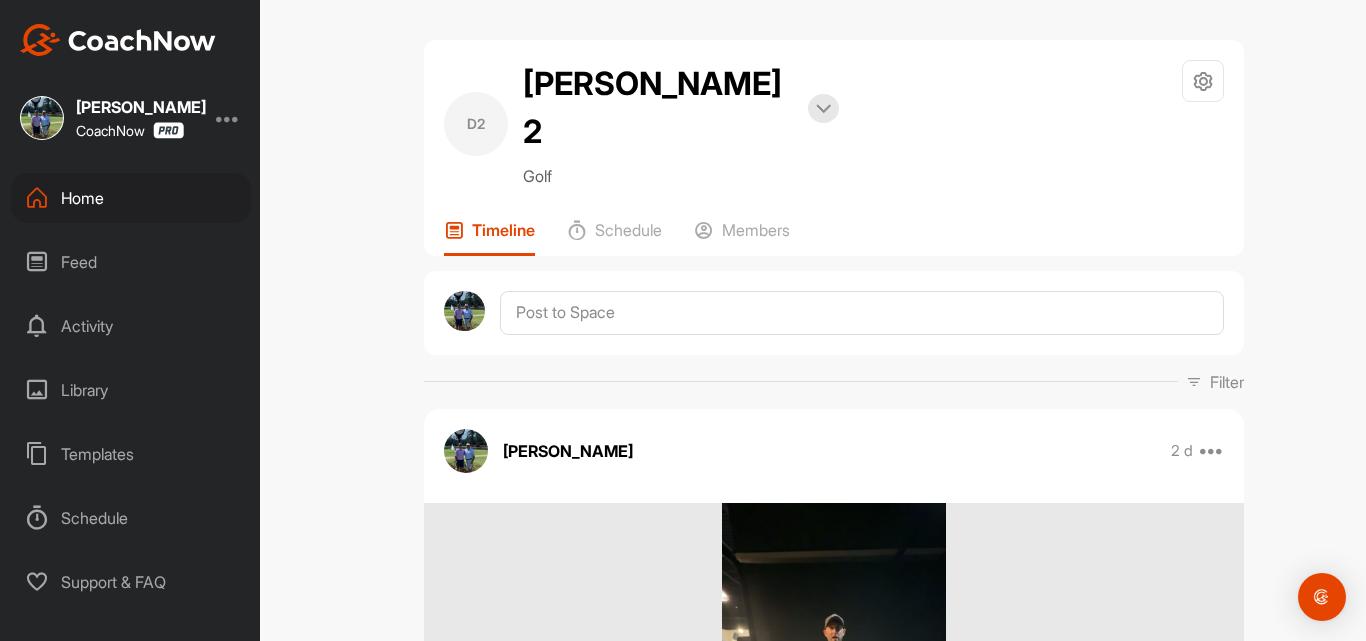 scroll, scrollTop: 0, scrollLeft: 0, axis: both 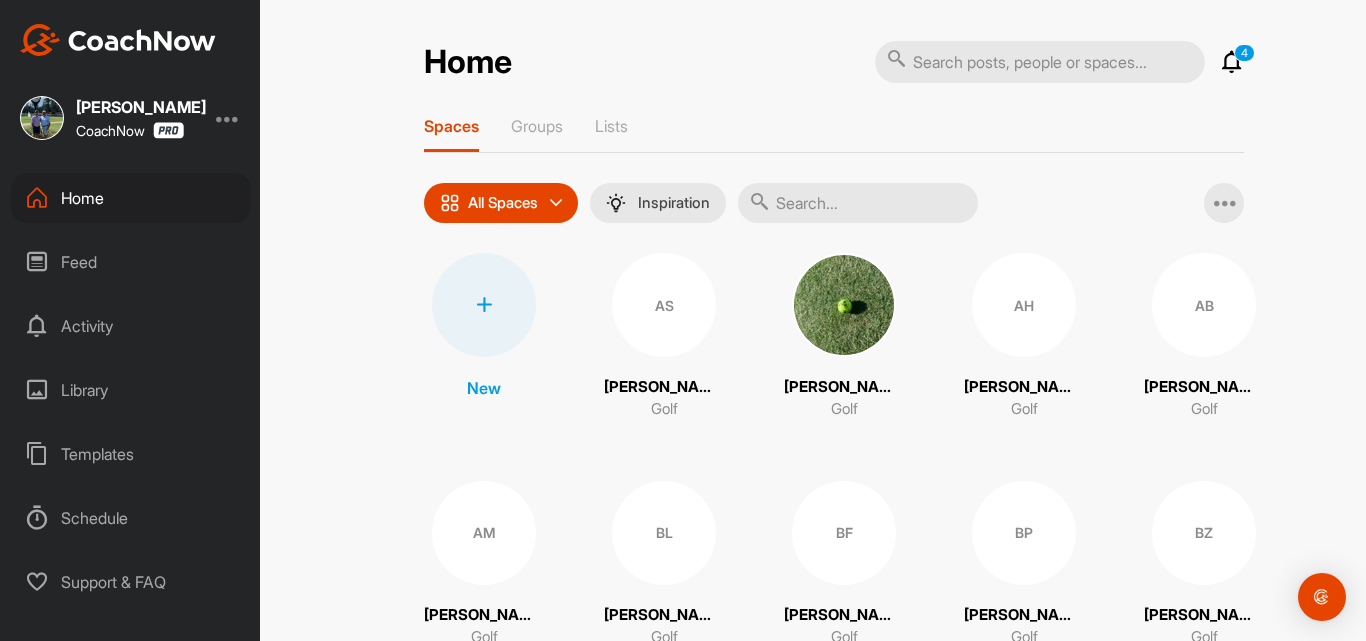 click at bounding box center [858, 203] 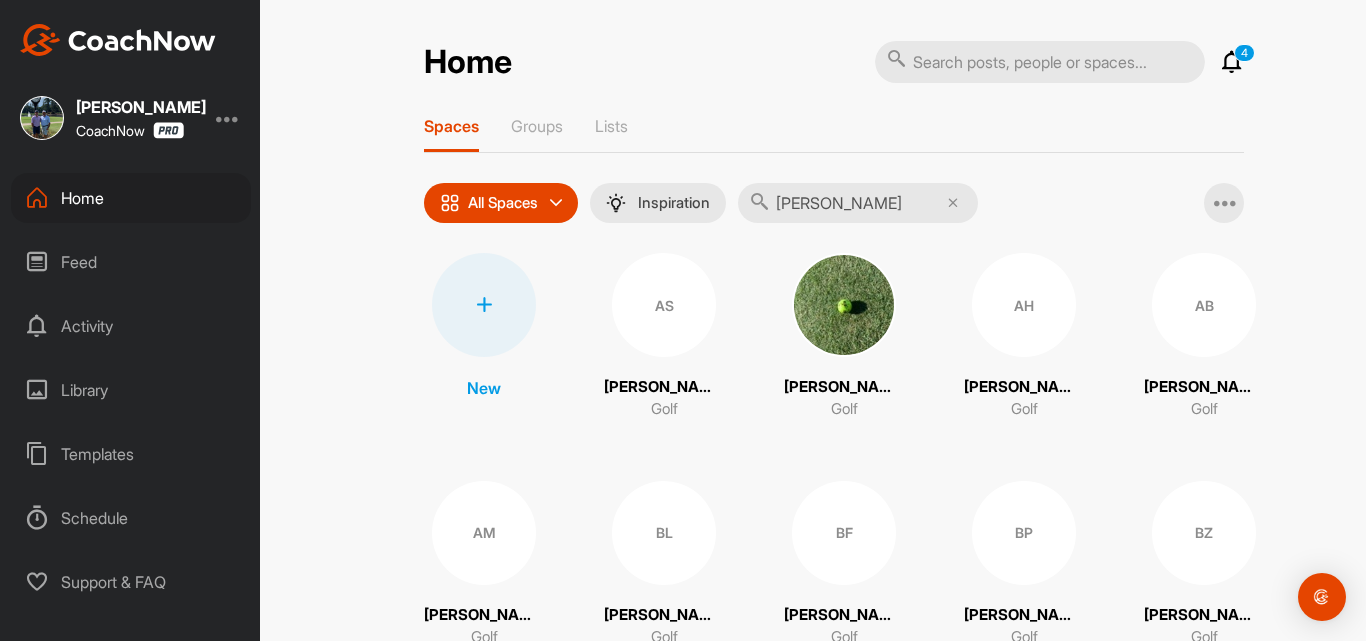 type on "[PERSON_NAME]" 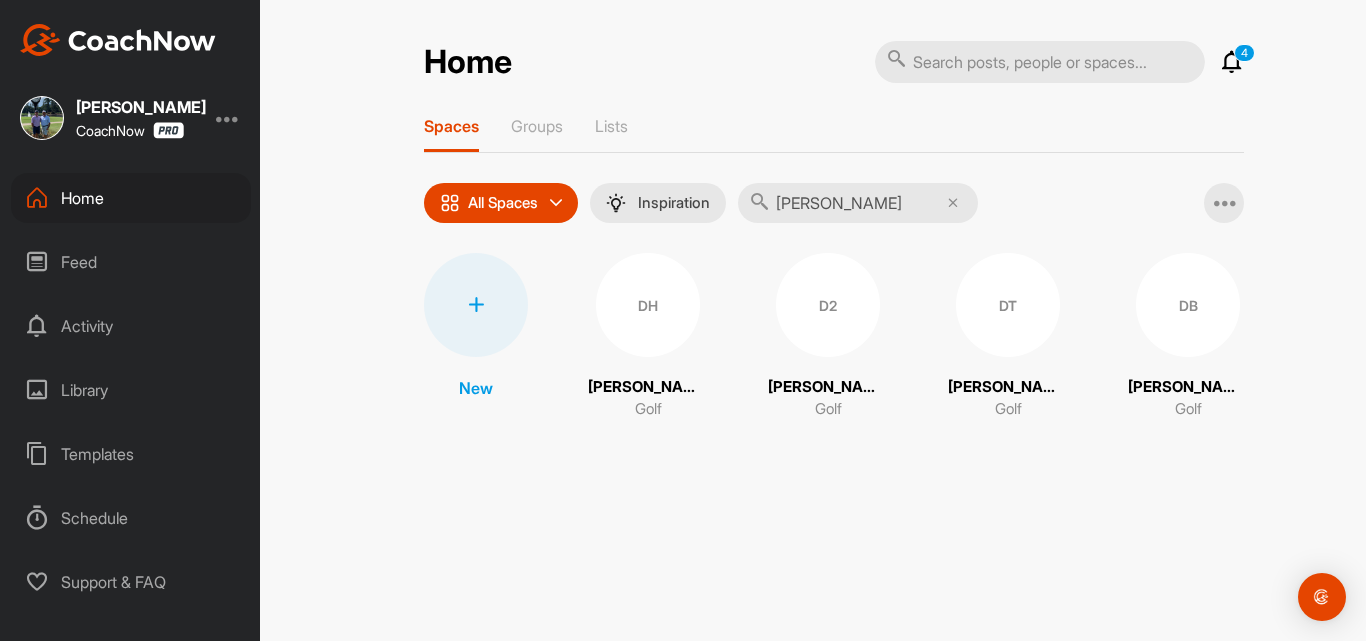 click on "DH" at bounding box center [648, 305] 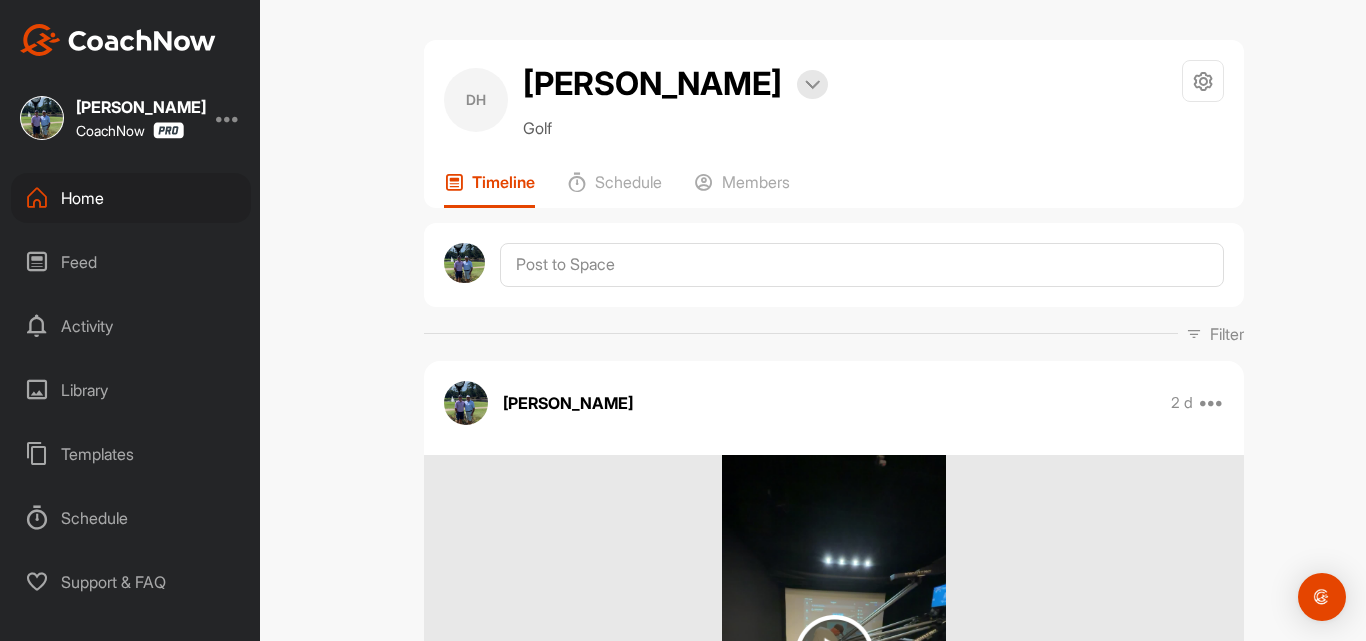 scroll, scrollTop: 0, scrollLeft: 0, axis: both 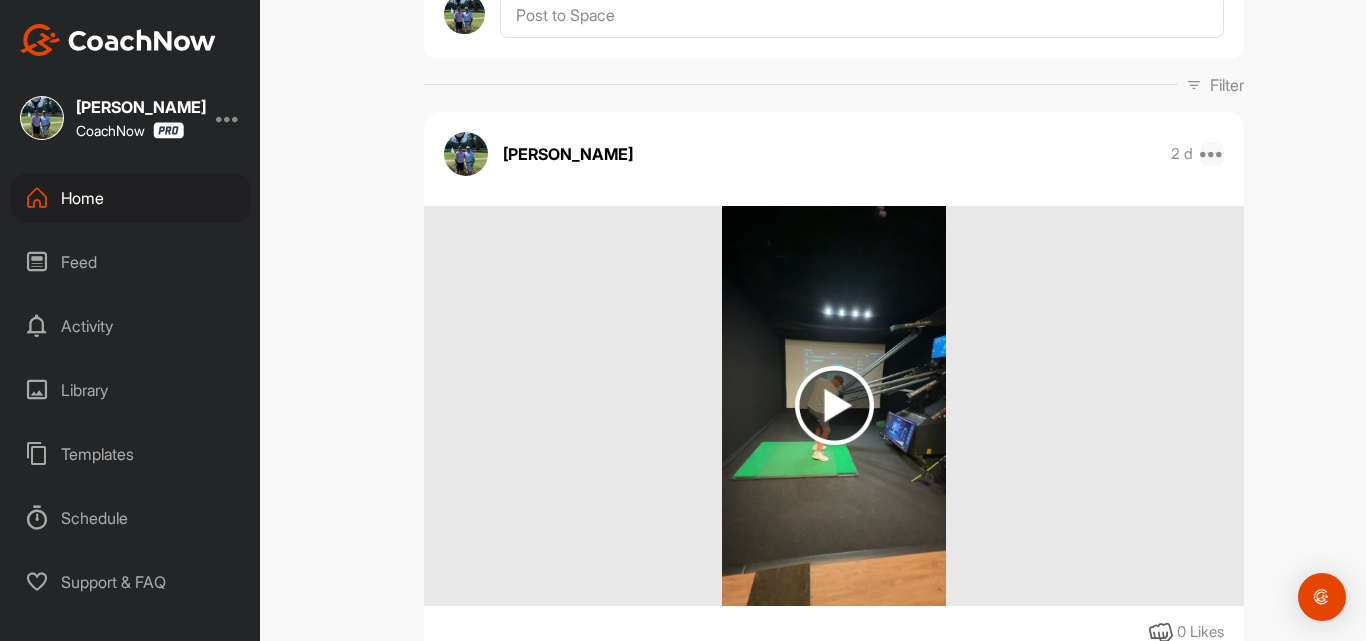 click at bounding box center [1212, 154] 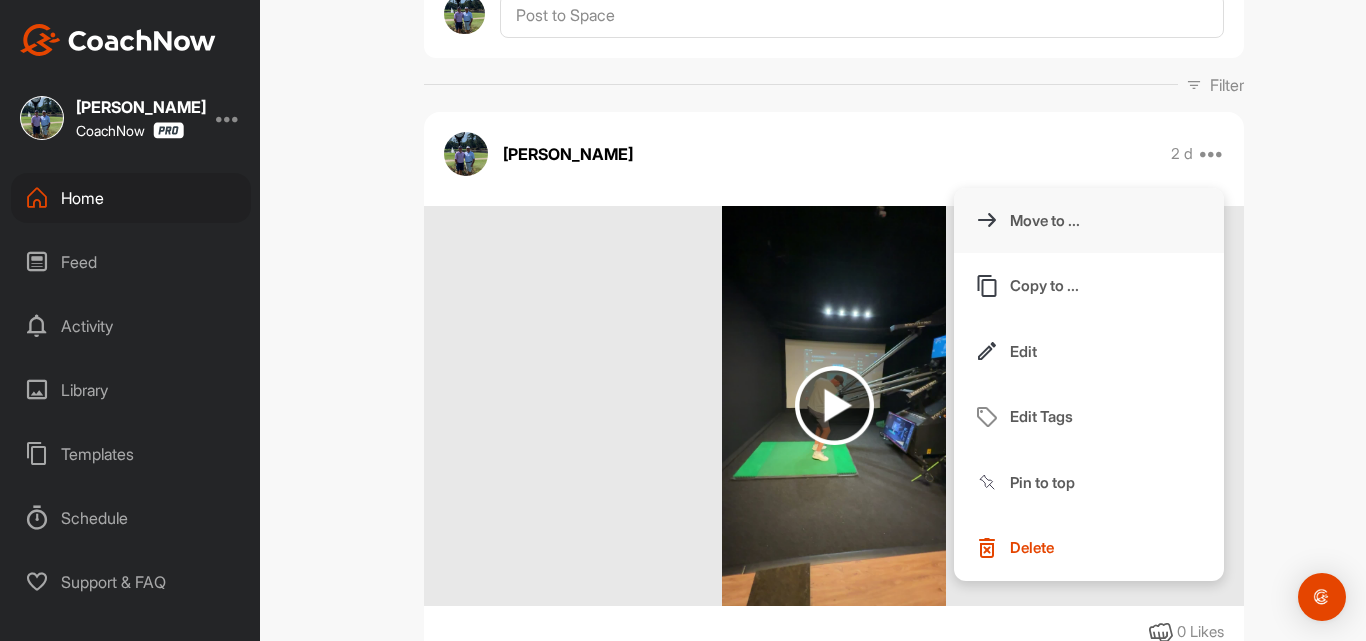 click on "Move to ..." at bounding box center [1089, 221] 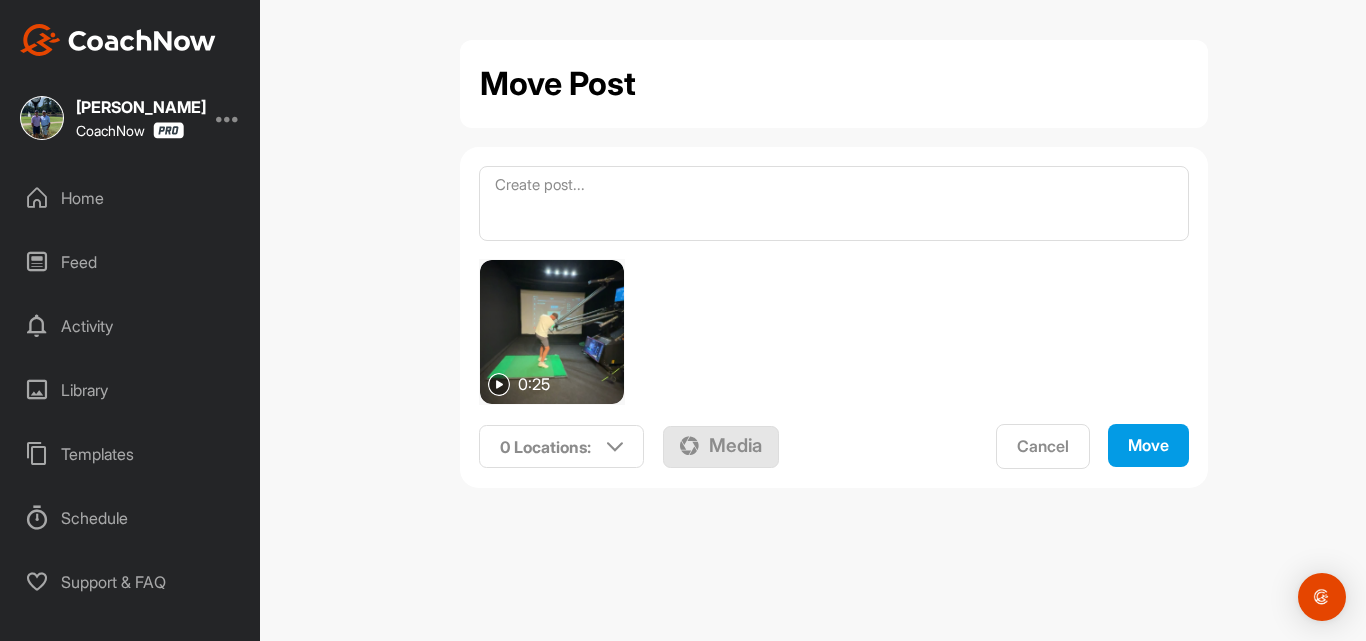 scroll, scrollTop: 0, scrollLeft: 0, axis: both 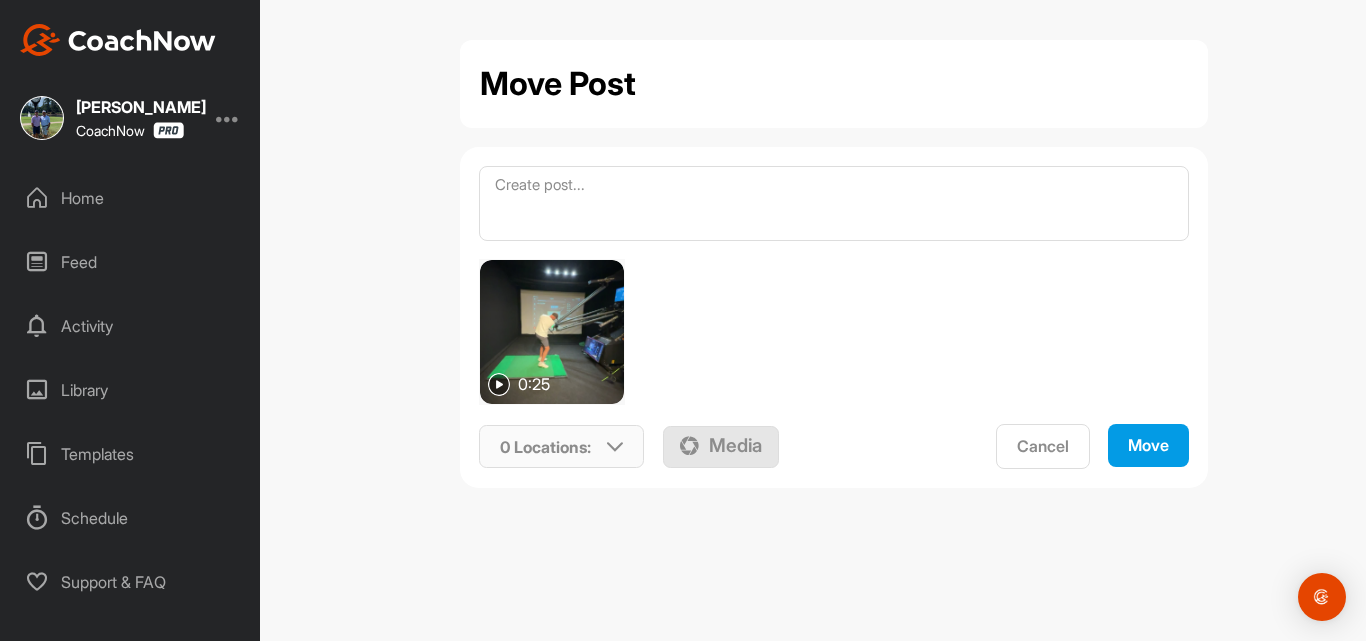 click at bounding box center [615, 447] 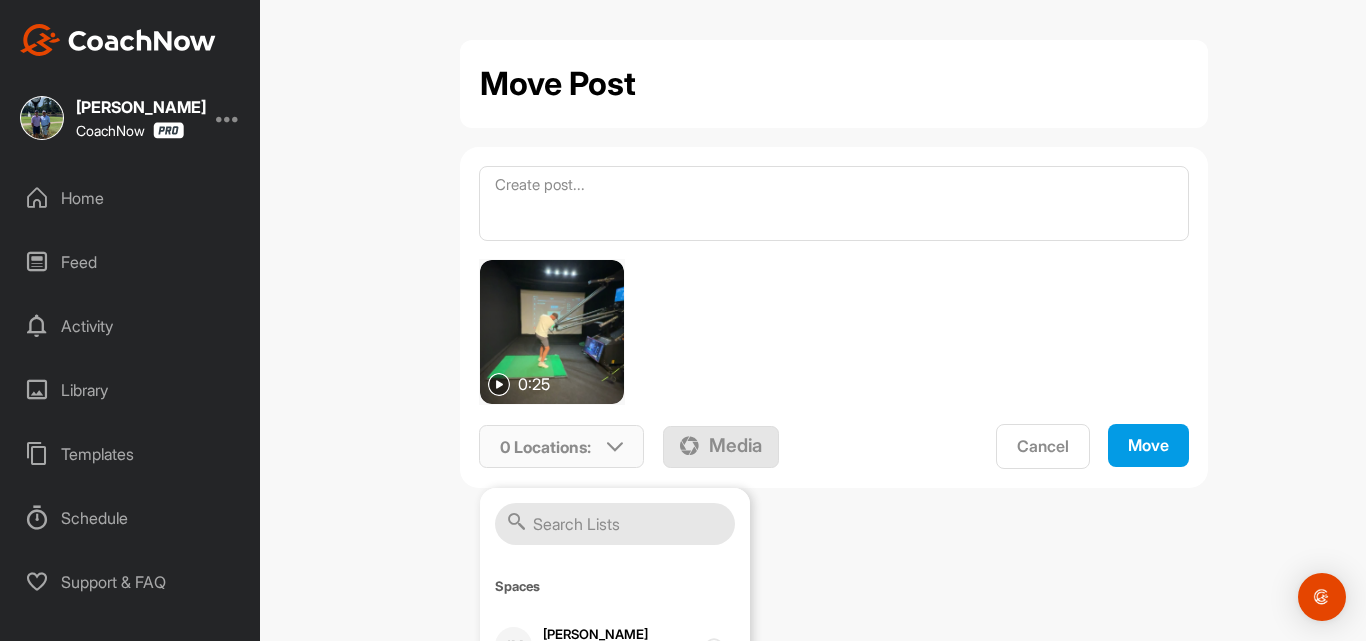 click at bounding box center [615, 524] 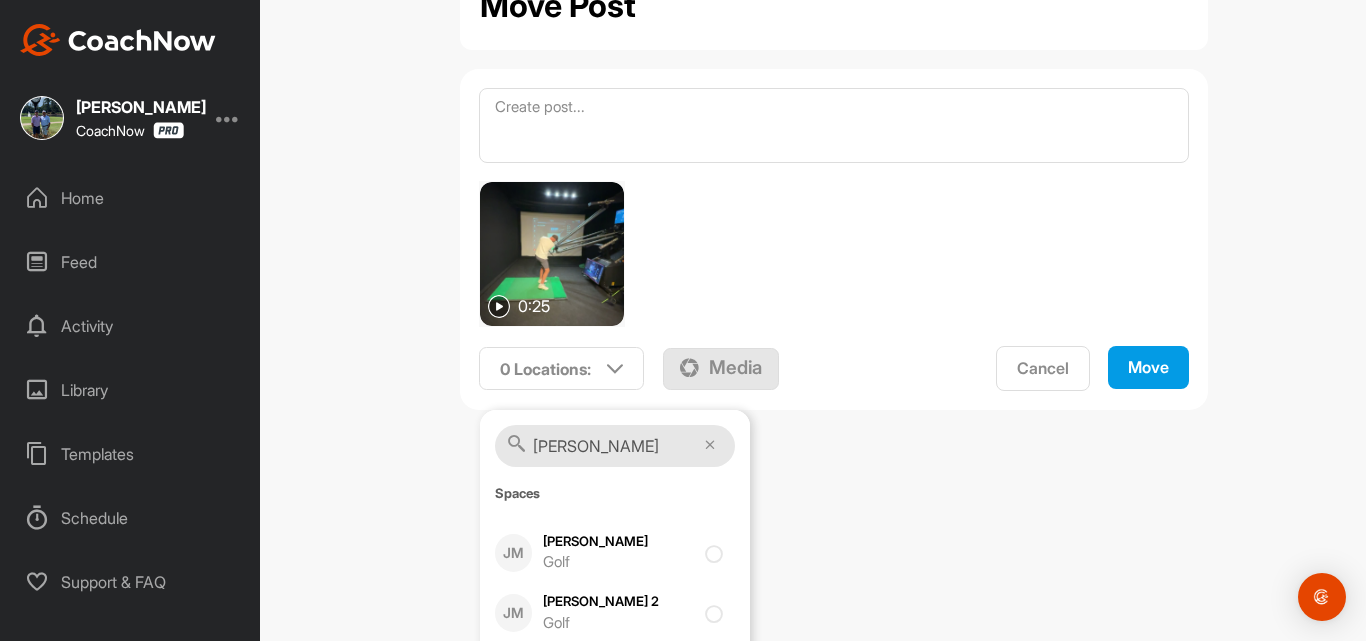 scroll, scrollTop: 143, scrollLeft: 0, axis: vertical 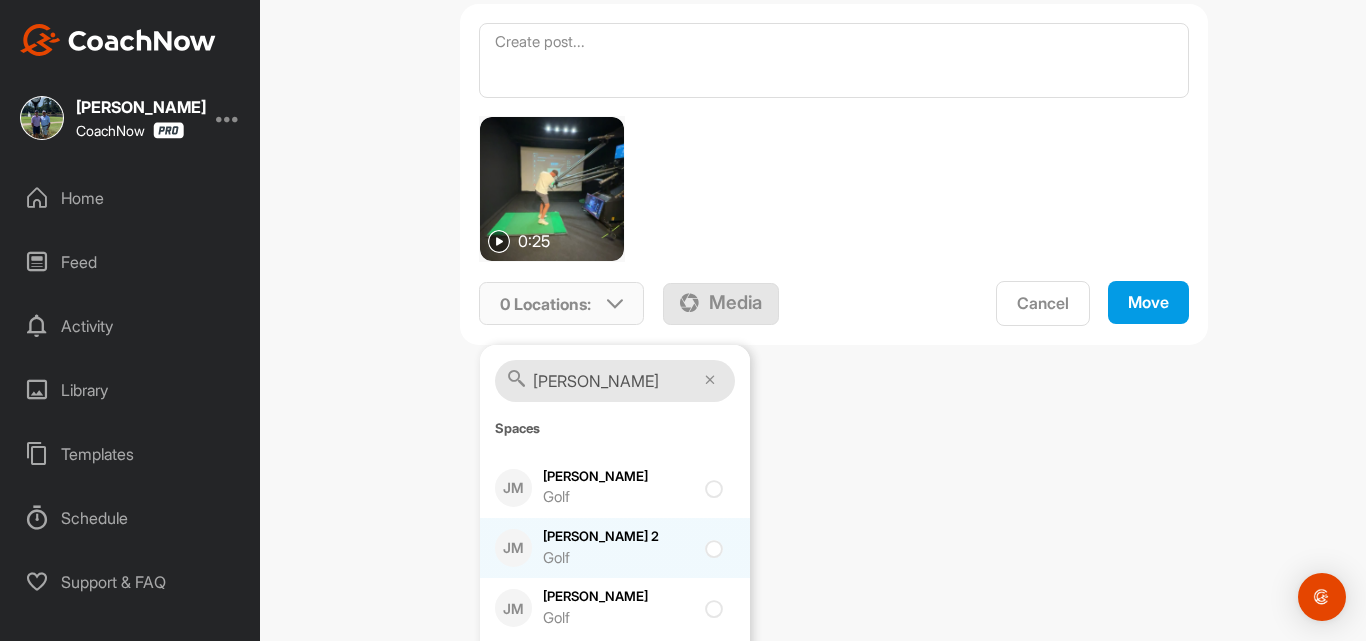 type on "[PERSON_NAME]" 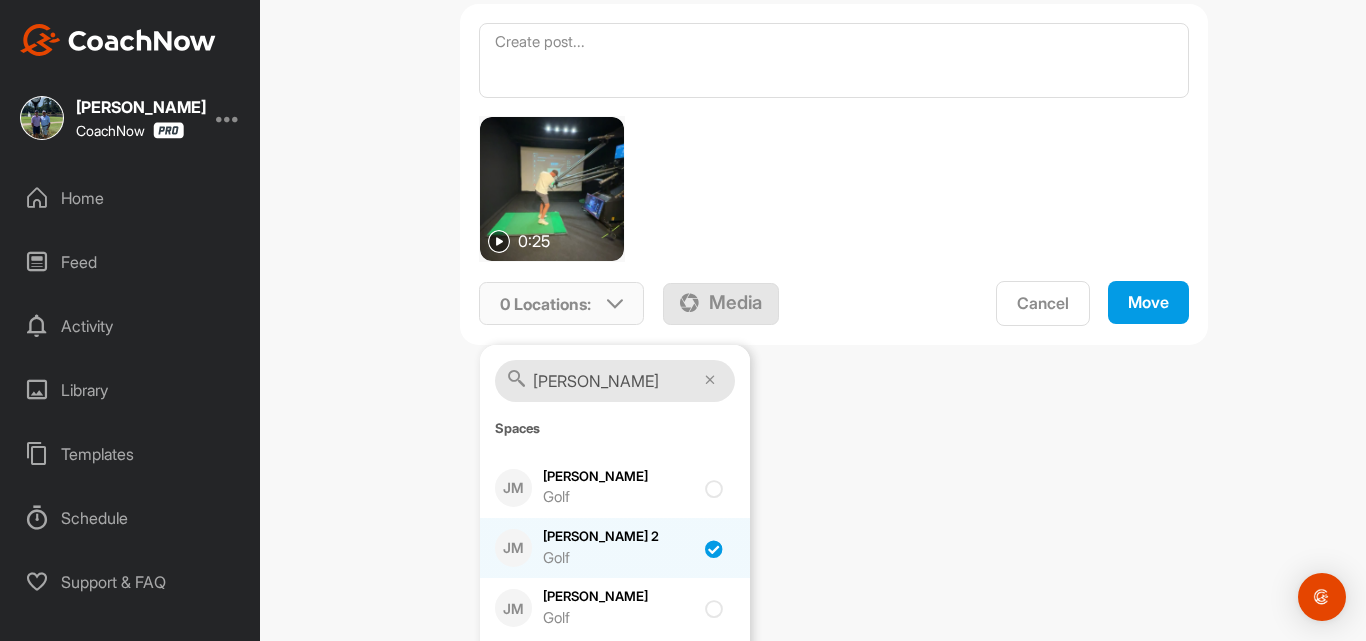 checkbox on "true" 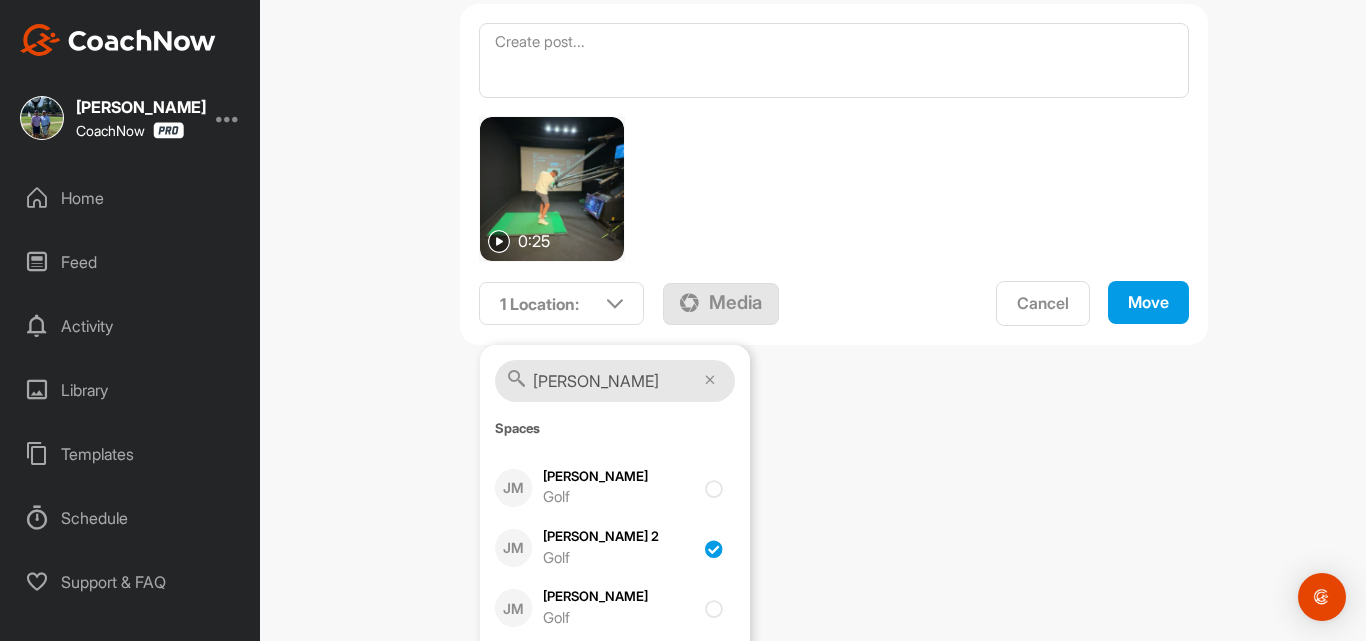 click on "Move" at bounding box center [1148, 302] 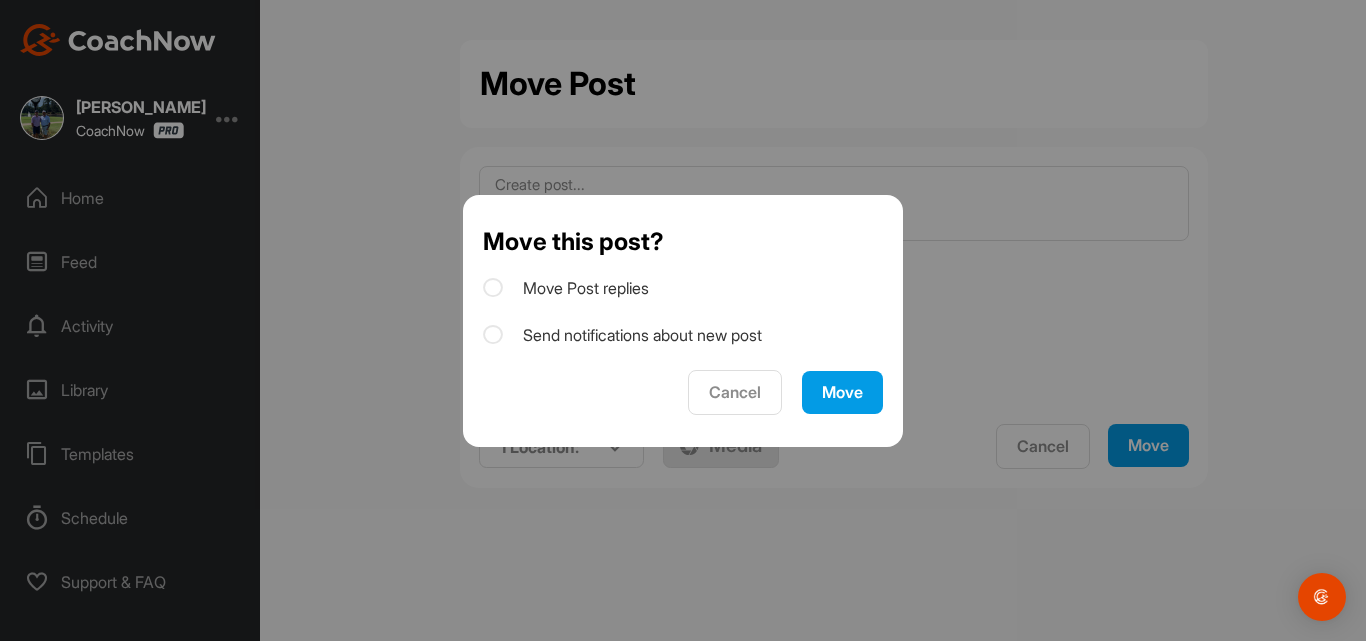 scroll, scrollTop: 0, scrollLeft: 0, axis: both 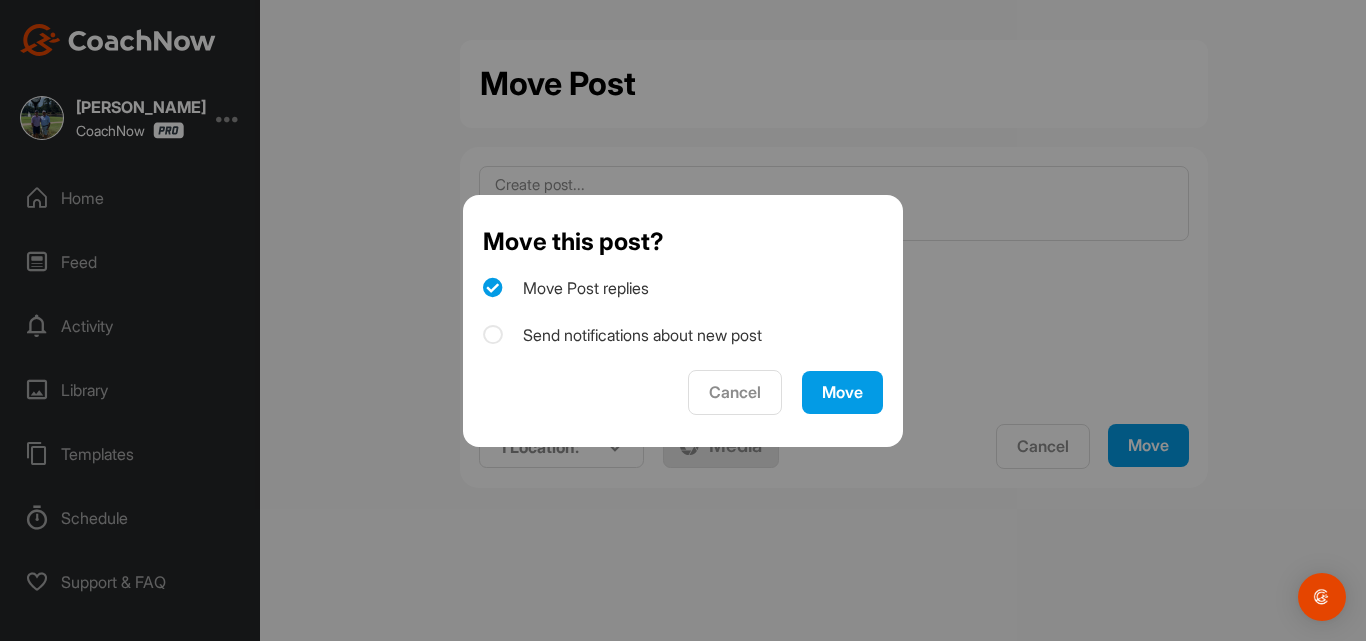 click at bounding box center [493, 335] 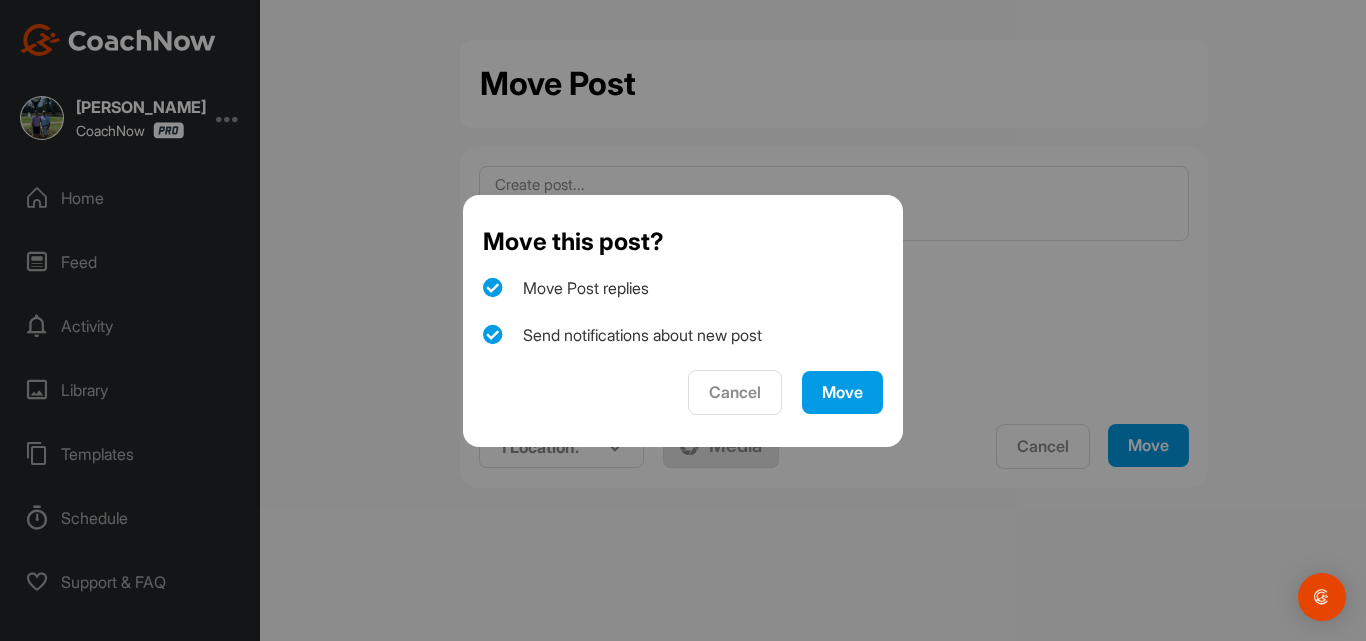 click on "Move" at bounding box center [842, 392] 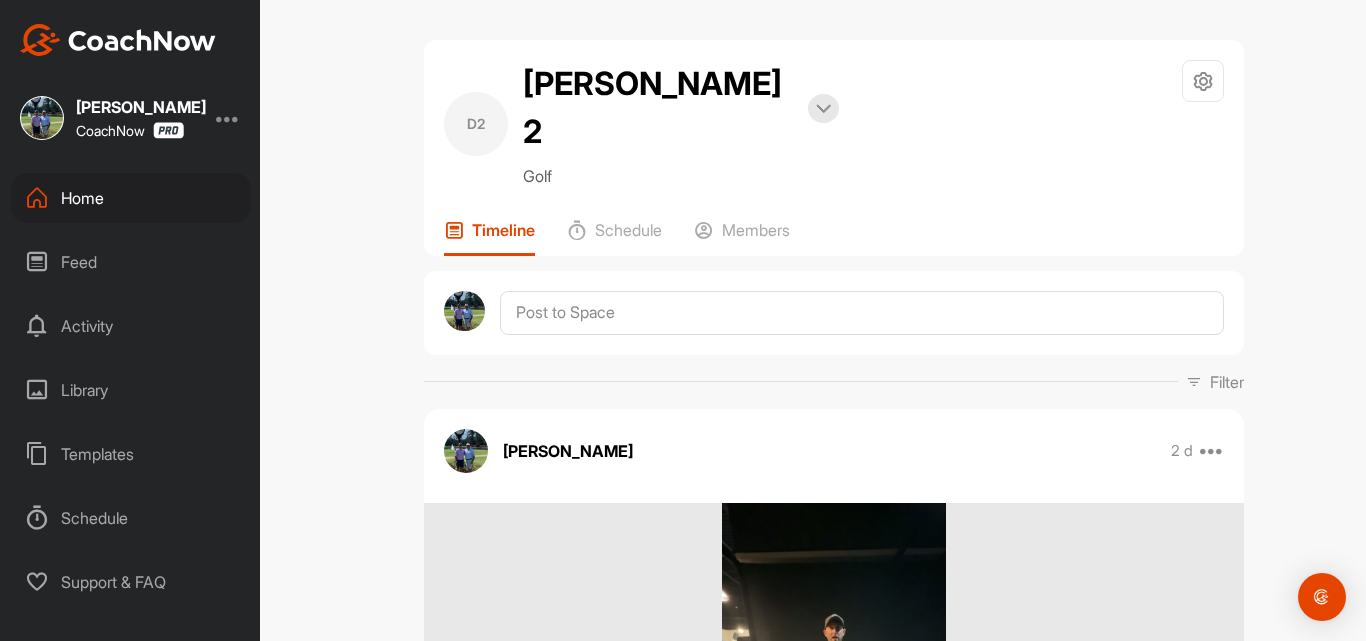 scroll, scrollTop: 0, scrollLeft: 0, axis: both 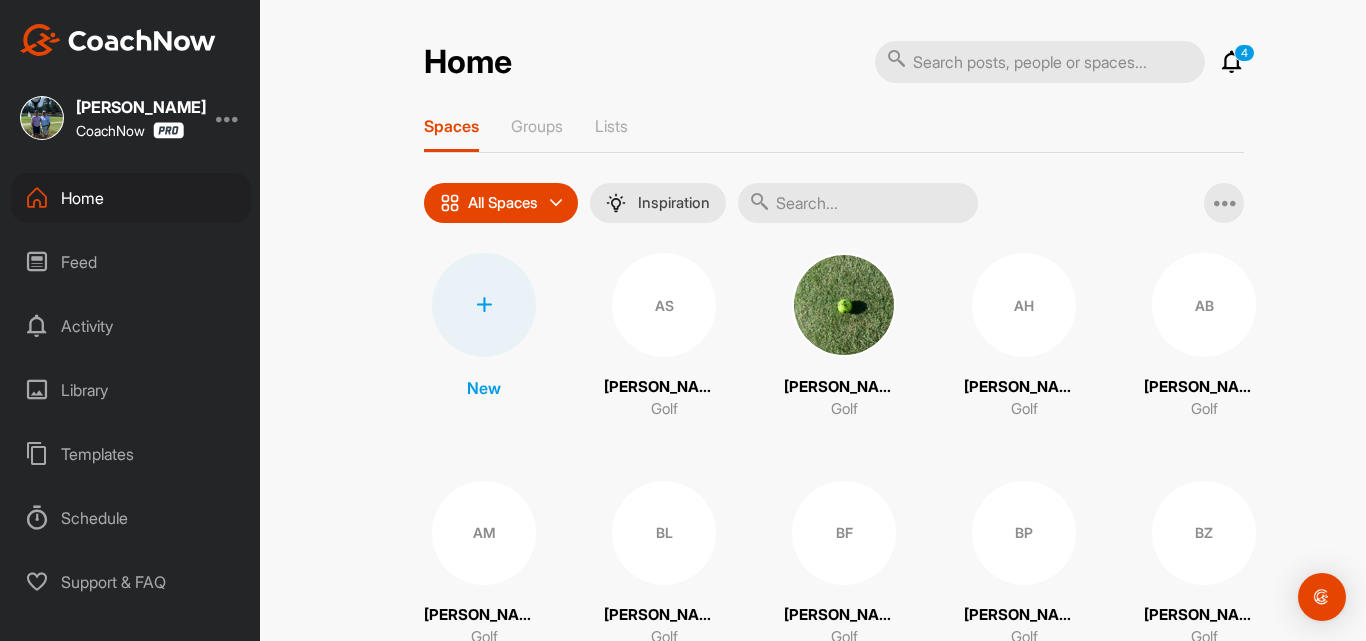 click at bounding box center (858, 203) 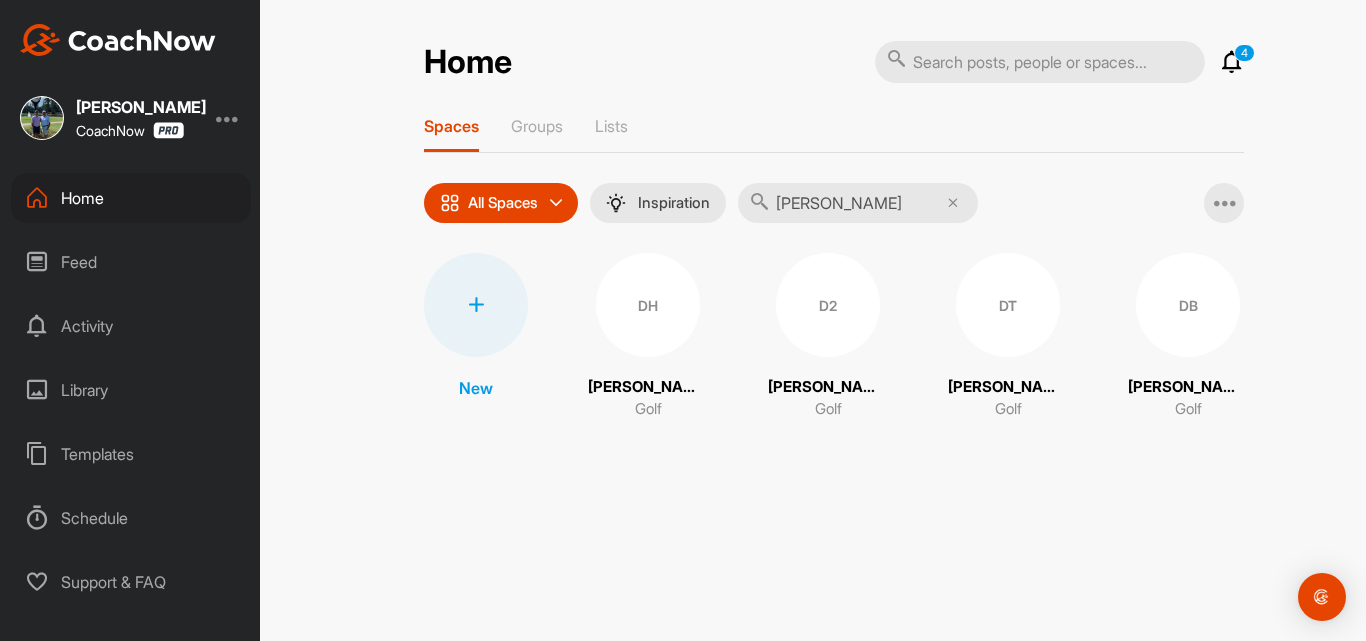 type on "[PERSON_NAME]" 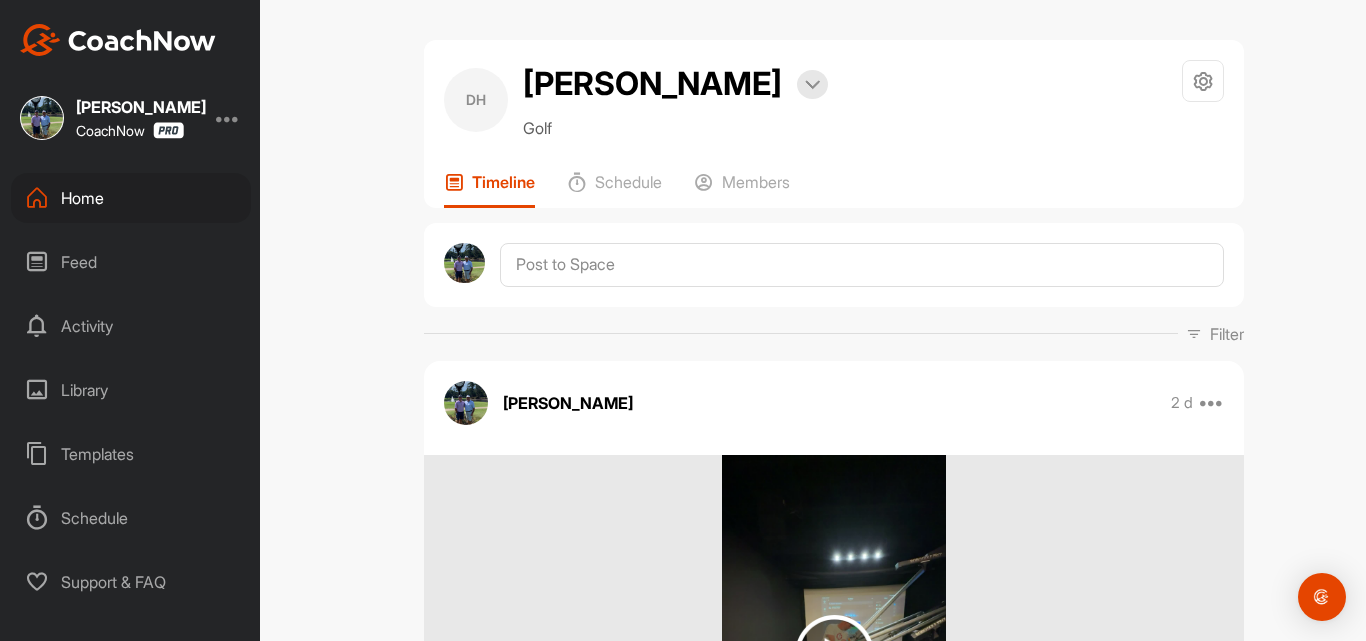 scroll, scrollTop: 0, scrollLeft: 0, axis: both 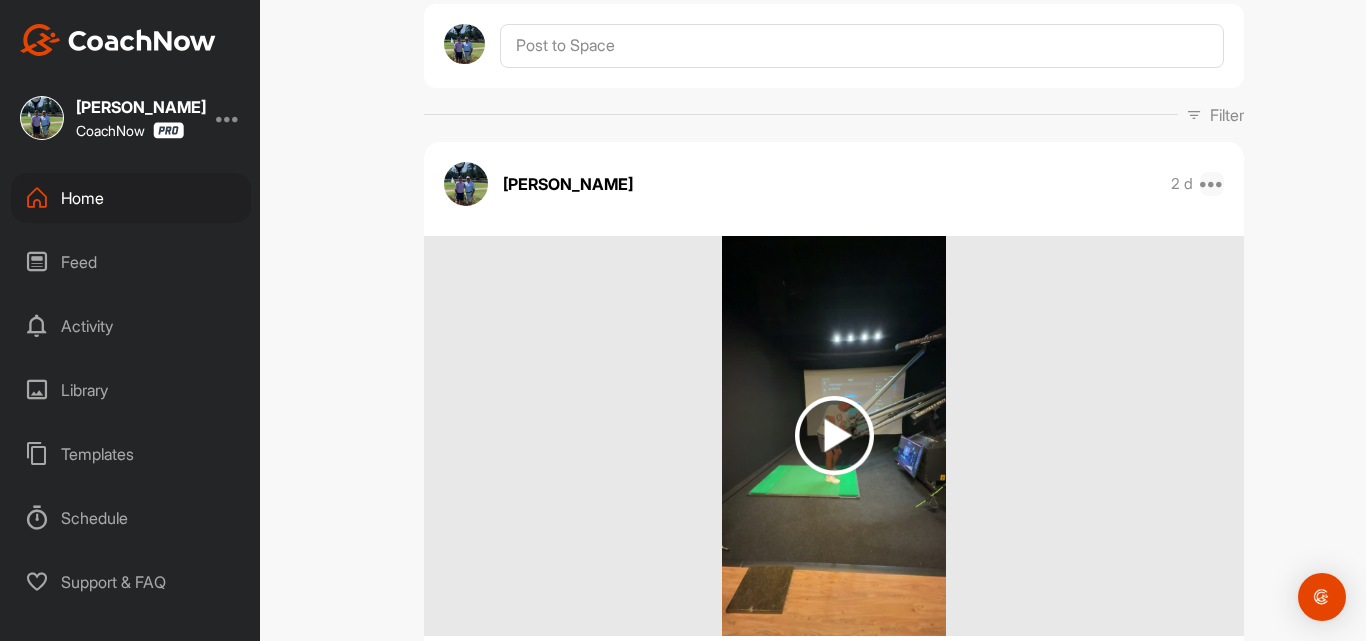 click at bounding box center (1212, 184) 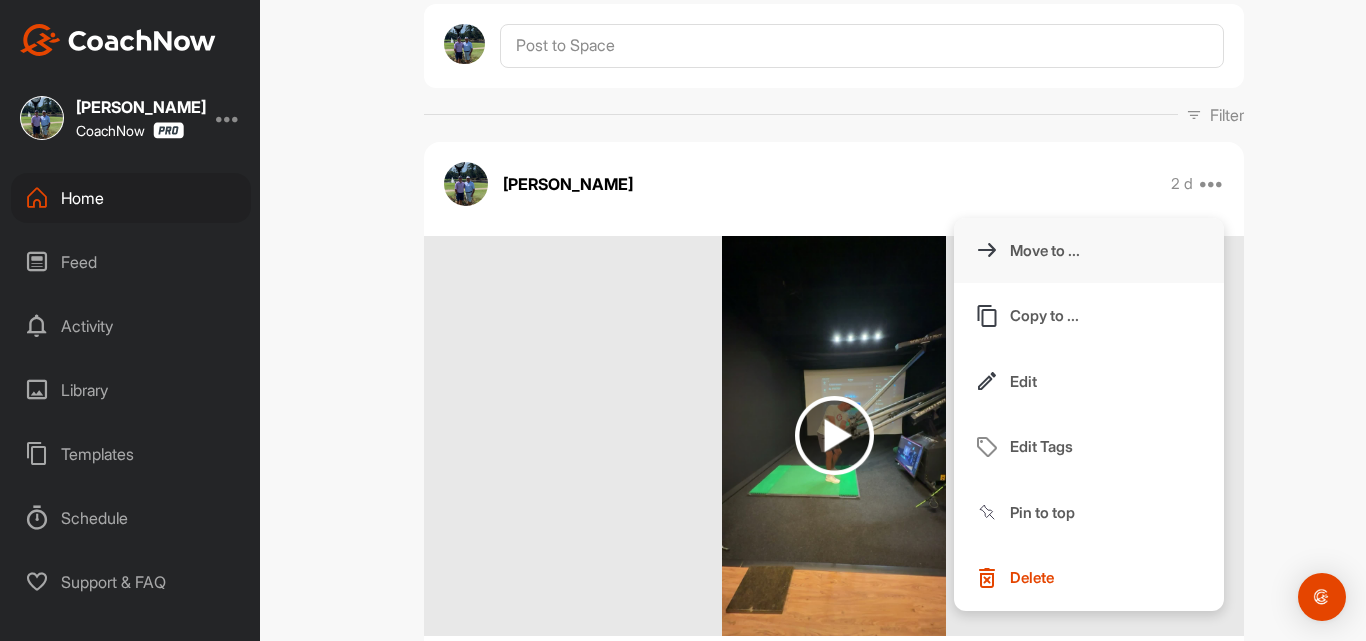 click on "Move to ..." at bounding box center [1089, 251] 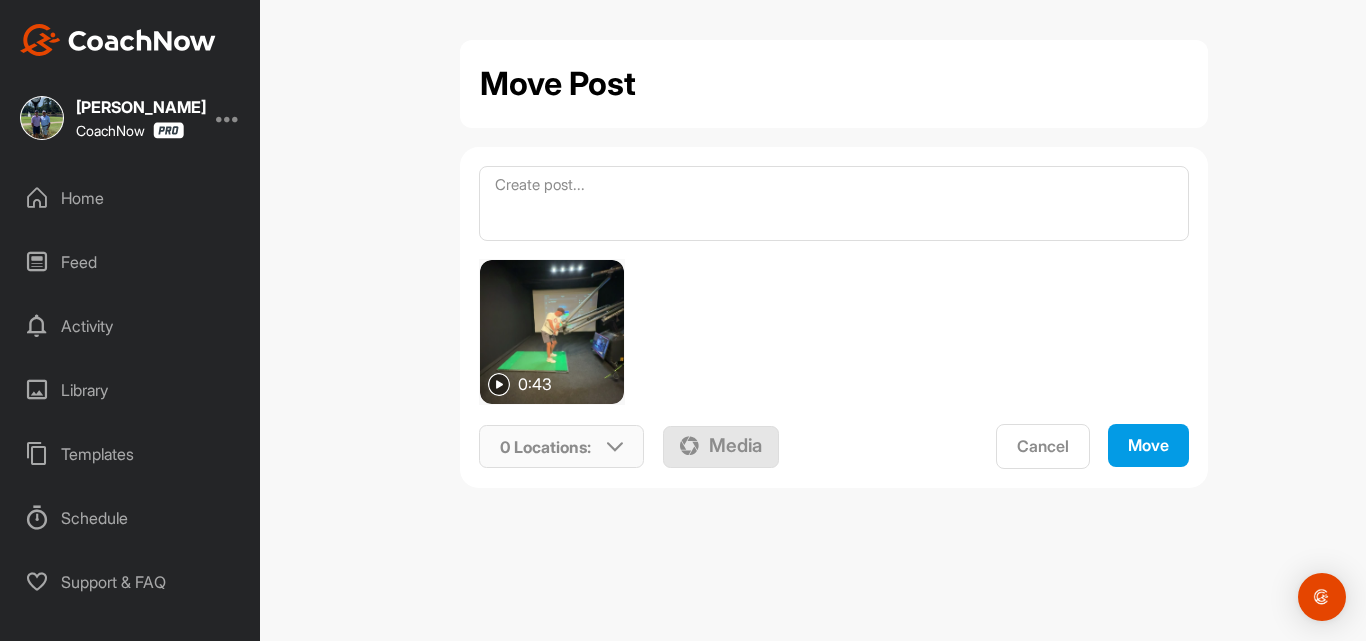 click at bounding box center [615, 447] 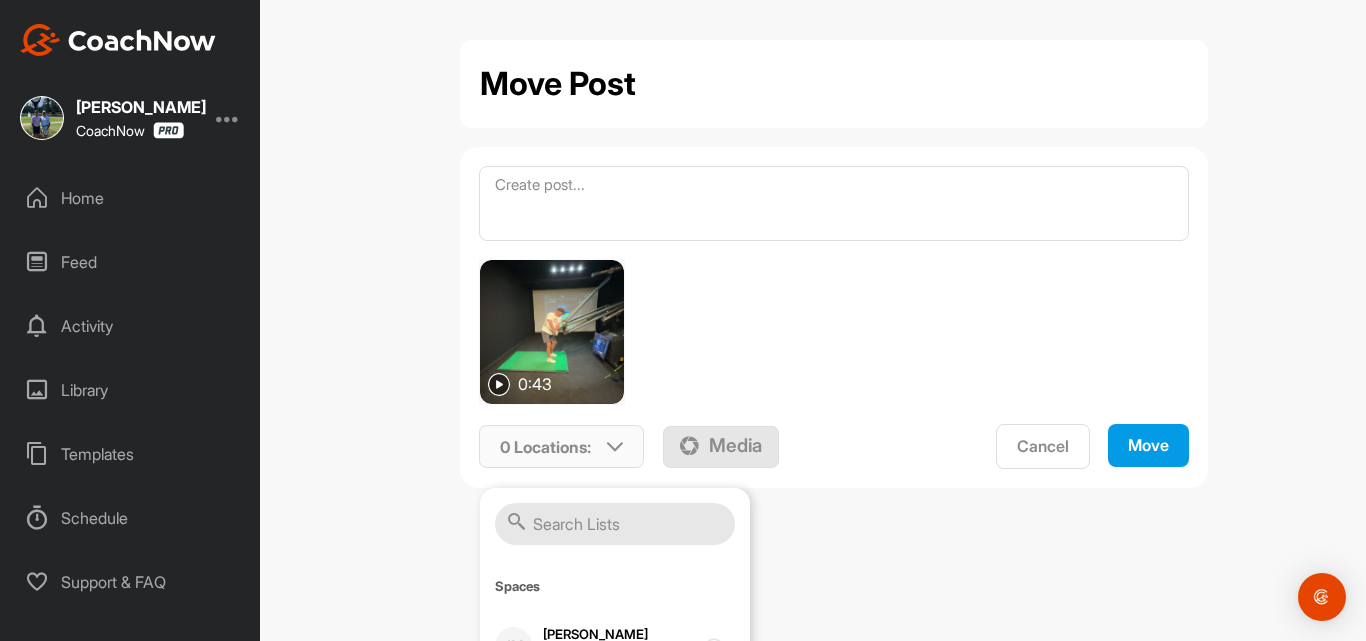 click at bounding box center [615, 524] 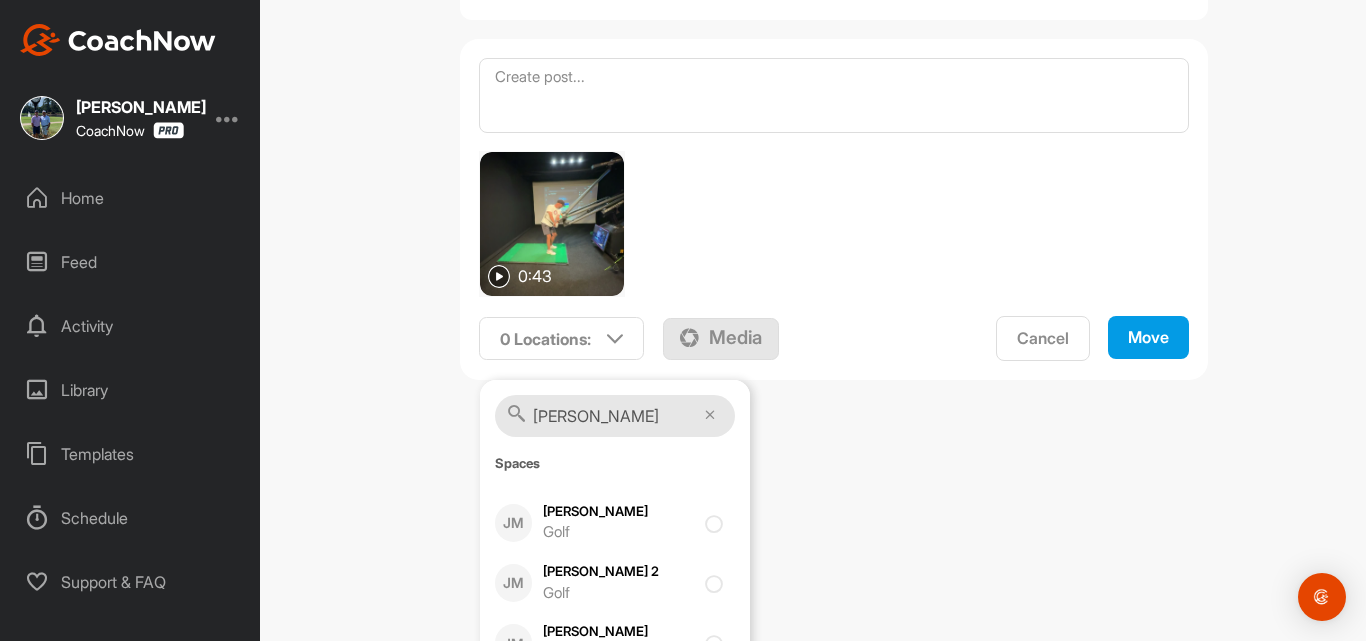 scroll, scrollTop: 115, scrollLeft: 0, axis: vertical 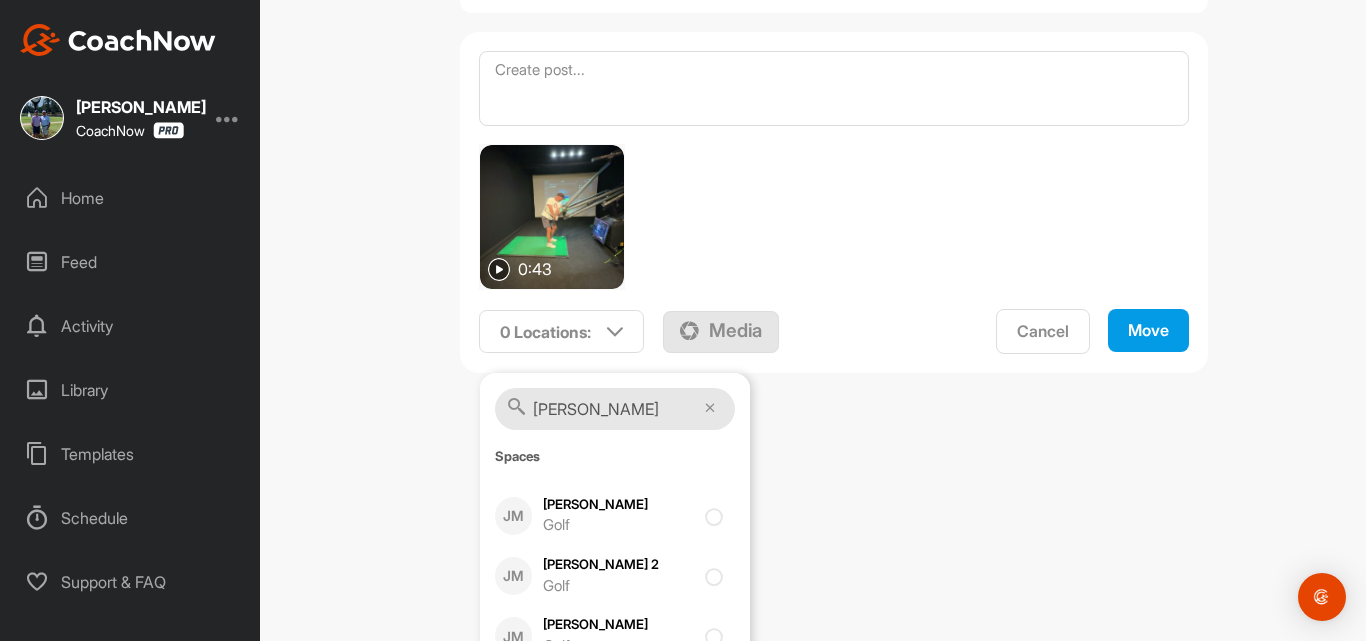 type on "[PERSON_NAME]" 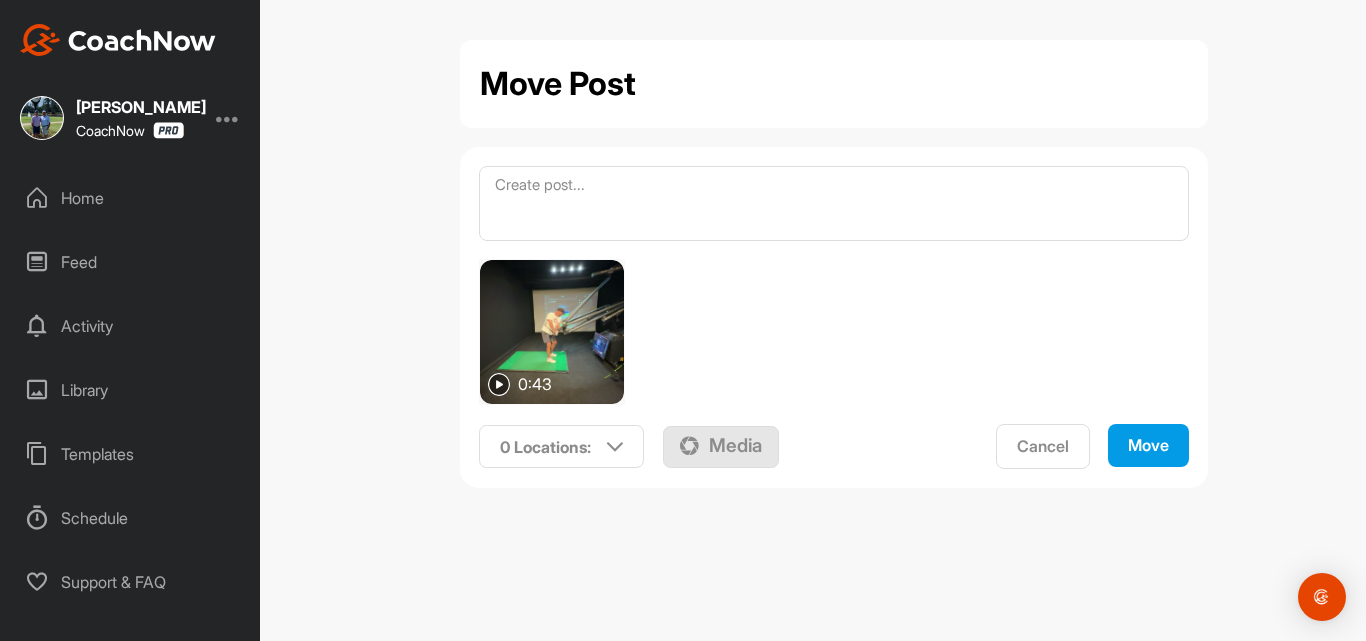 scroll, scrollTop: 0, scrollLeft: 0, axis: both 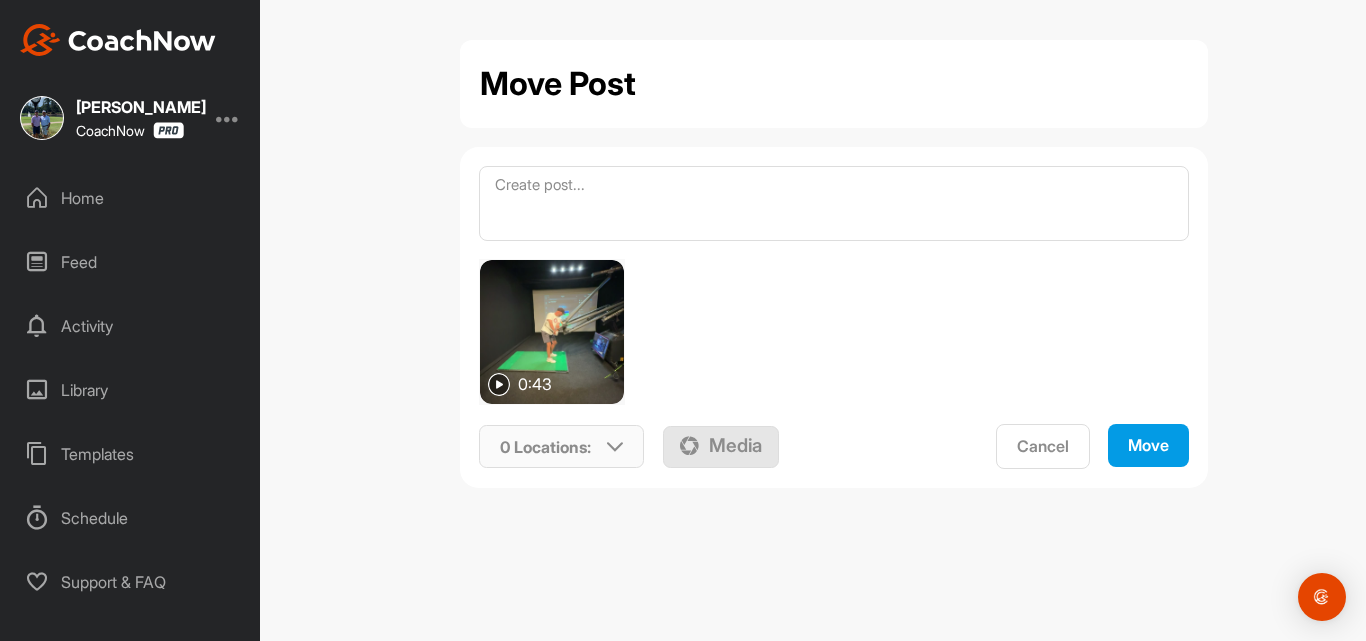 click at bounding box center (615, 447) 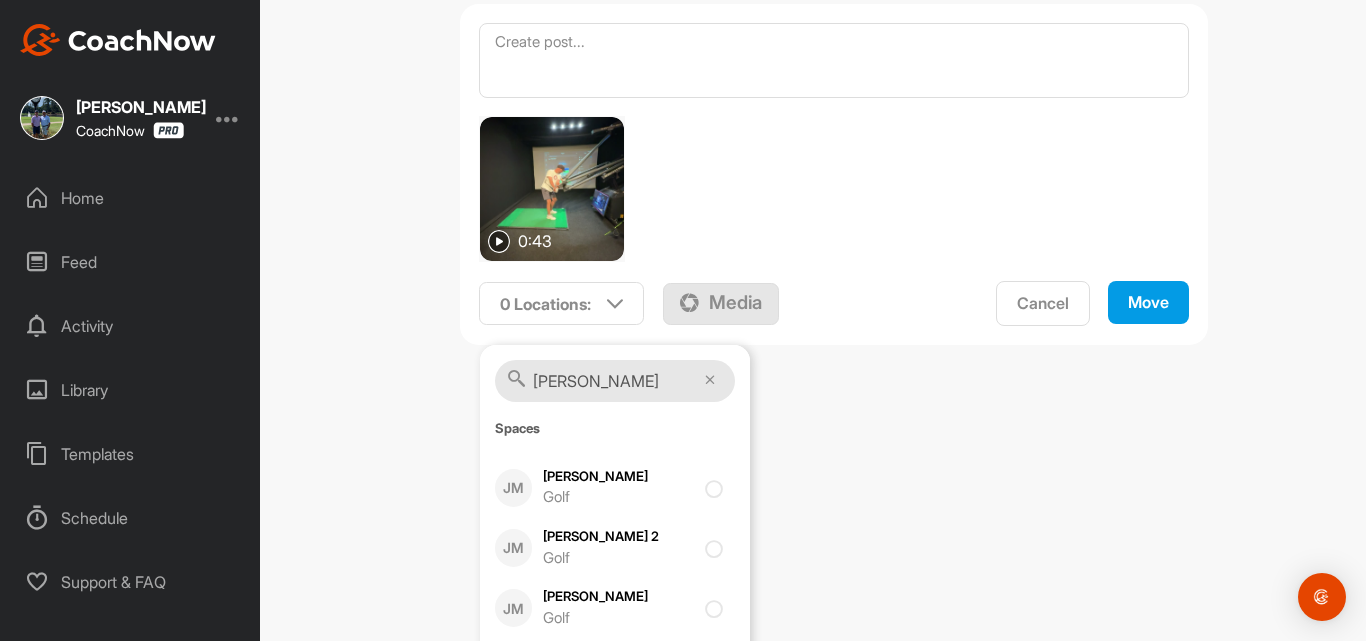 scroll, scrollTop: 154, scrollLeft: 0, axis: vertical 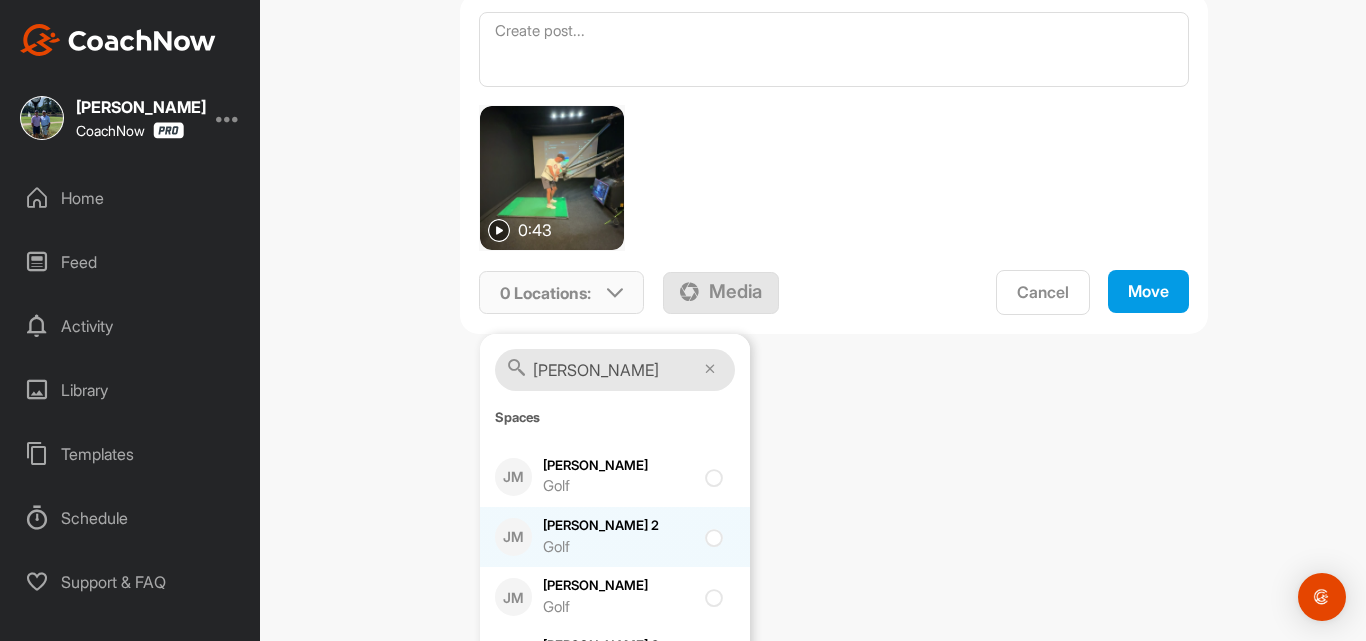 click at bounding box center [711, 531] 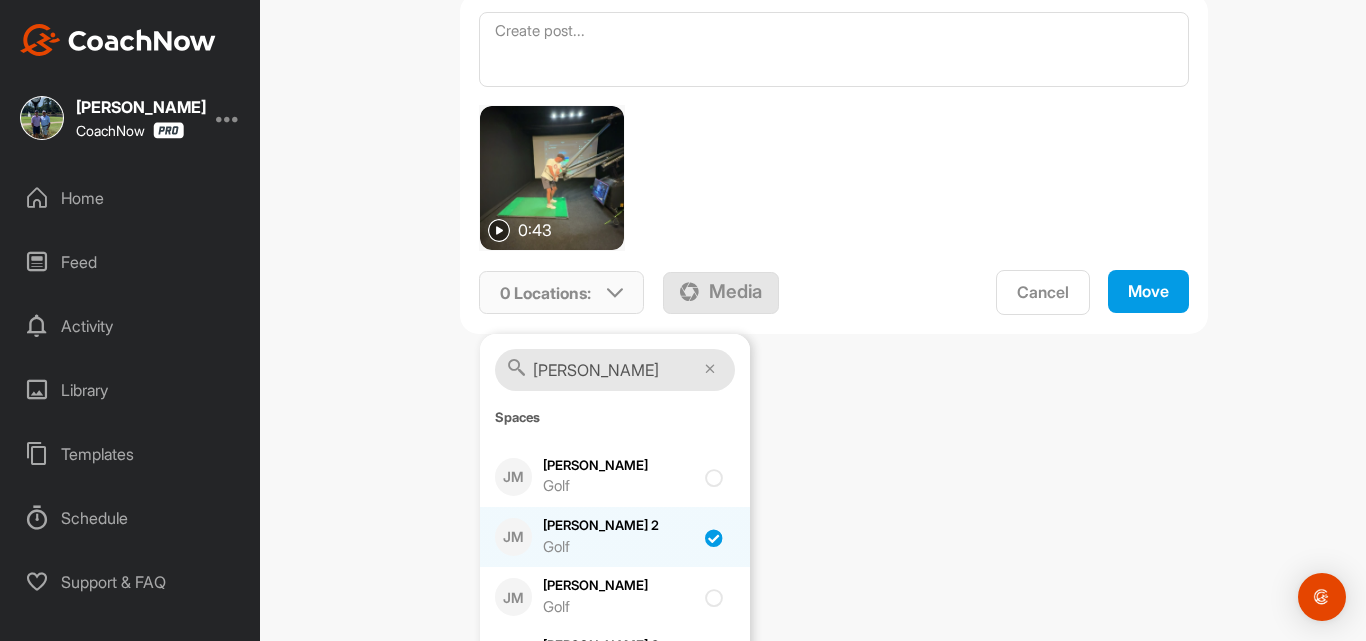 checkbox on "true" 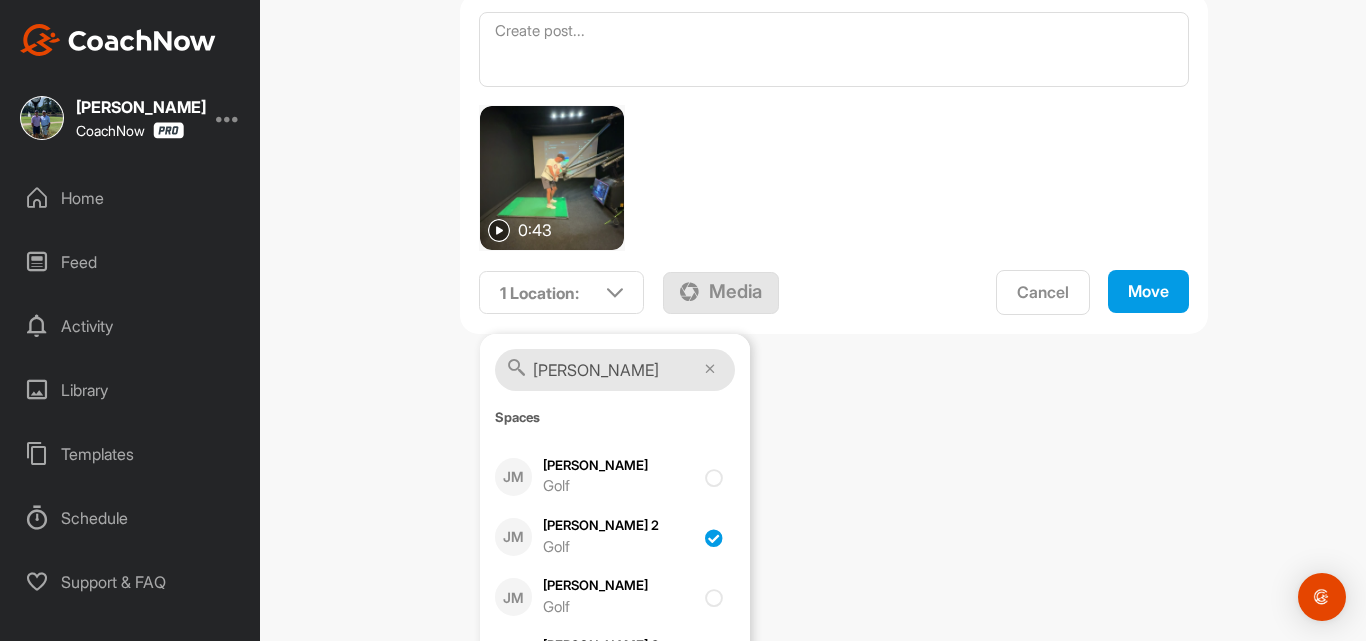 click on "Move" at bounding box center [1148, 291] 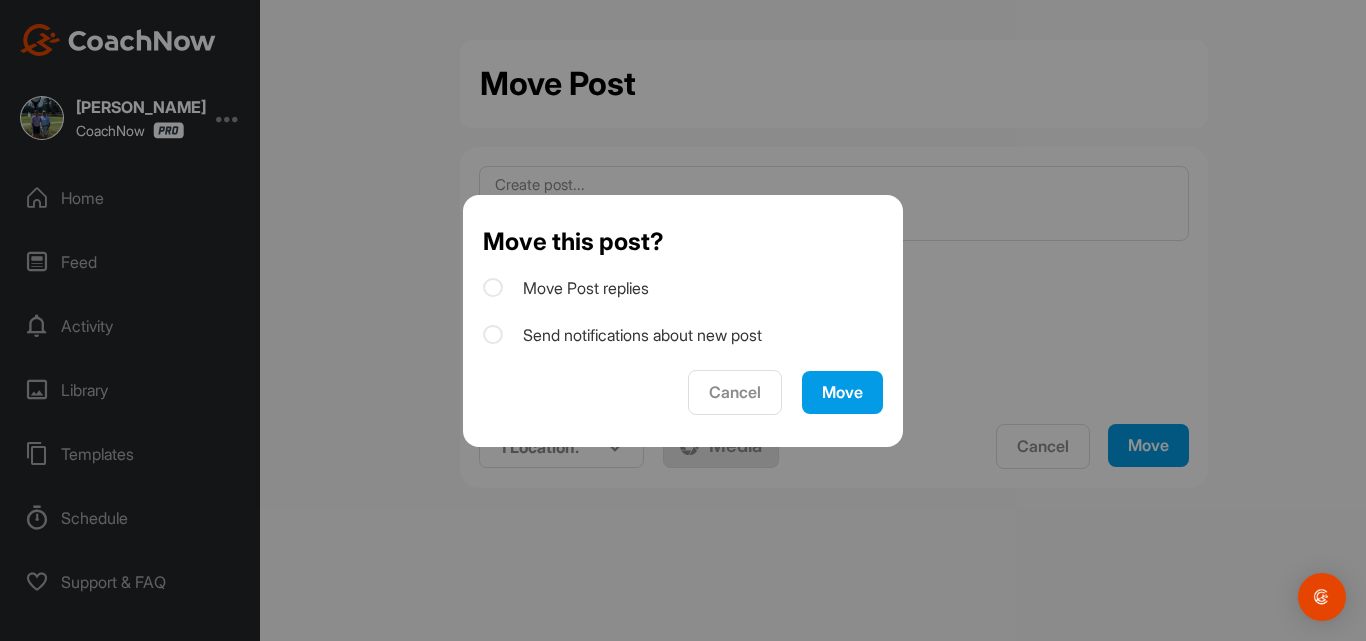 scroll, scrollTop: 0, scrollLeft: 0, axis: both 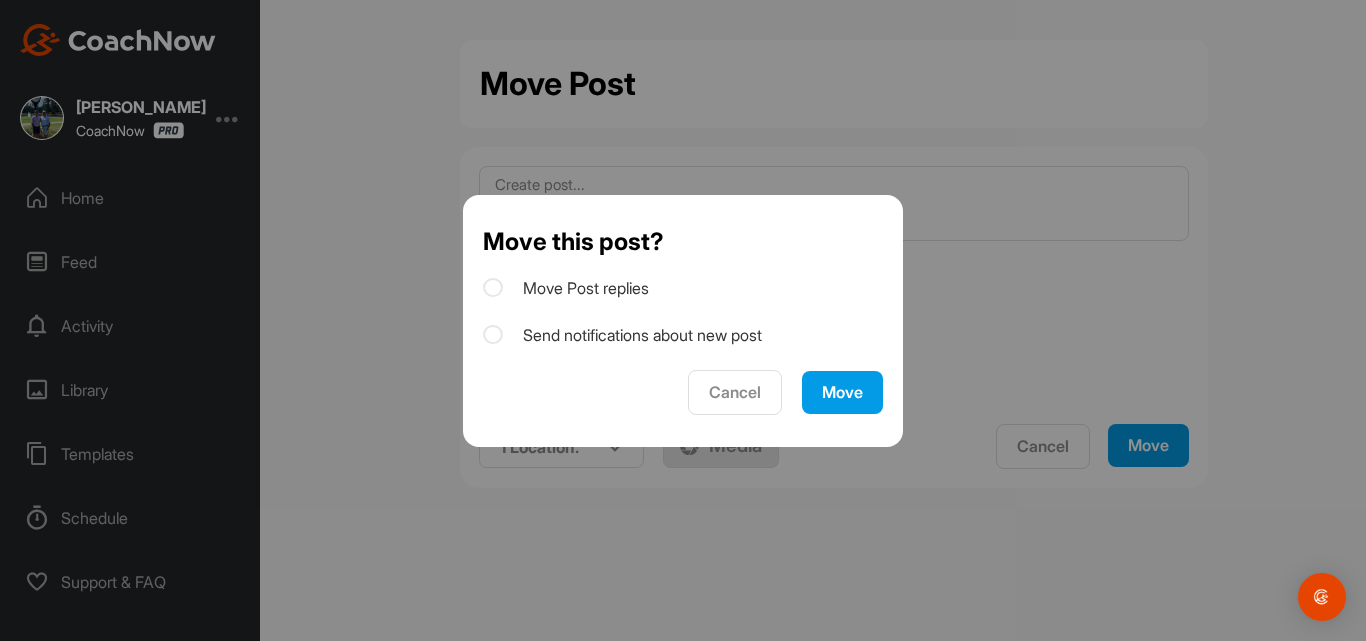 click at bounding box center (493, 288) 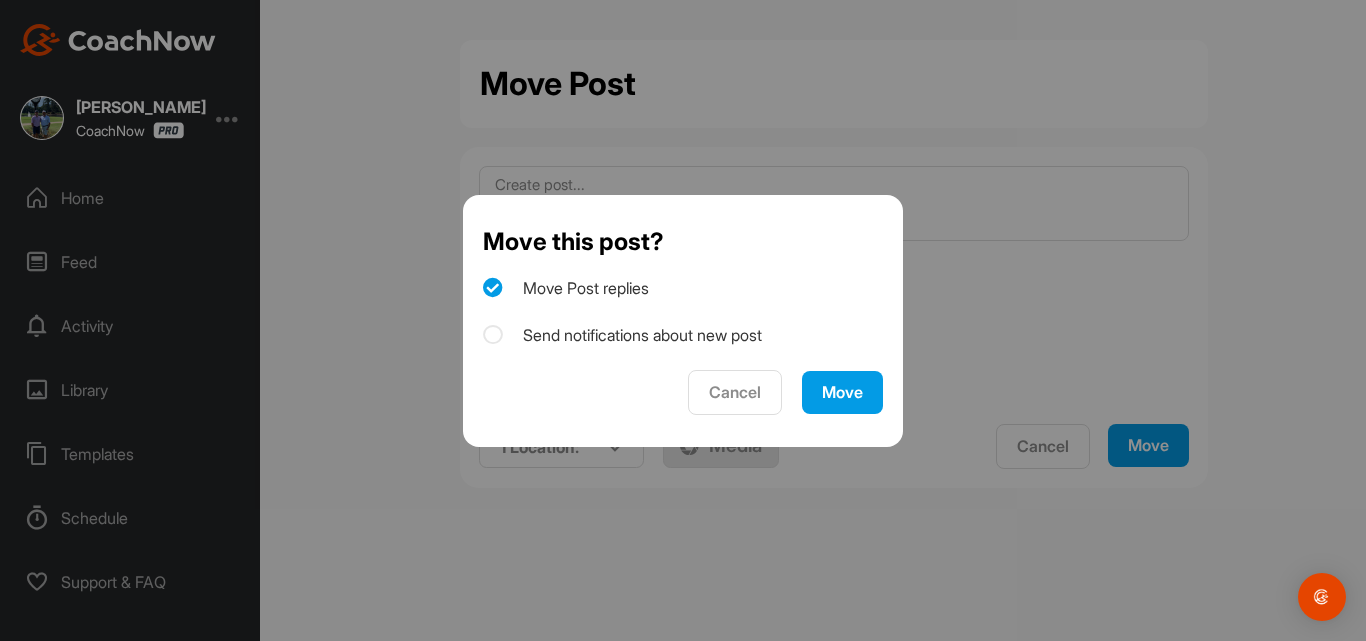 click at bounding box center (493, 335) 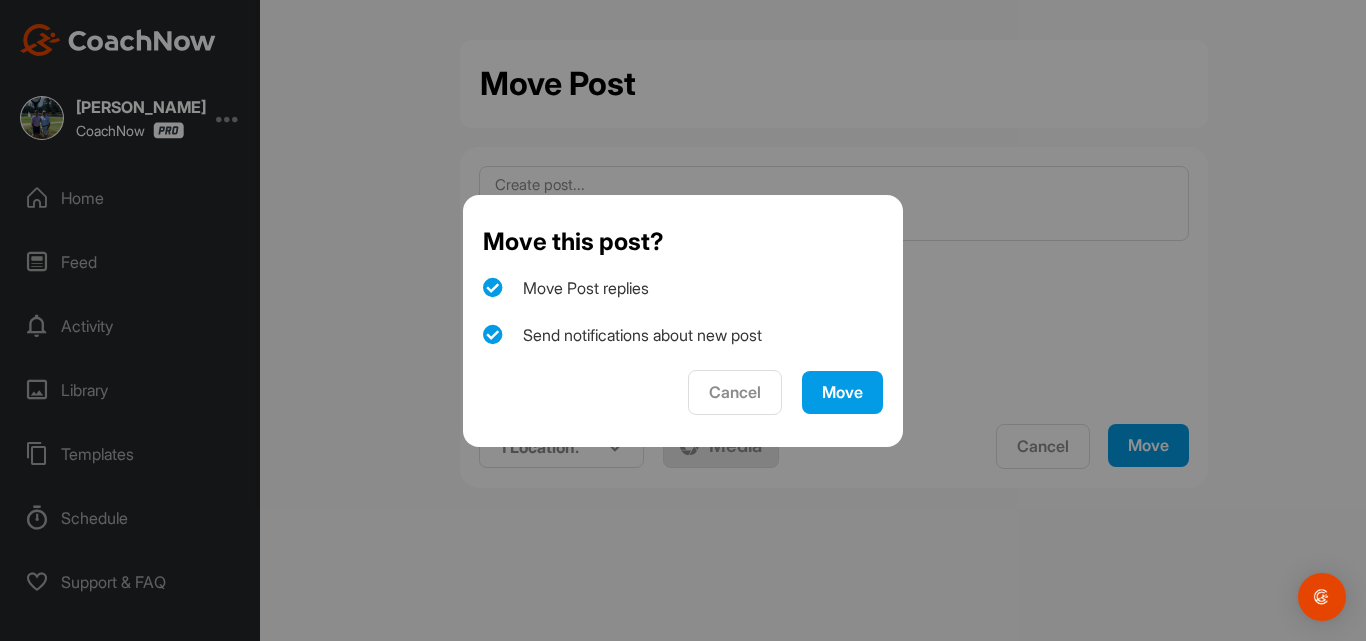 click on "Move" at bounding box center [842, 392] 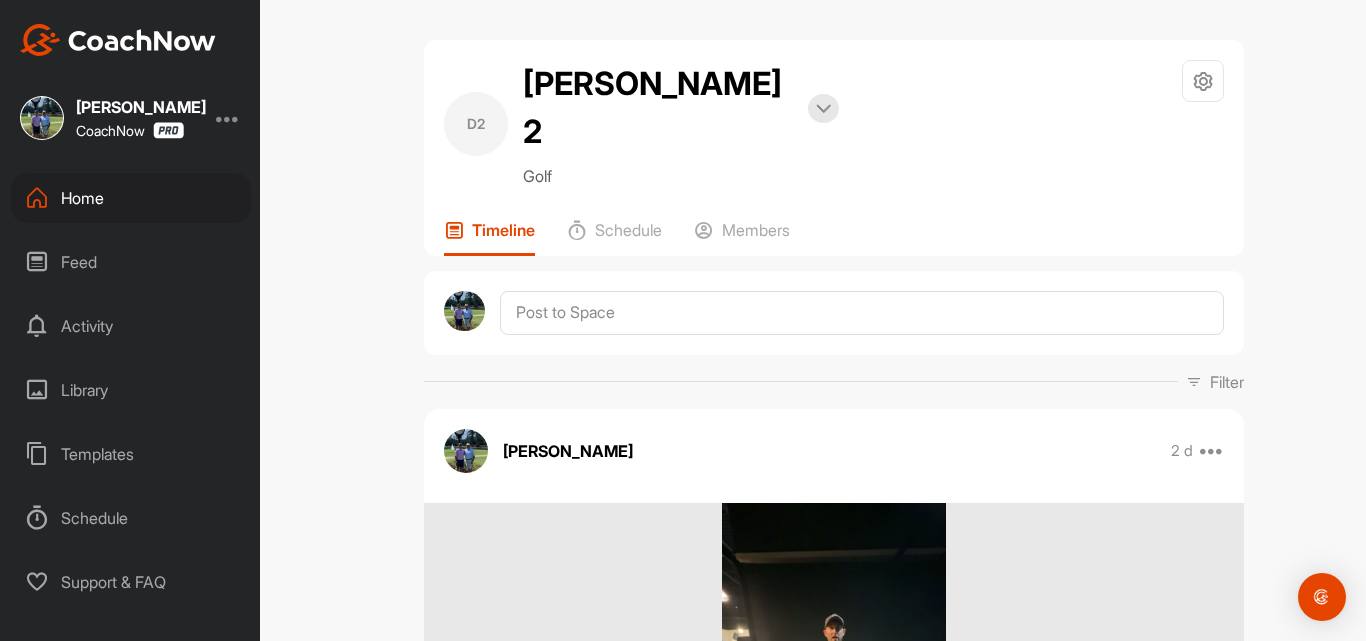 scroll, scrollTop: 0, scrollLeft: 0, axis: both 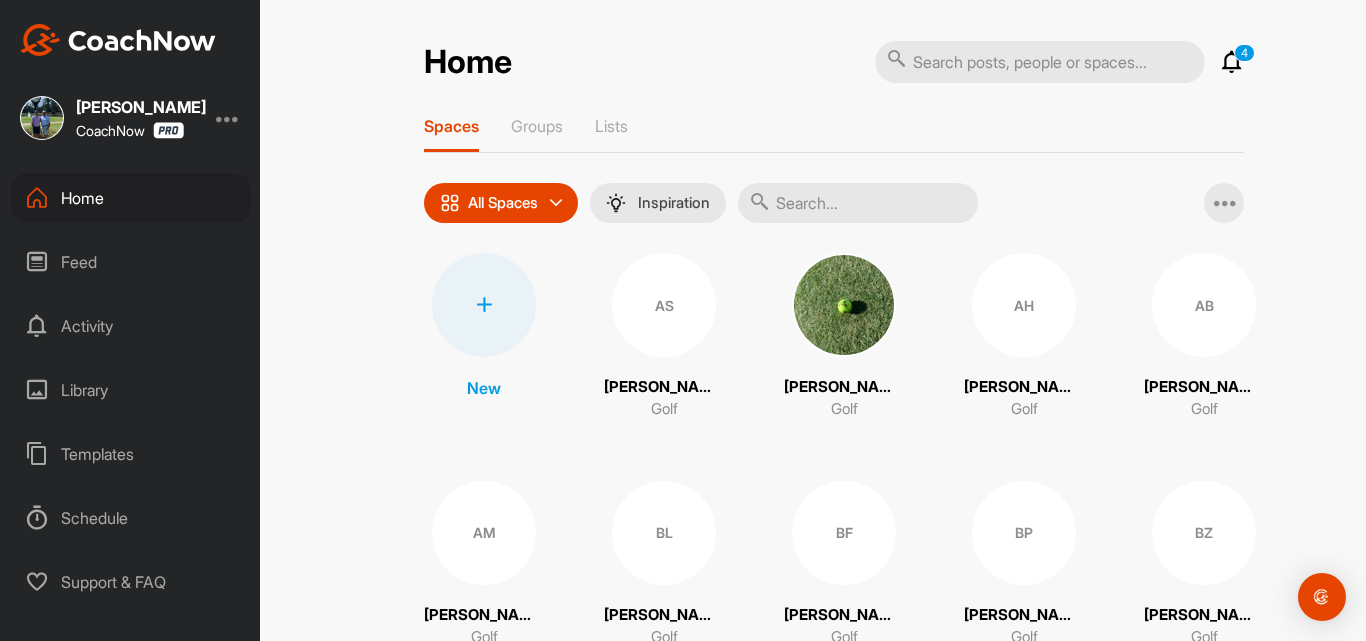 click at bounding box center [760, 201] 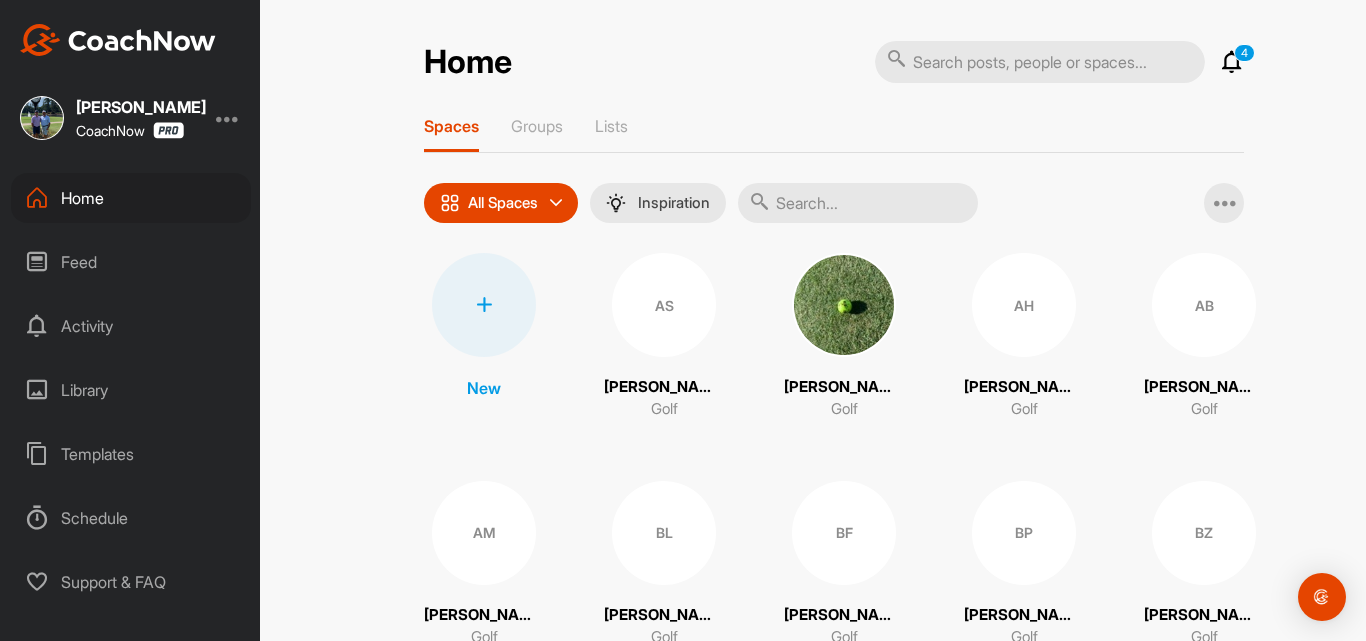 click at bounding box center (858, 203) 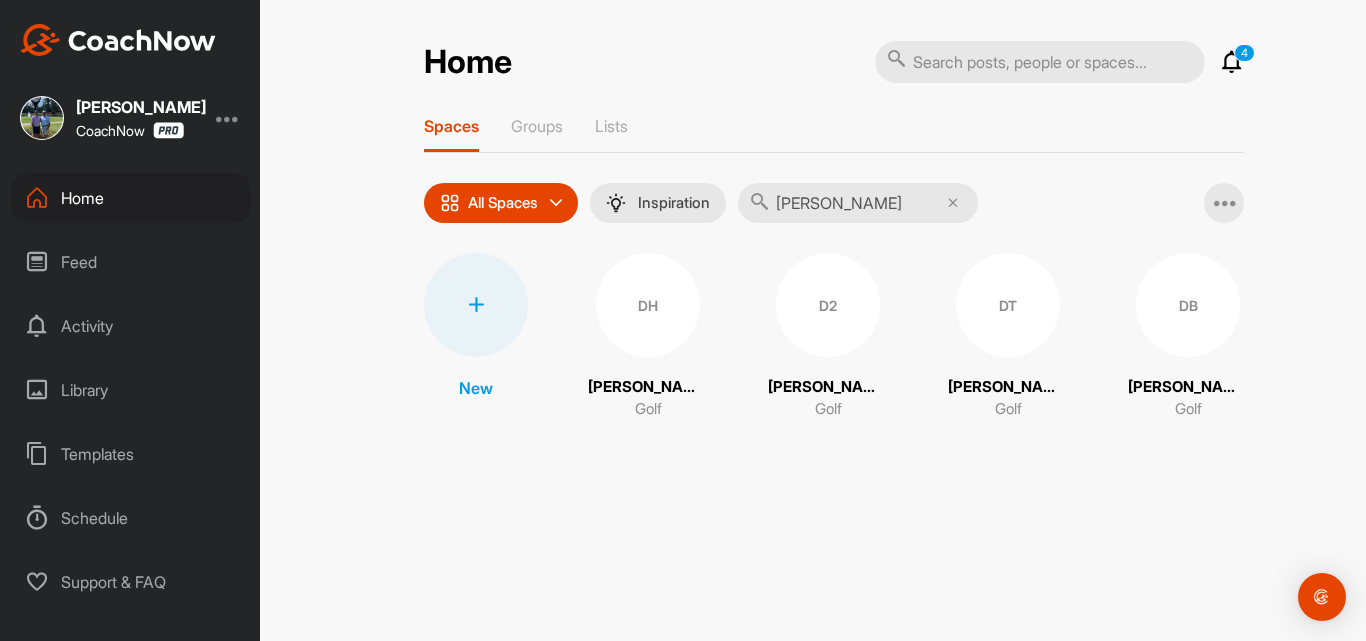 type on "[PERSON_NAME]" 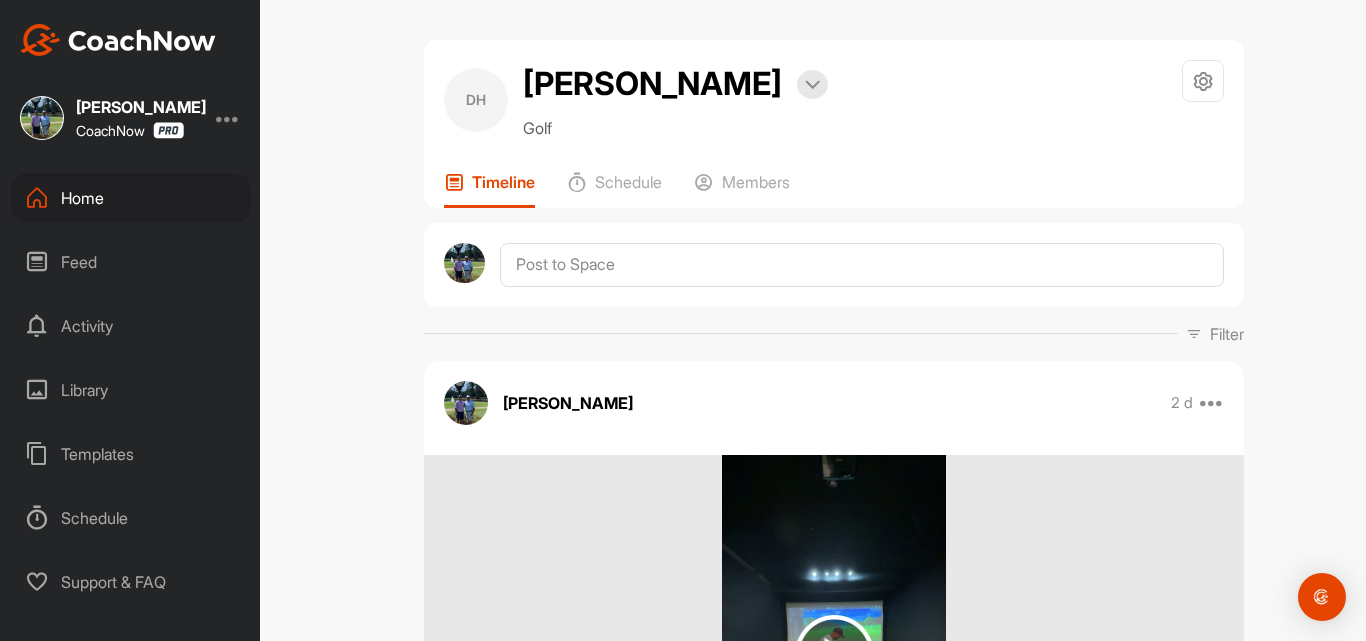 scroll, scrollTop: 0, scrollLeft: 0, axis: both 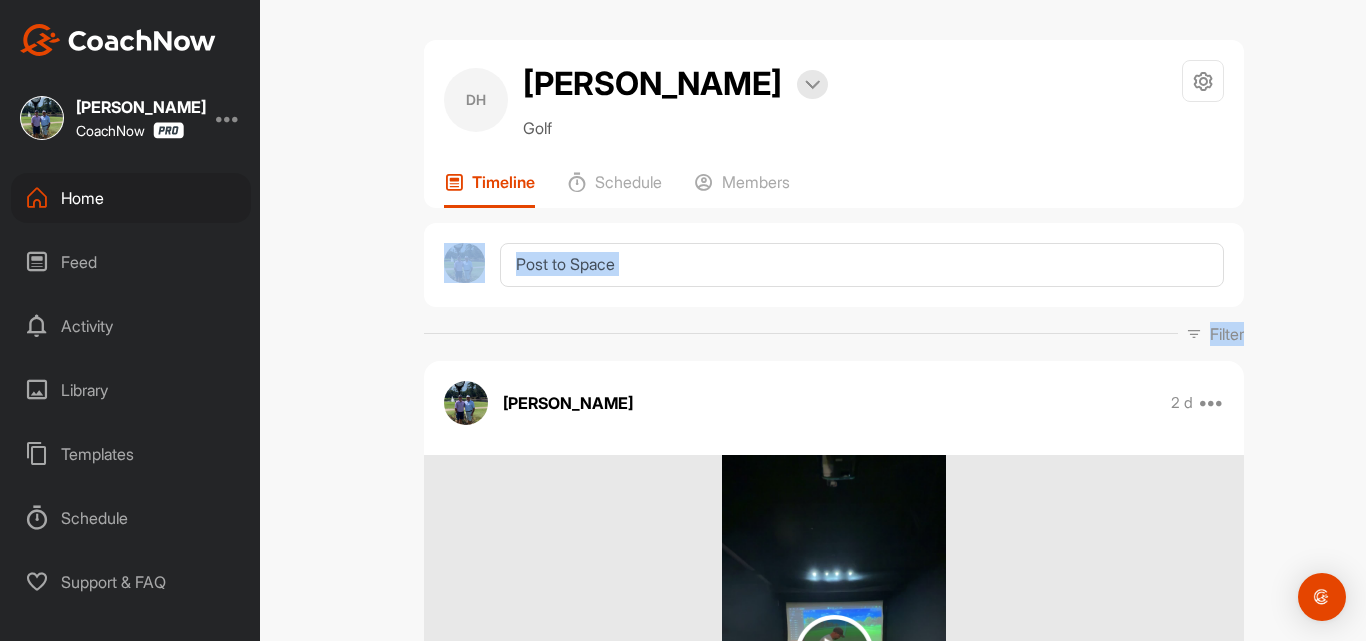 drag, startPoint x: 1351, startPoint y: 203, endPoint x: 1349, endPoint y: 327, distance: 124.01613 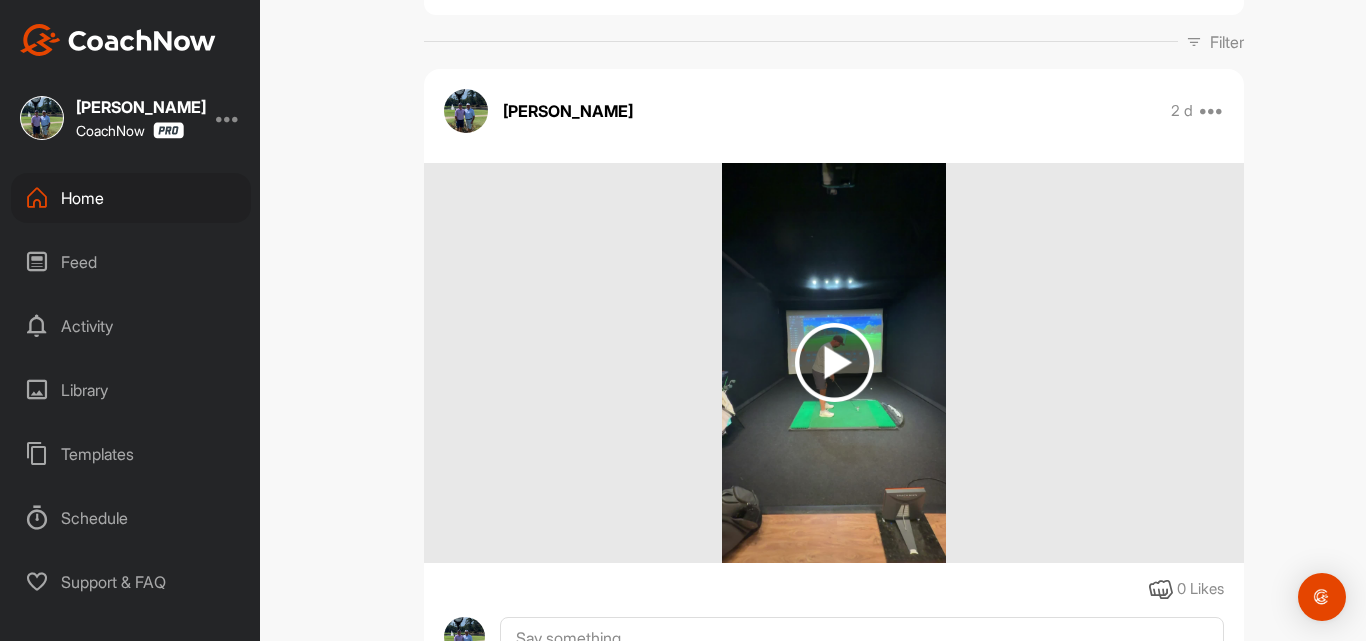 scroll, scrollTop: 289, scrollLeft: 0, axis: vertical 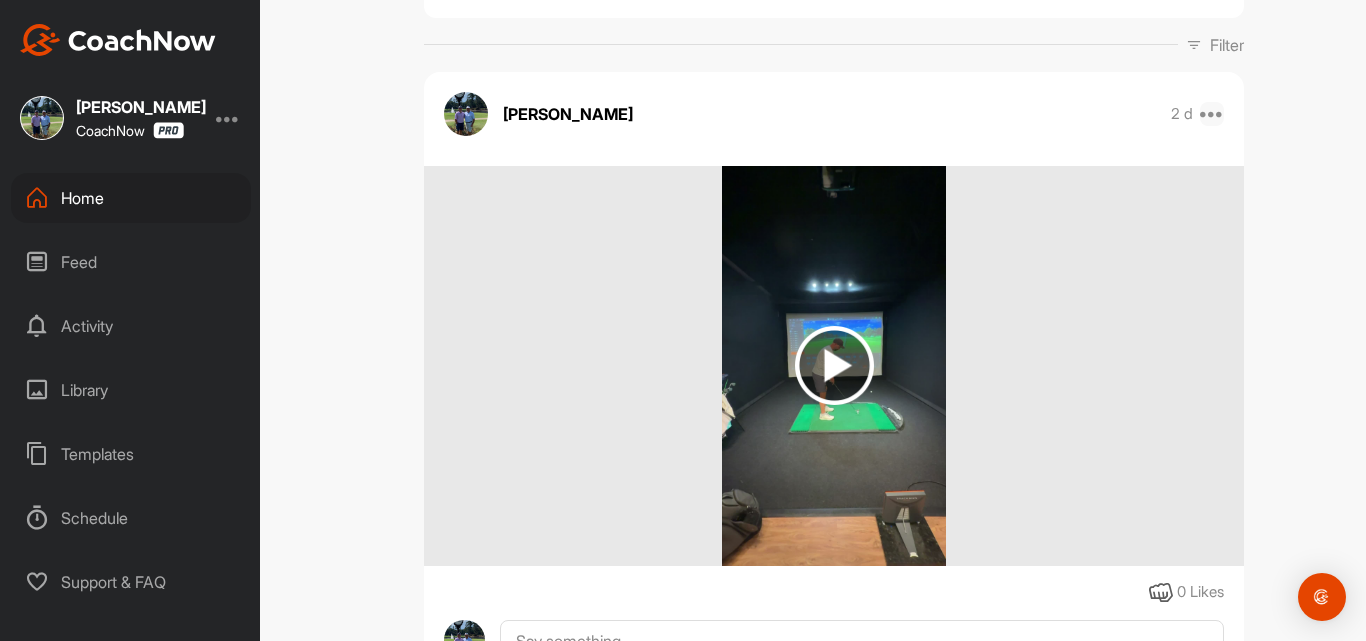 click at bounding box center [1212, 114] 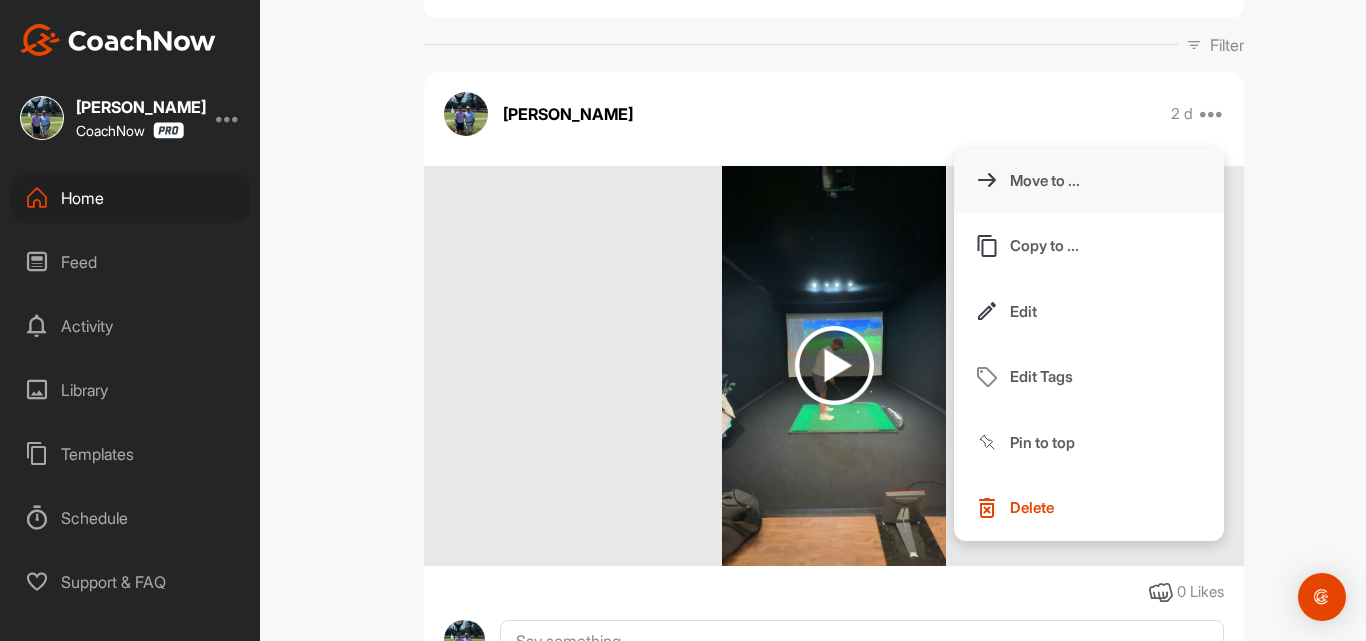 click on "Move to ..." at bounding box center (1089, 181) 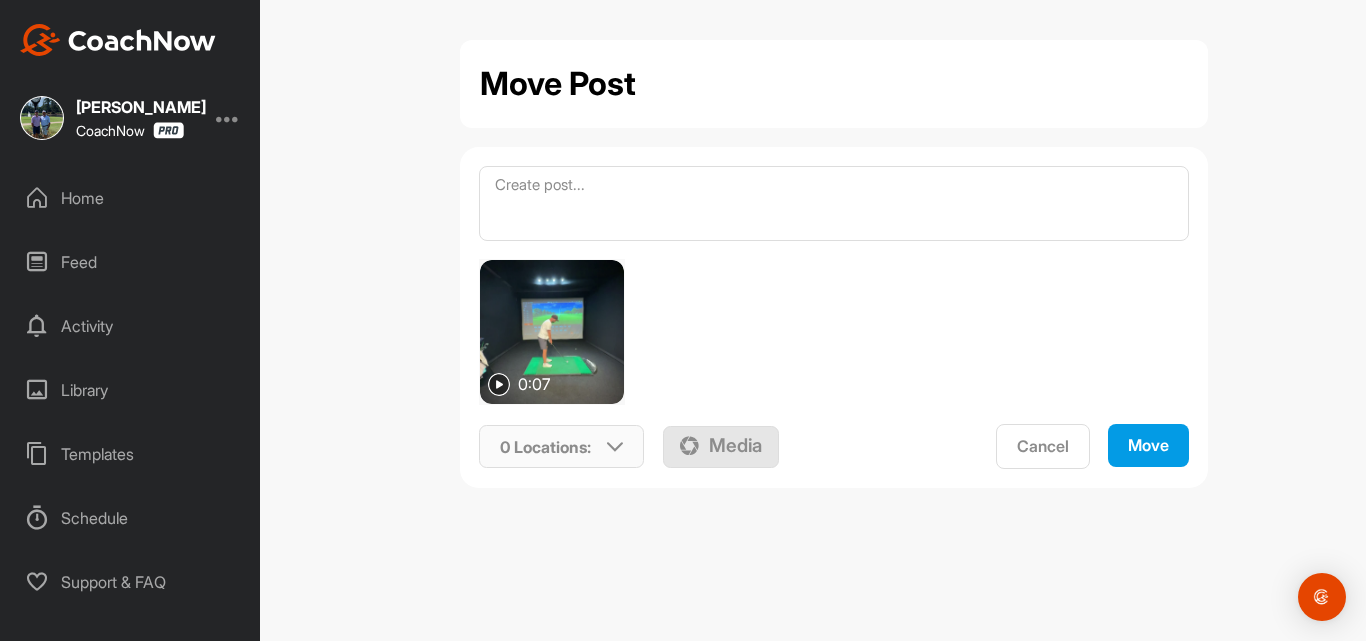 scroll, scrollTop: 0, scrollLeft: 0, axis: both 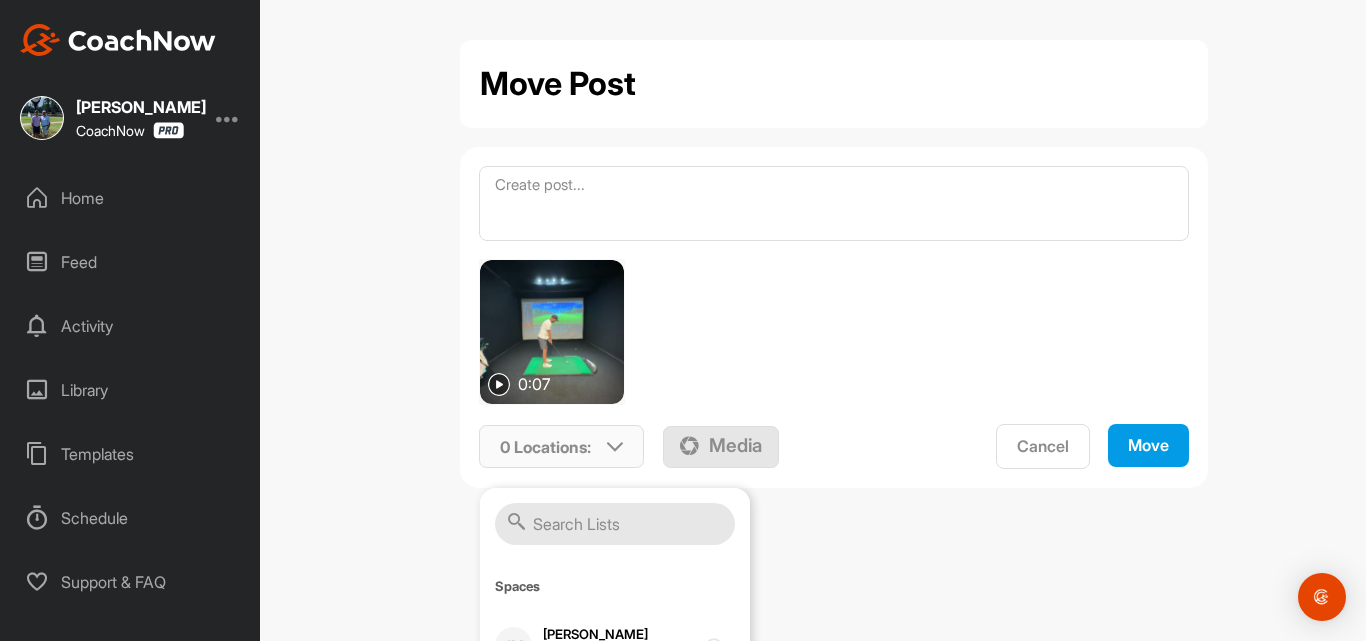 click at bounding box center (615, 524) 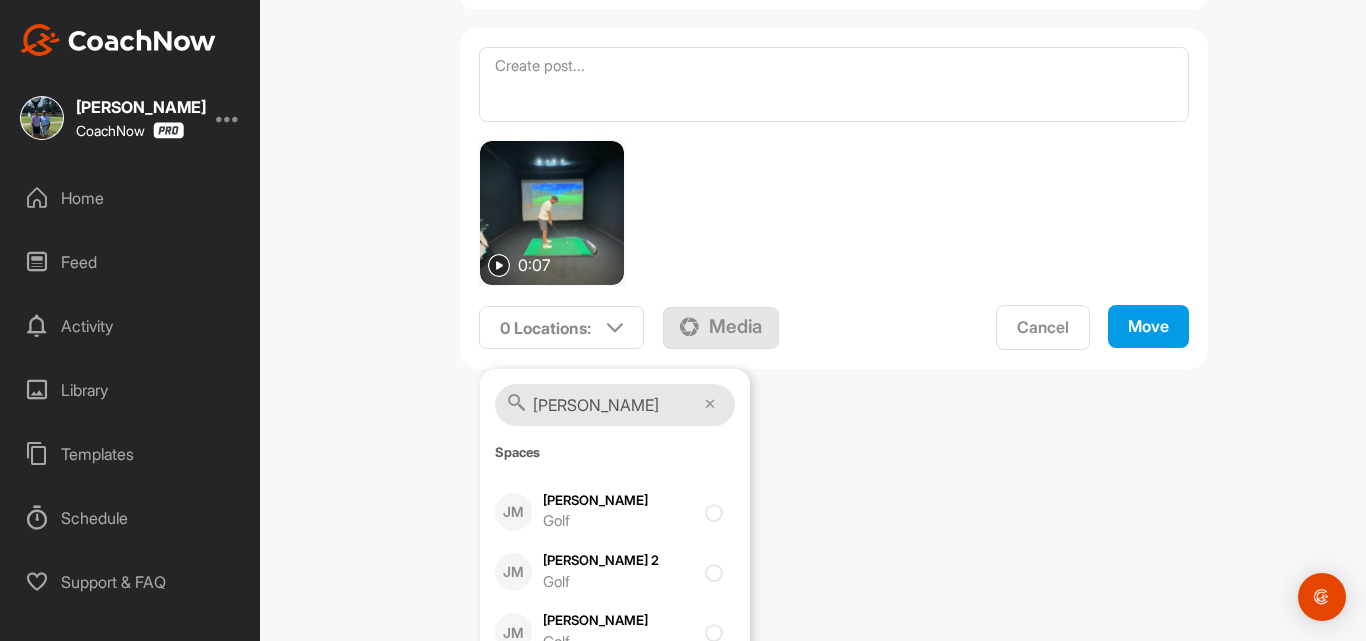 scroll, scrollTop: 126, scrollLeft: 0, axis: vertical 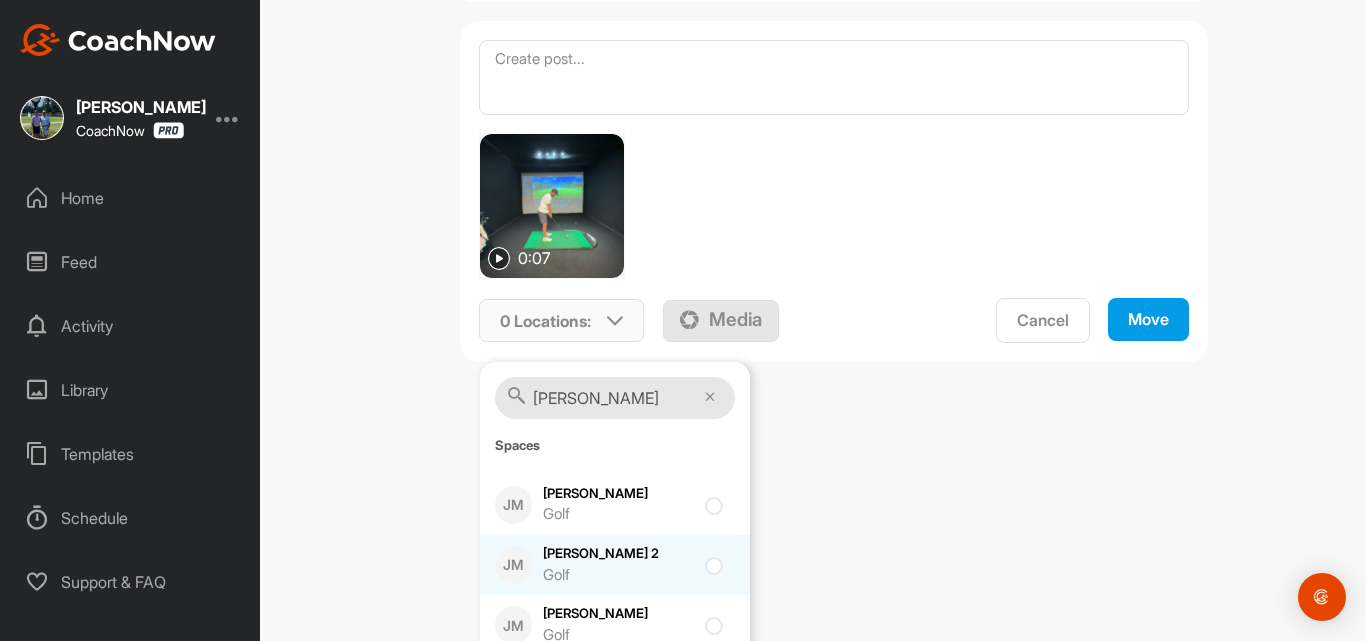 type on "[PERSON_NAME]" 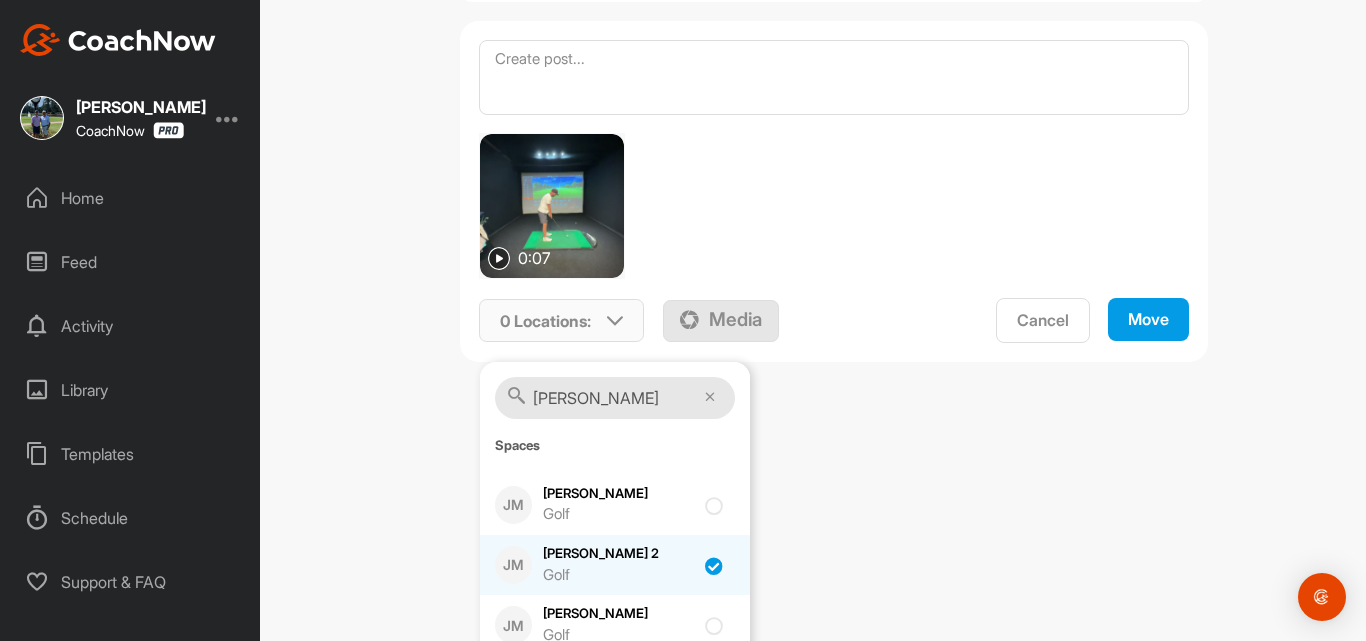 checkbox on "true" 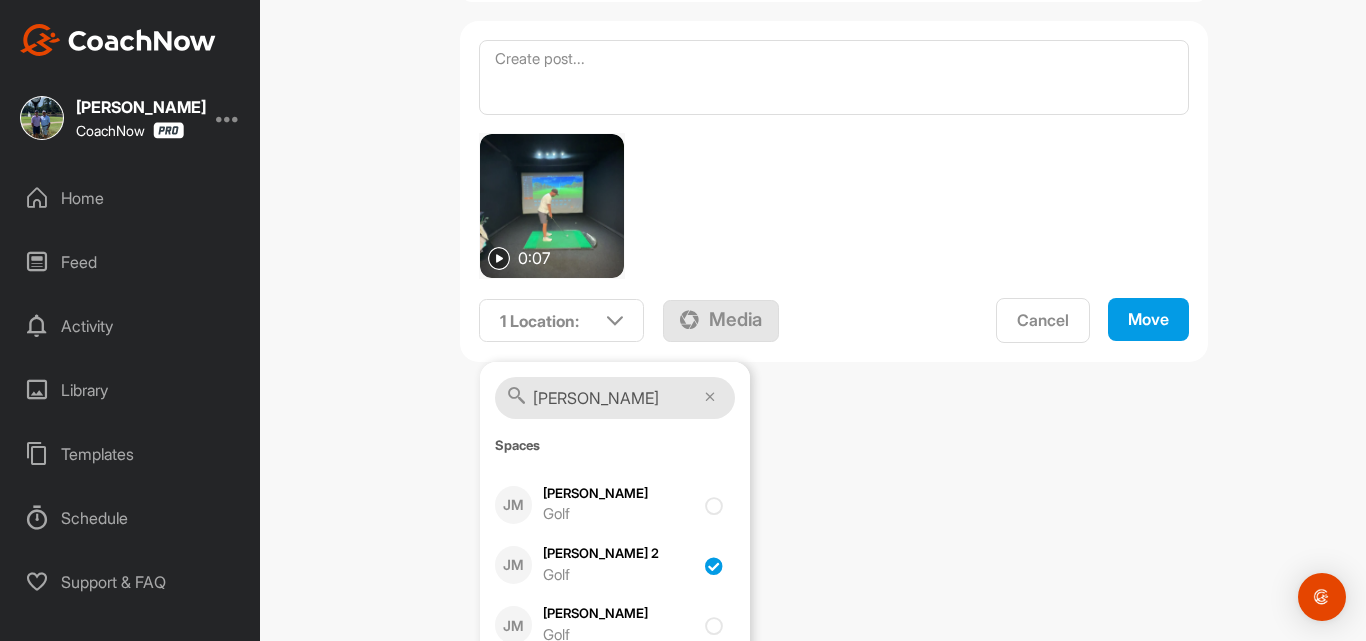 click on "Move" at bounding box center [1148, 319] 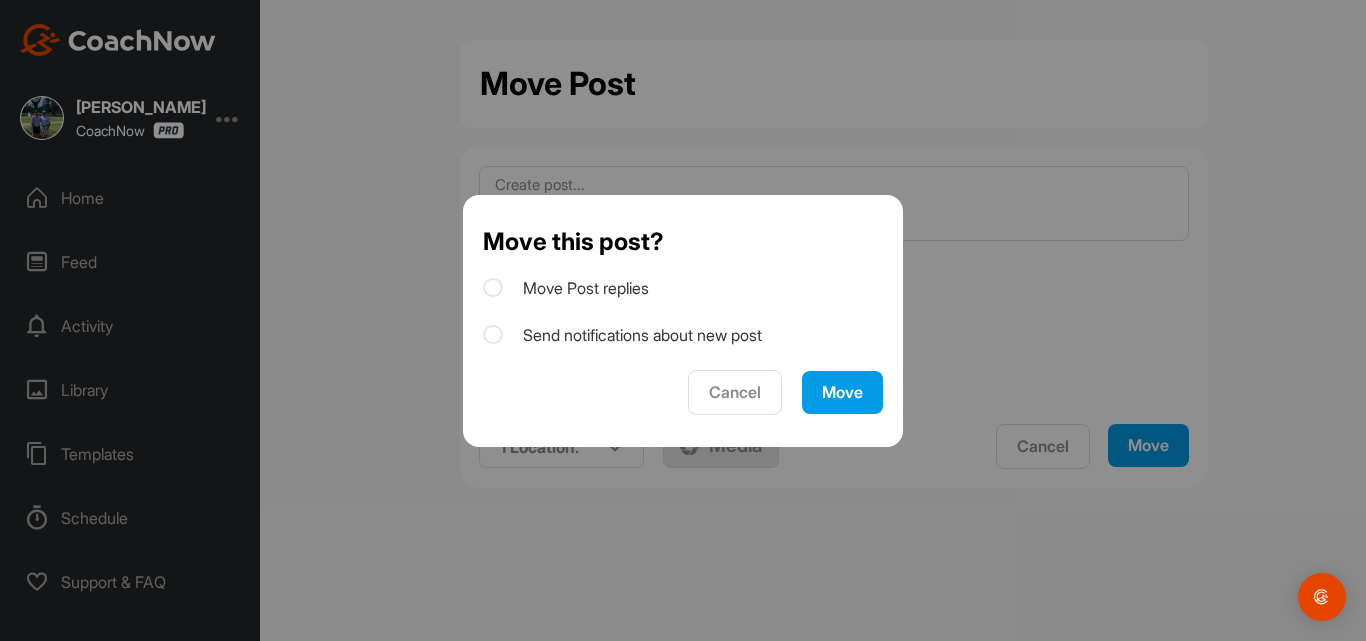 scroll, scrollTop: 0, scrollLeft: 0, axis: both 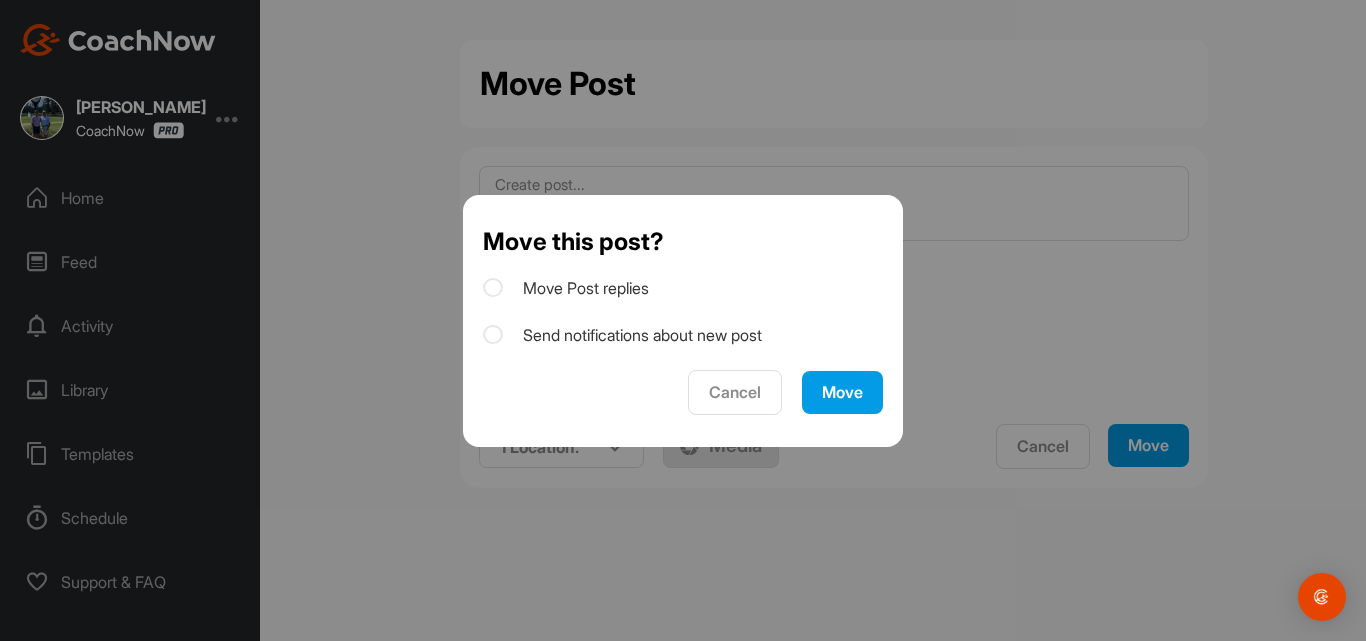 click at bounding box center (493, 288) 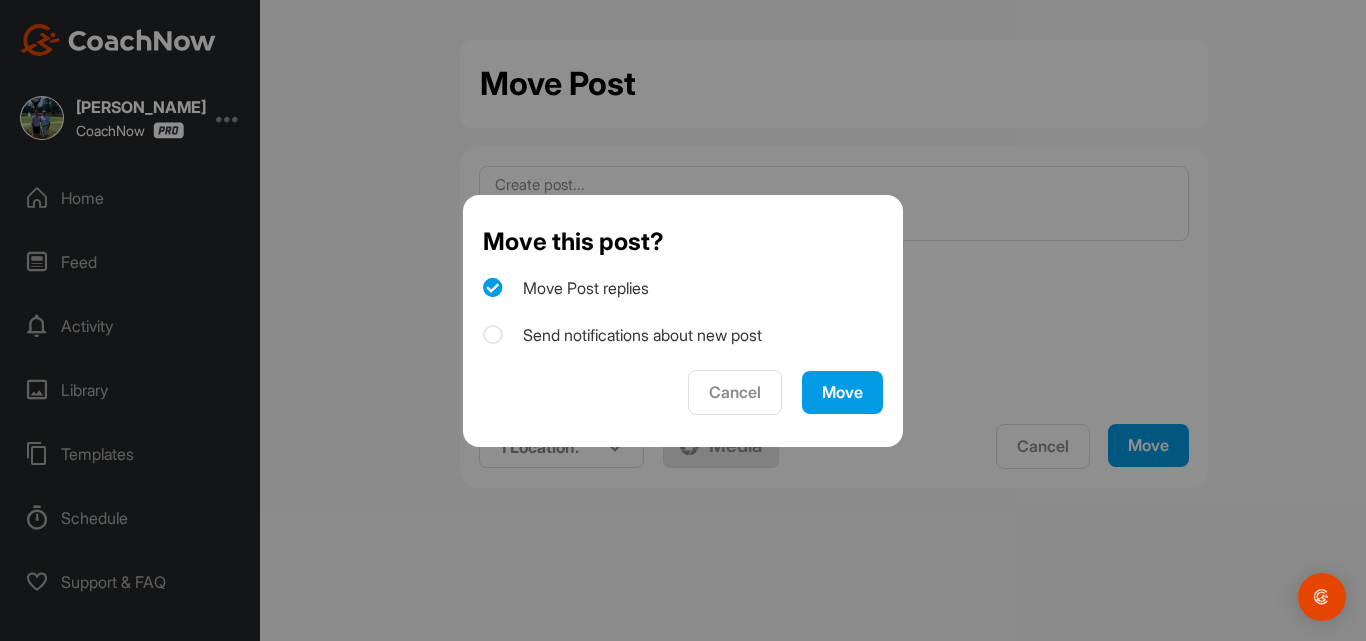 click at bounding box center (493, 335) 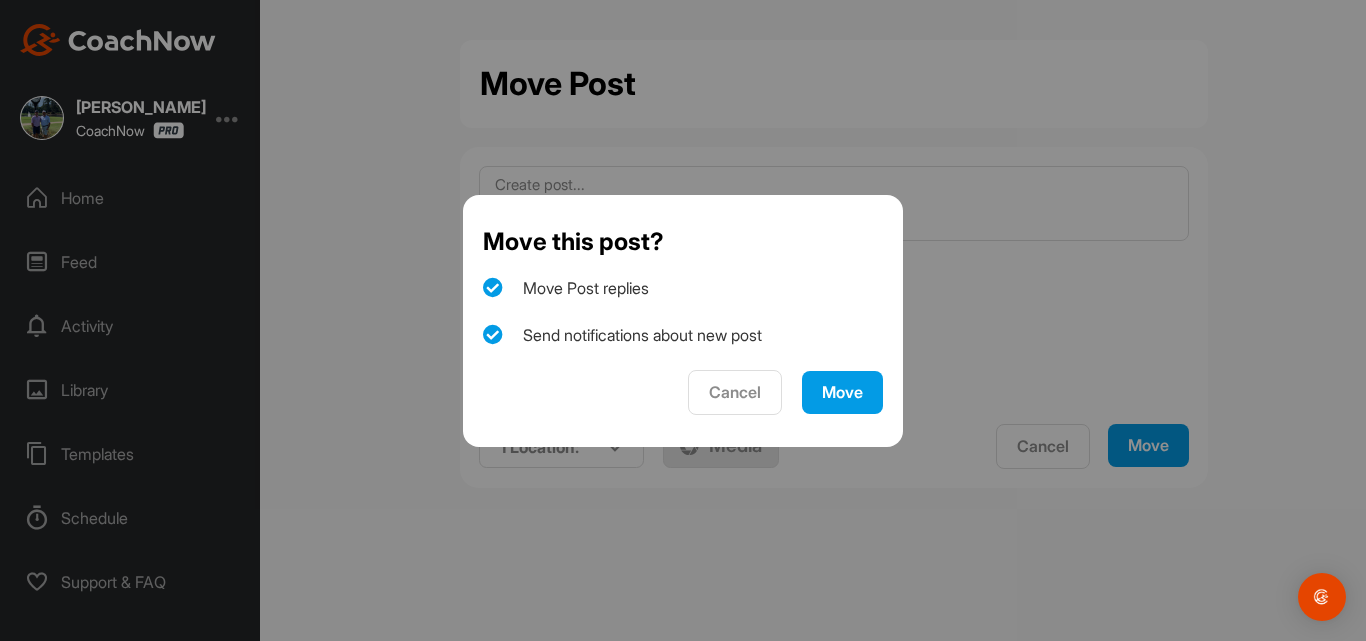 click on "Move" at bounding box center (842, 392) 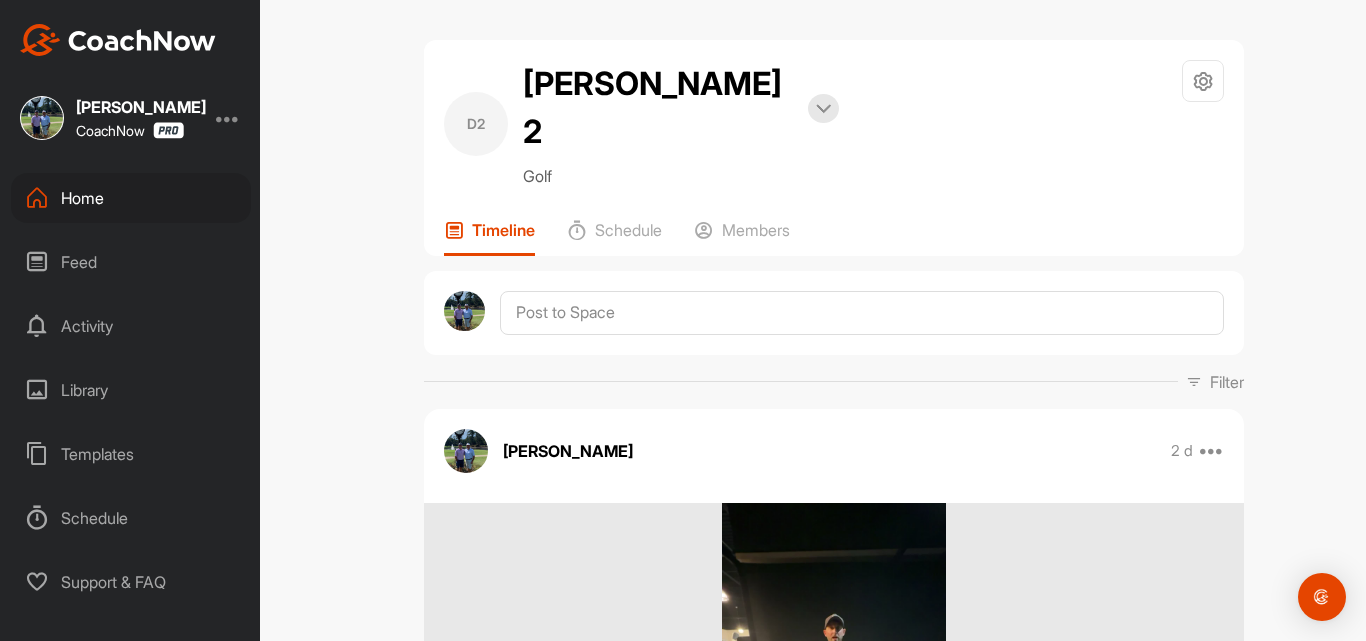 scroll, scrollTop: 0, scrollLeft: 0, axis: both 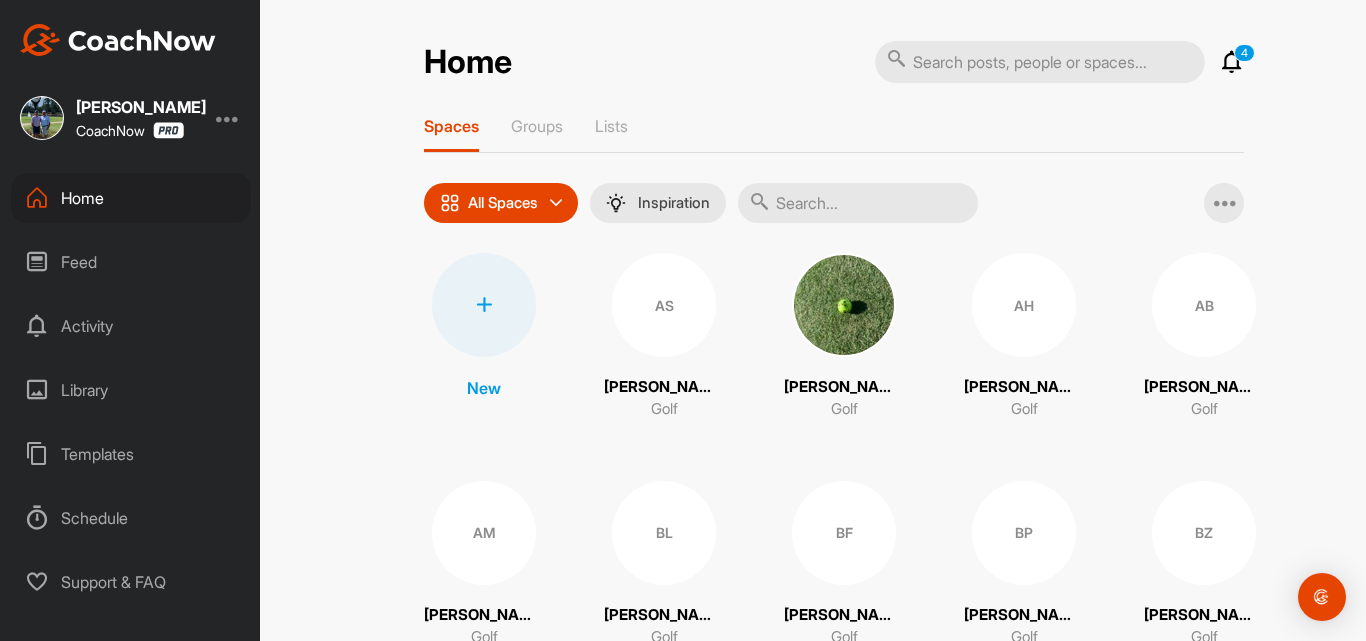 click at bounding box center (858, 203) 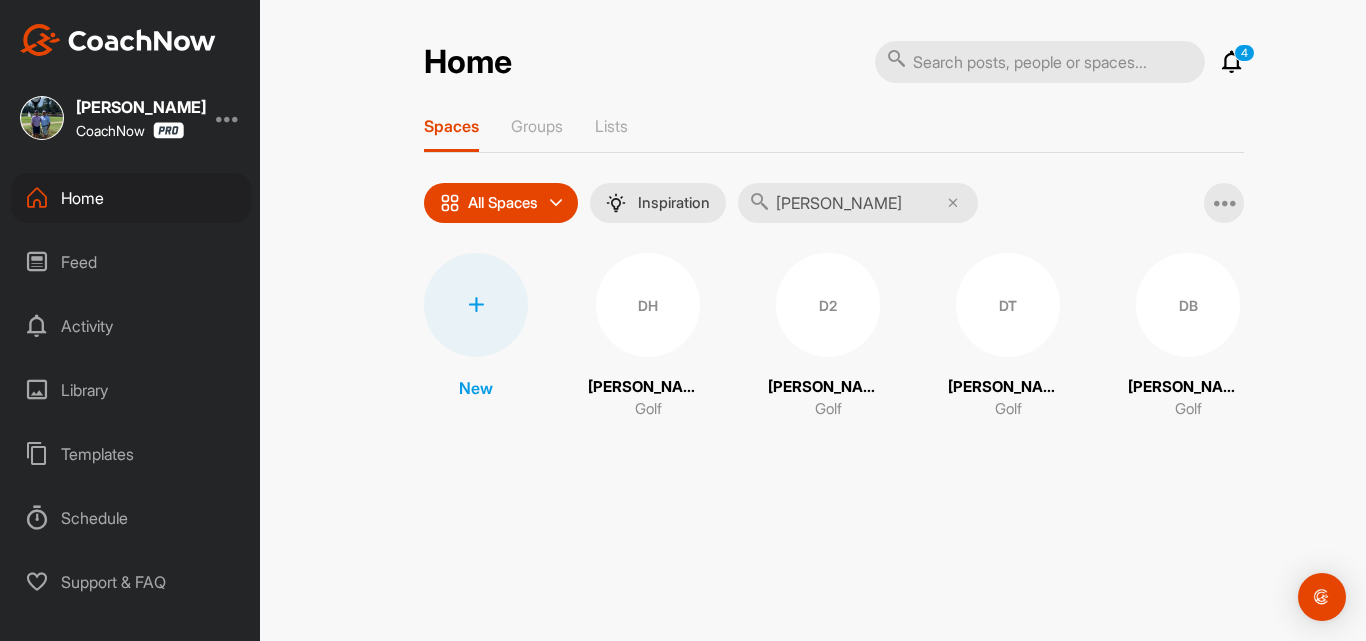 click on "DH" at bounding box center (648, 305) 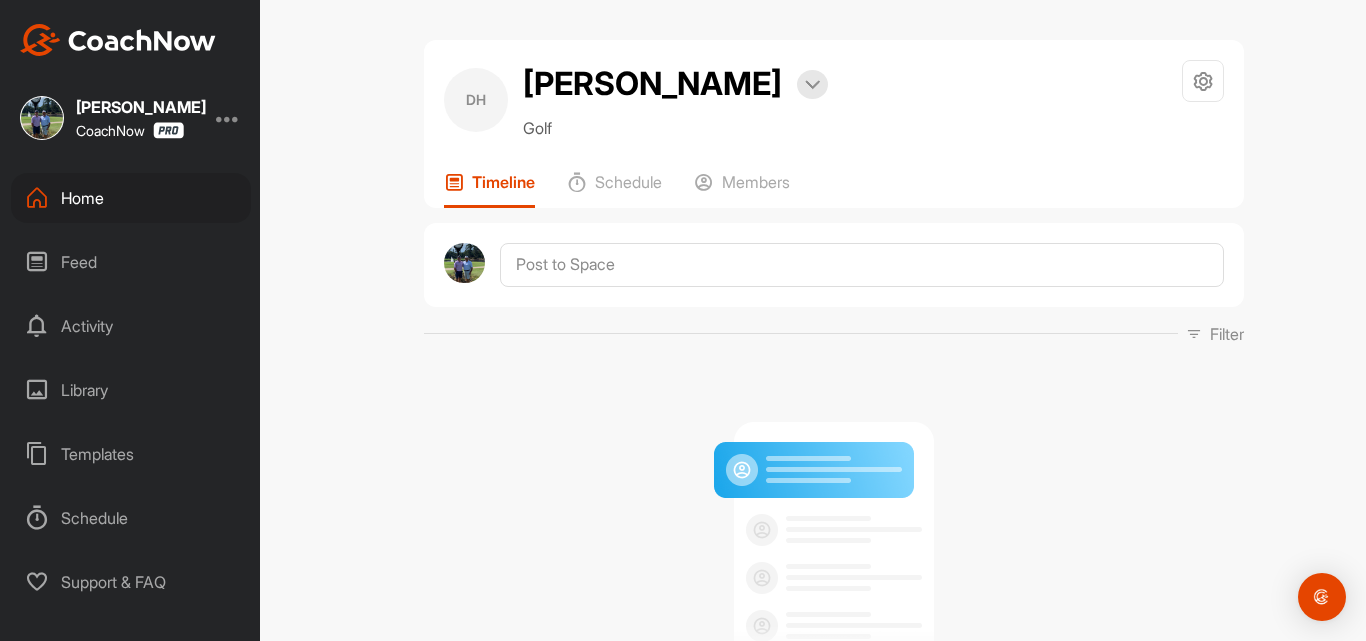 scroll, scrollTop: 0, scrollLeft: 0, axis: both 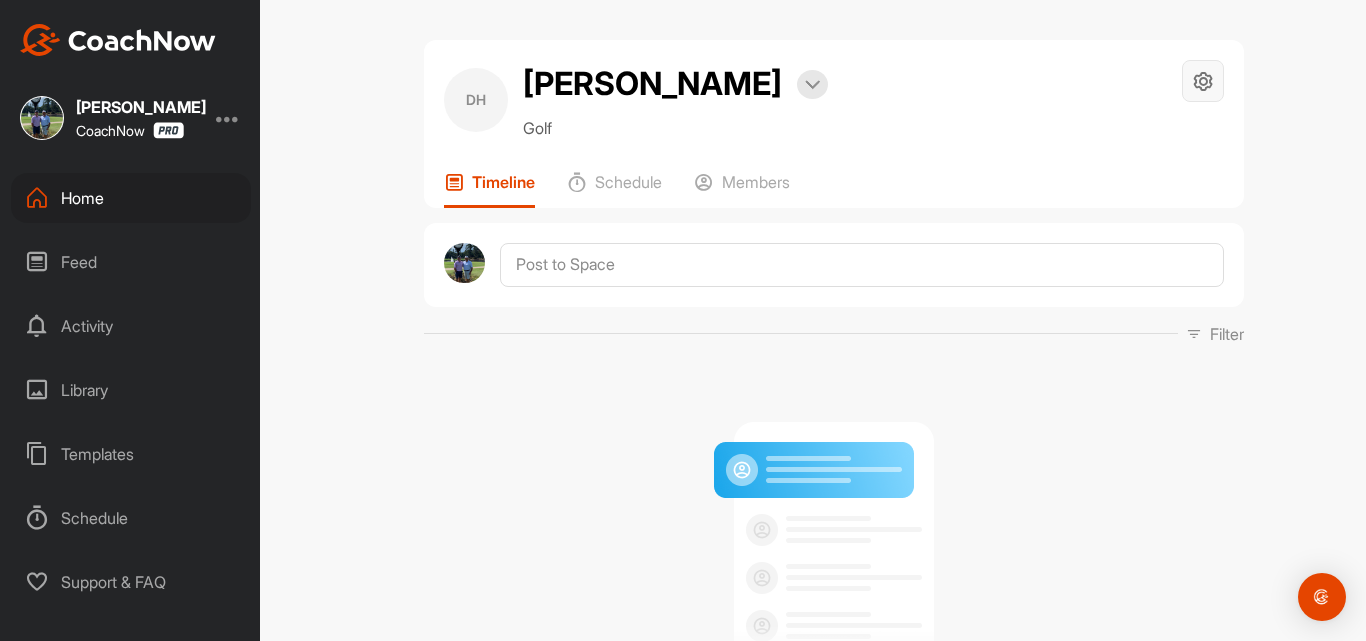 click at bounding box center (1203, 81) 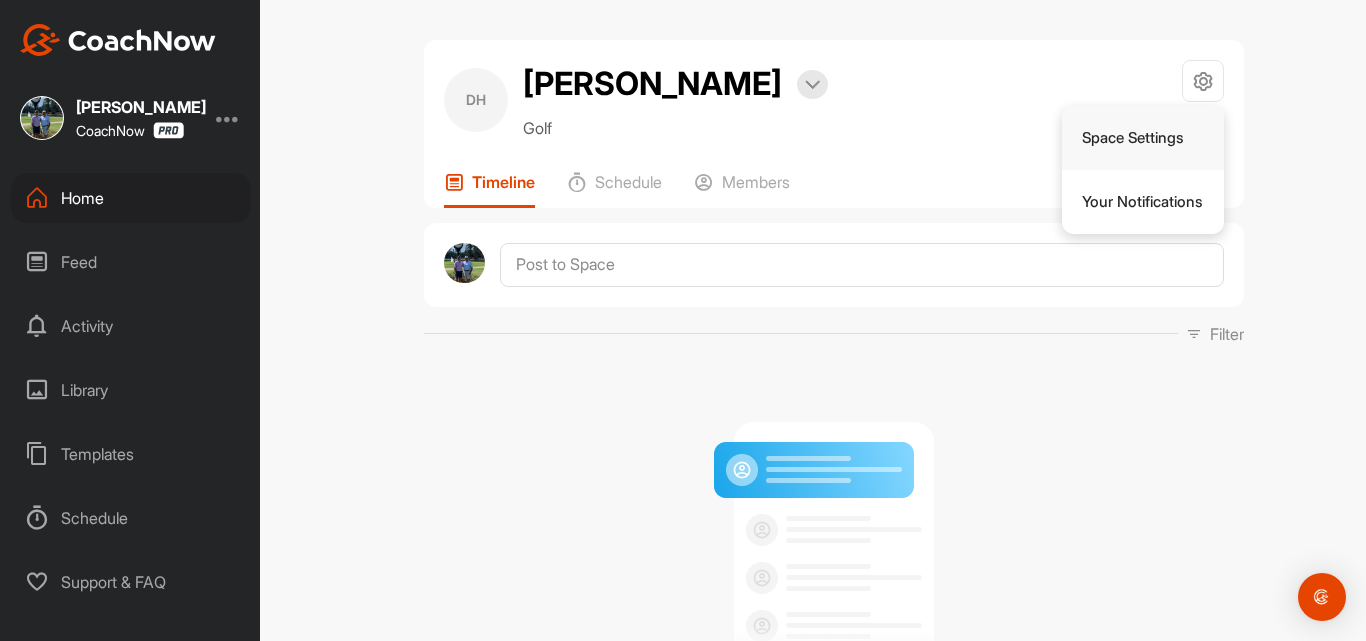 click on "Space Settings" at bounding box center (1143, 138) 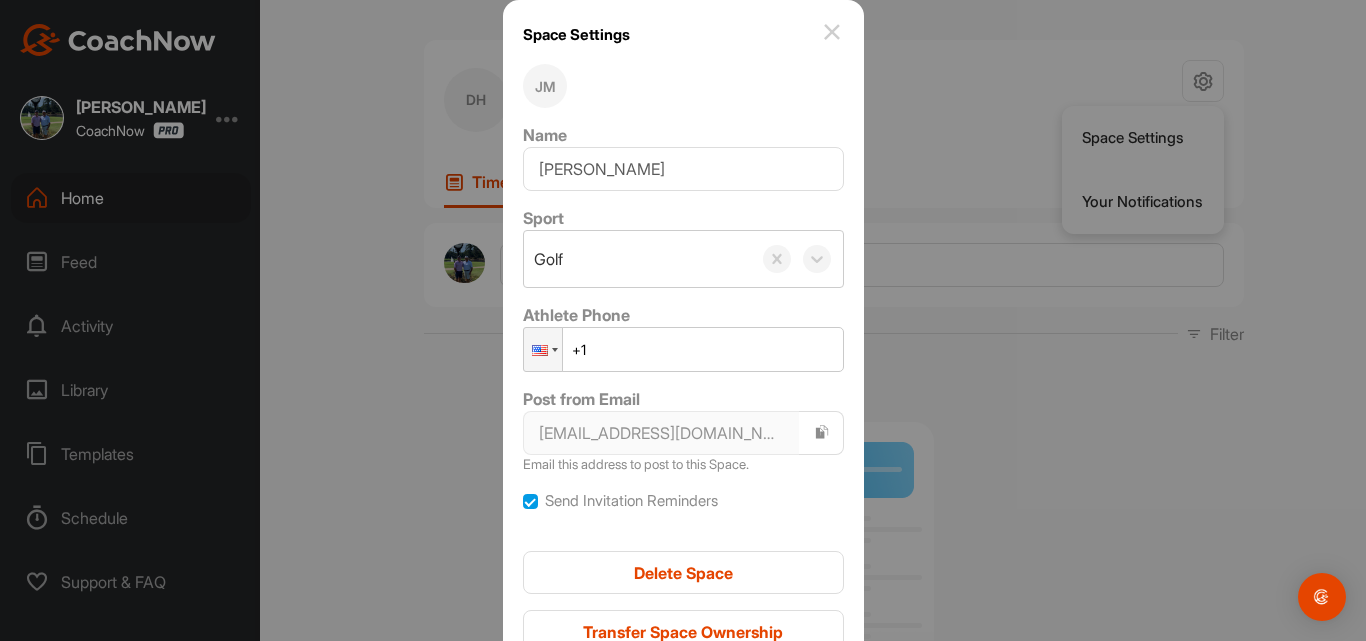 scroll, scrollTop: 92, scrollLeft: 0, axis: vertical 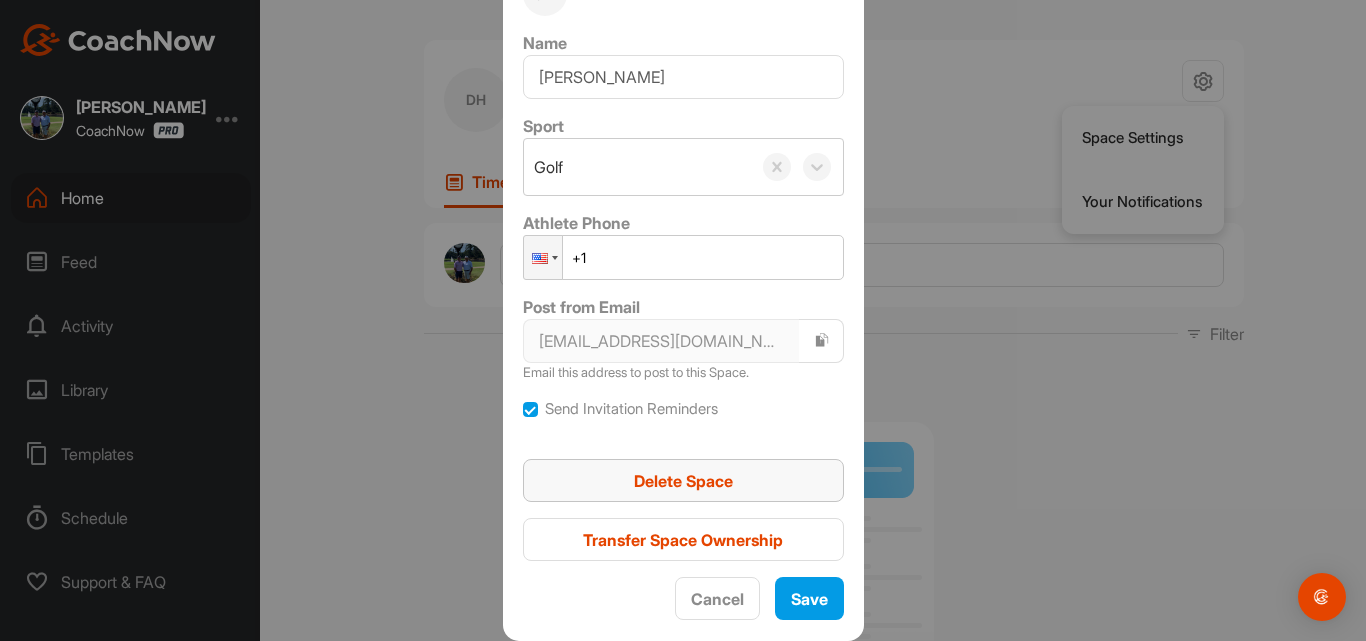 click on "Delete Space" at bounding box center [683, 481] 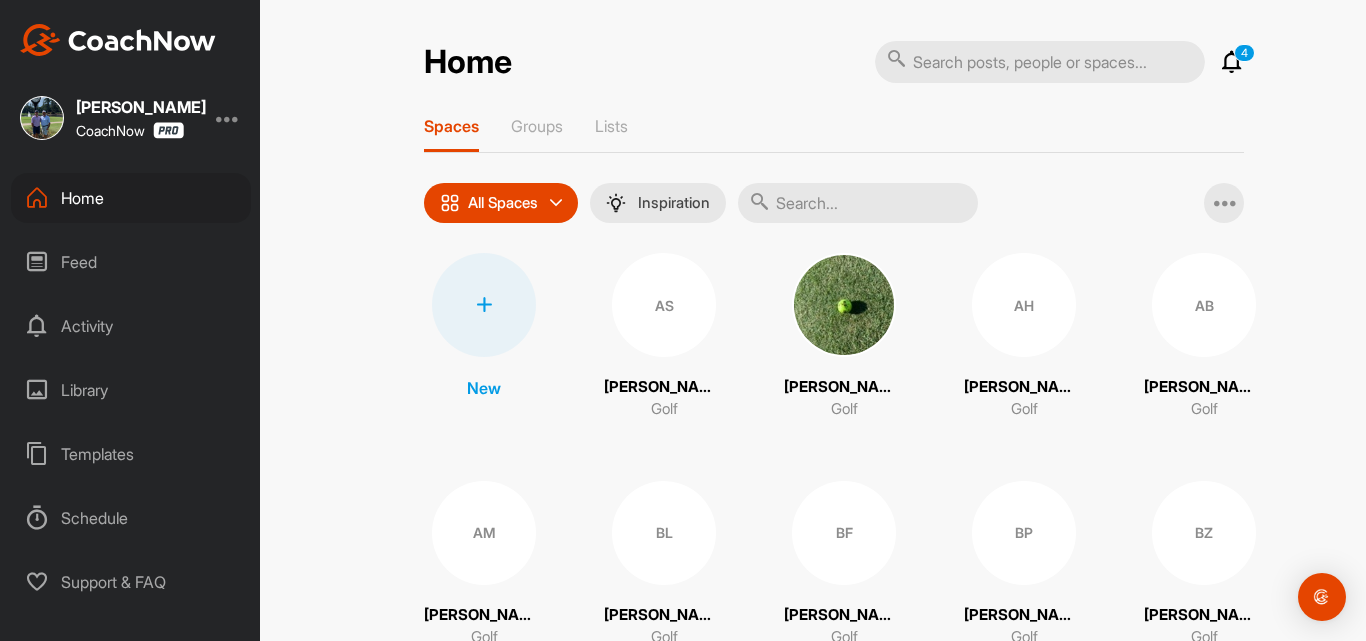 scroll, scrollTop: 0, scrollLeft: 0, axis: both 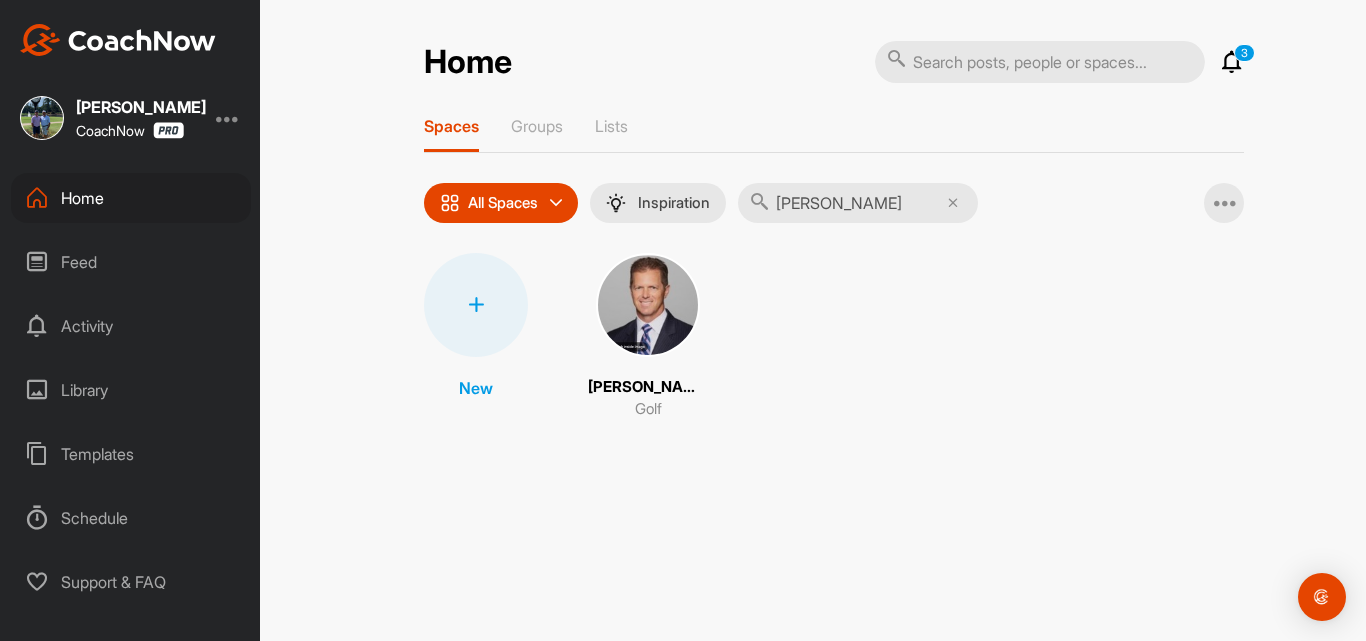 type on "[PERSON_NAME]" 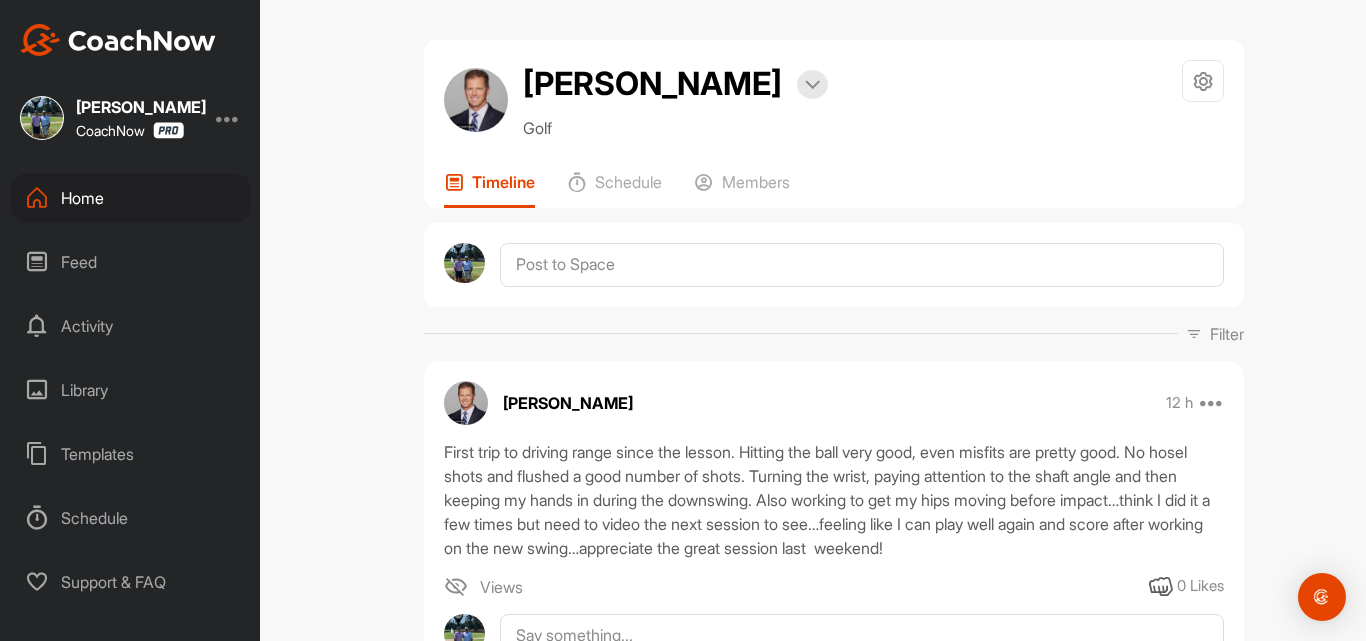 scroll, scrollTop: 0, scrollLeft: 0, axis: both 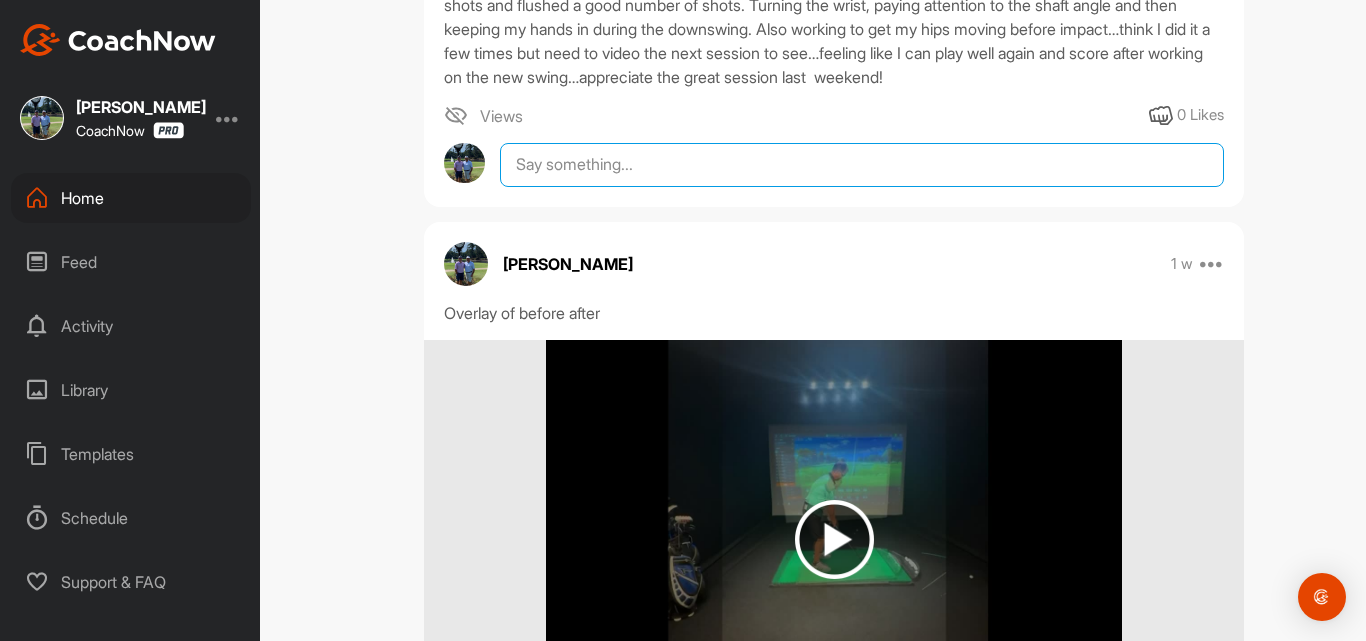 click at bounding box center [862, 165] 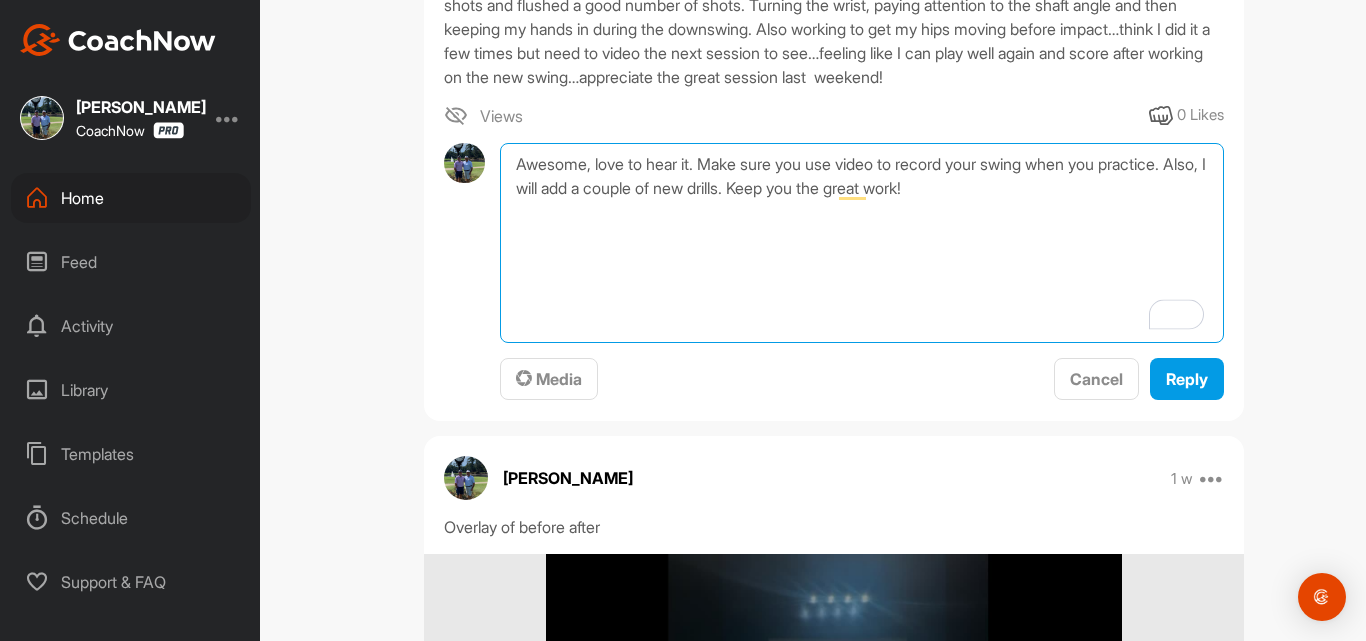 click on "Awesome, love to hear it. Make sure you use video to record your swing when you practice. Also, I will add a couple of new drills. Keep you the great work!" at bounding box center (862, 243) 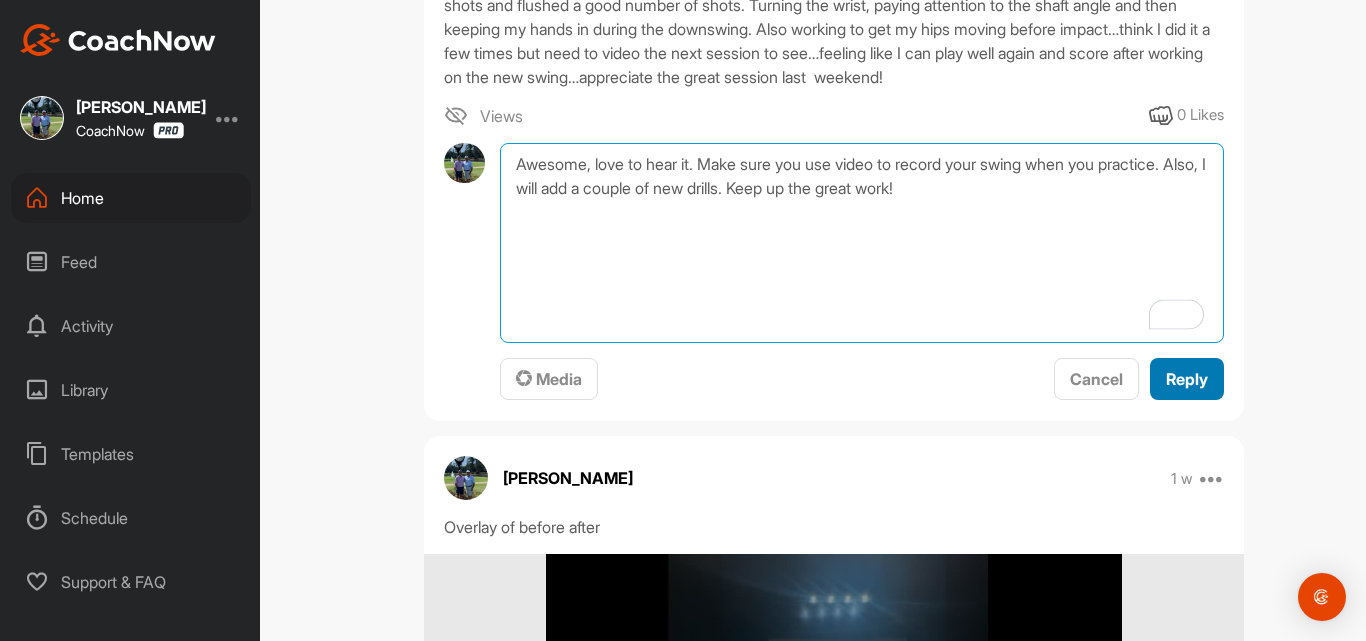 type on "Awesome, love to hear it. Make sure you use video to record your swing when you practice. Also, I will add a couple of new drills. Keep up the great work!" 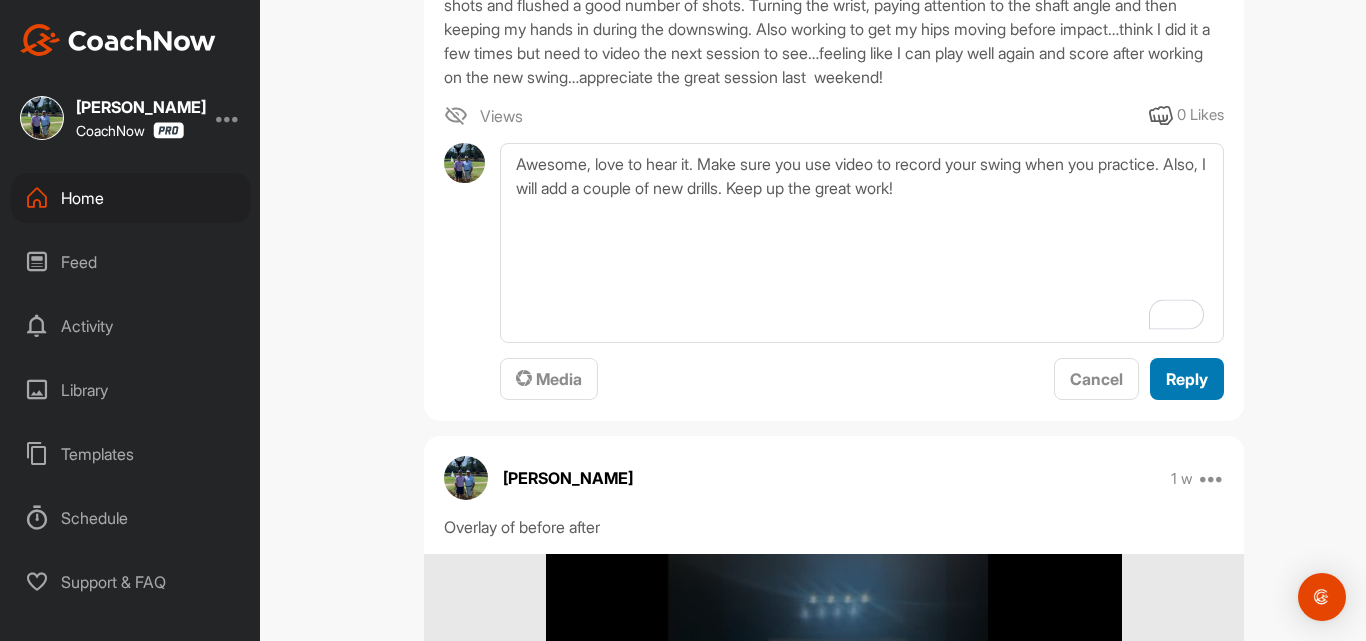 click on "Reply" at bounding box center [1187, 379] 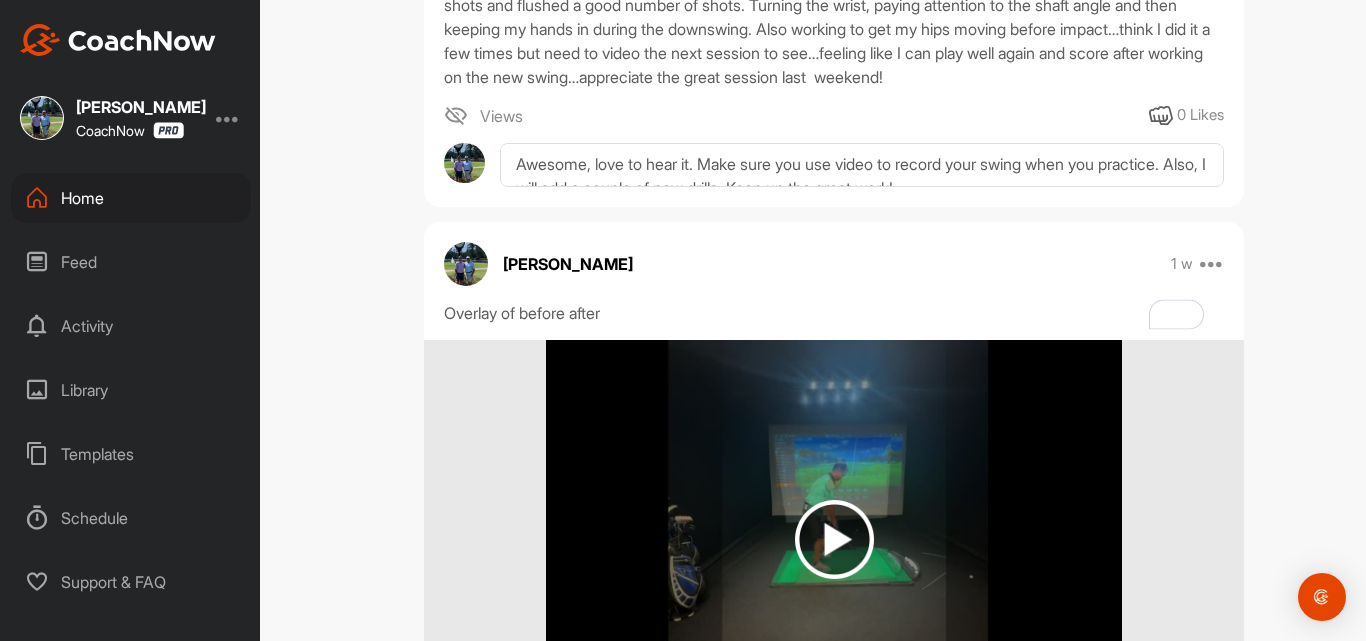 type 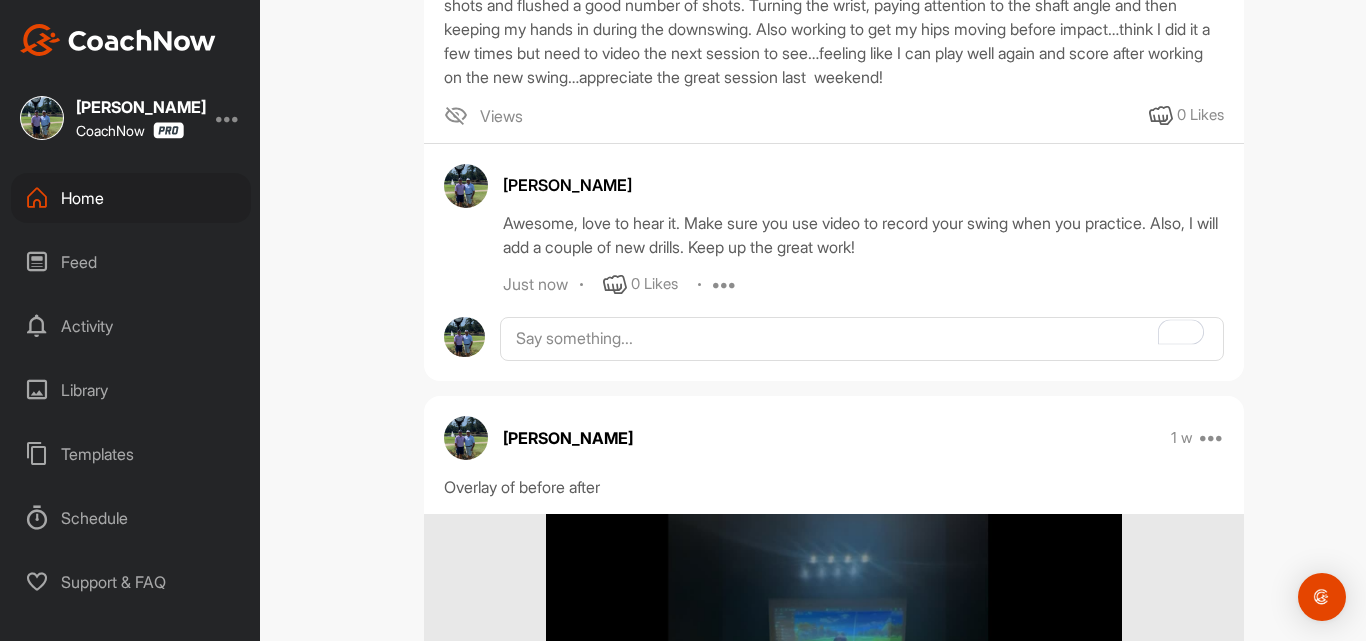 click on "Home" at bounding box center (131, 198) 